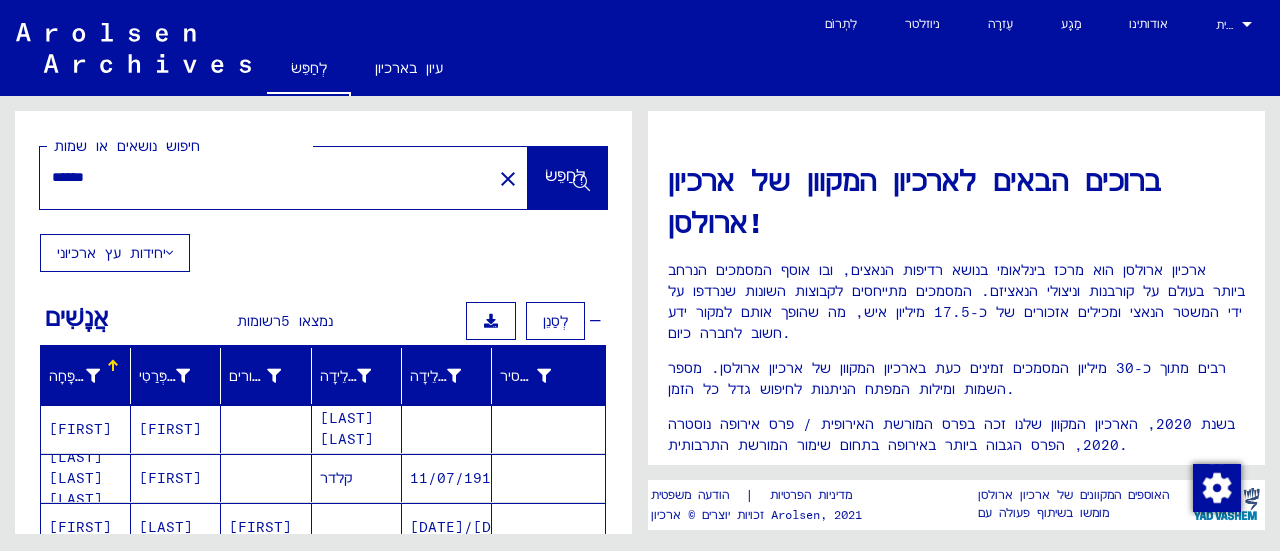 scroll, scrollTop: 0, scrollLeft: 0, axis: both 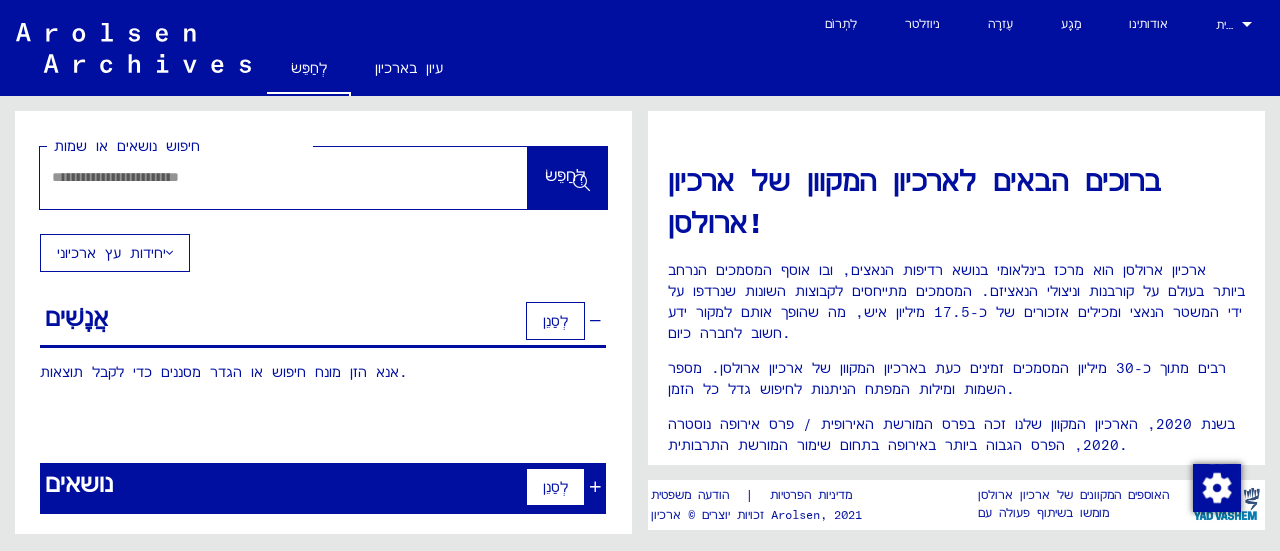 click 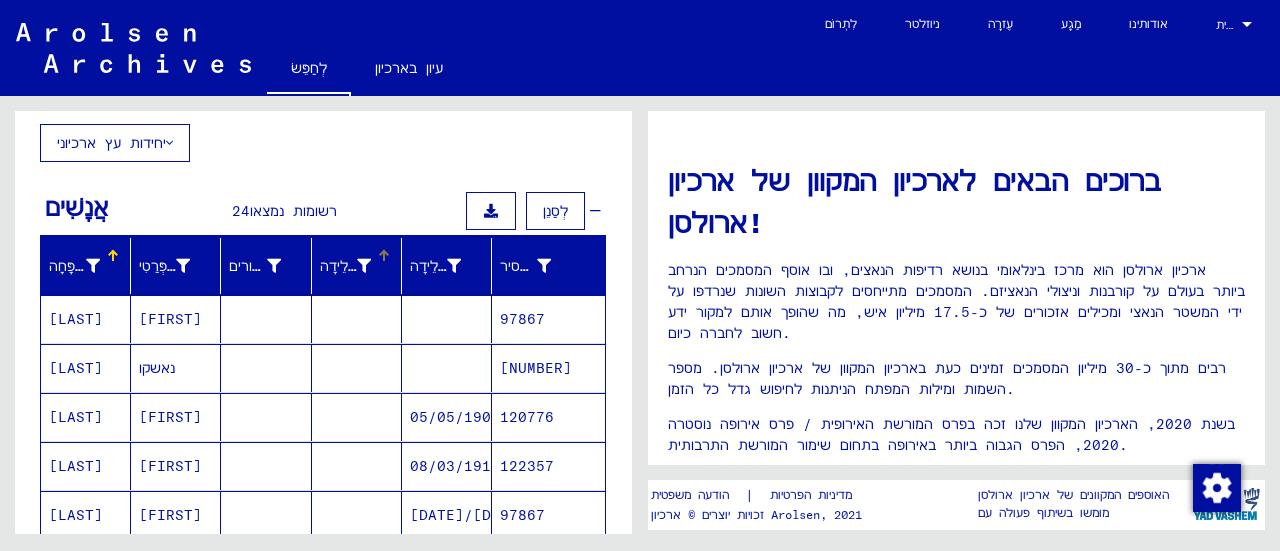 scroll, scrollTop: 200, scrollLeft: 0, axis: vertical 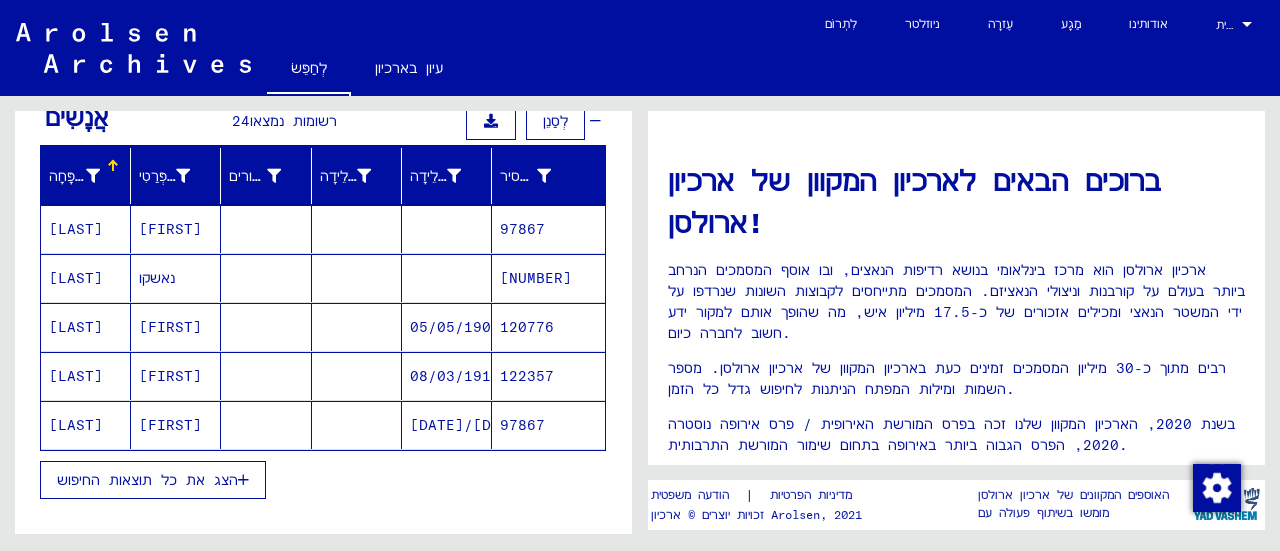 click on "הצג את כל תוצאות החיפוש" at bounding box center (147, 480) 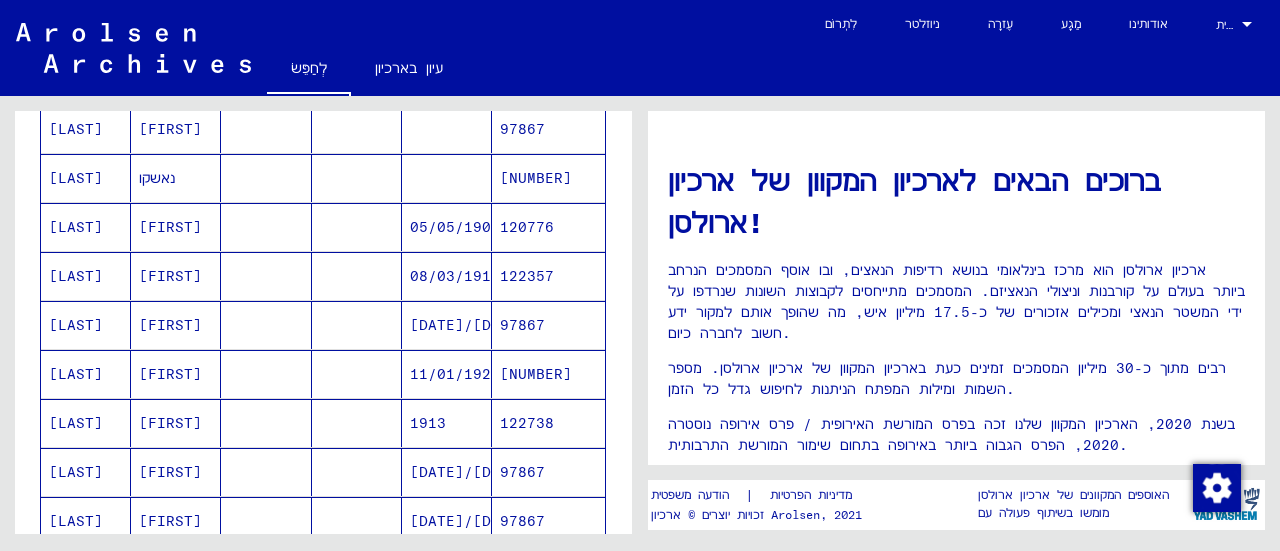 scroll, scrollTop: 400, scrollLeft: 0, axis: vertical 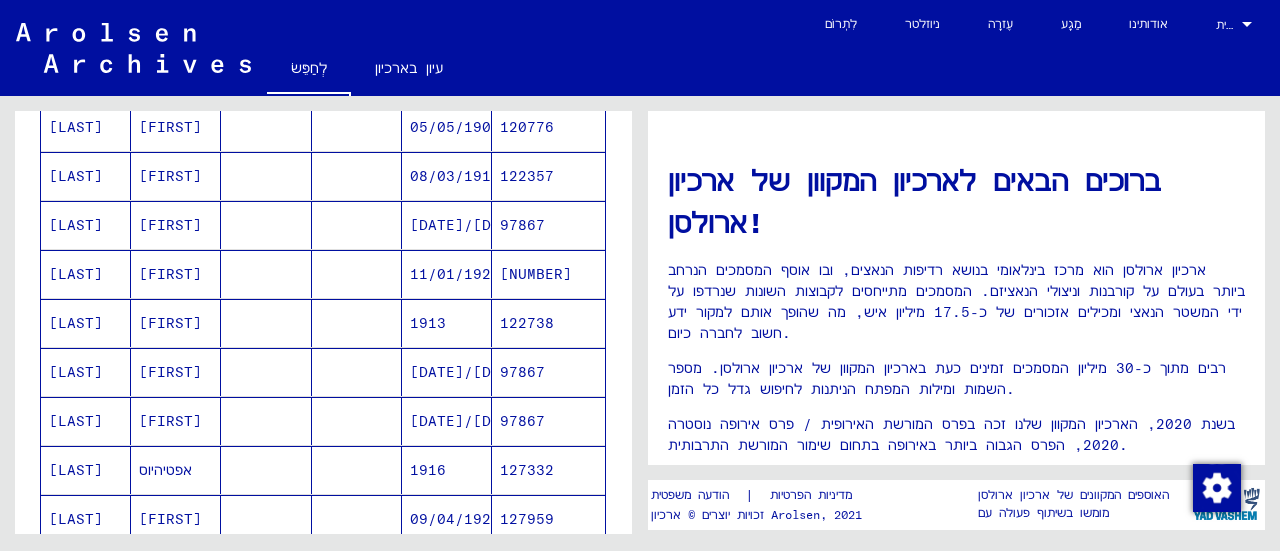 click at bounding box center (266, 519) 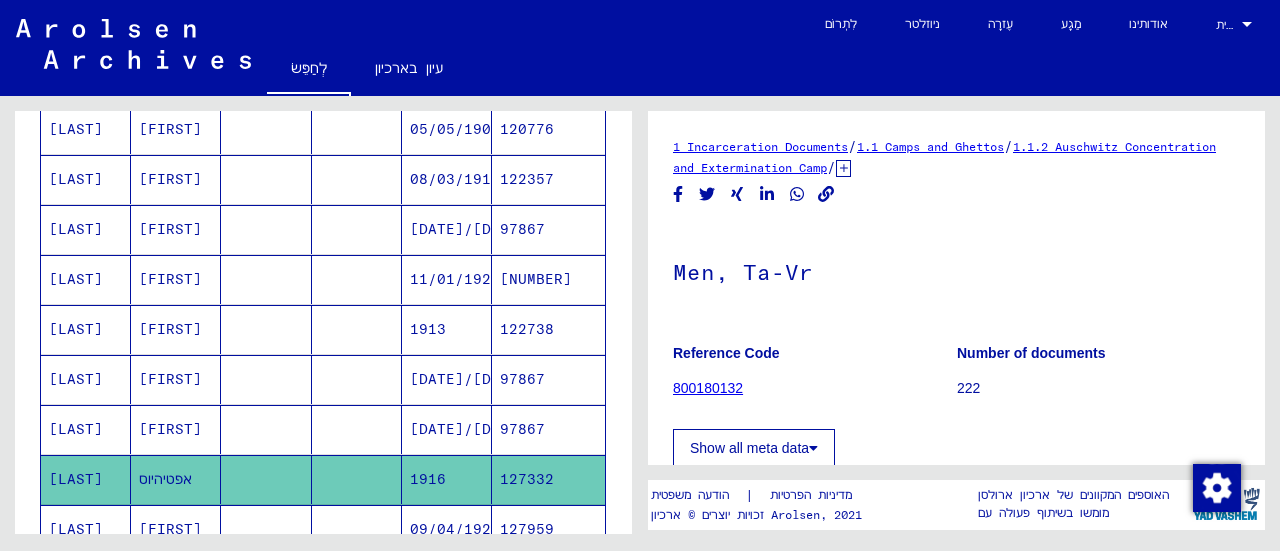 scroll, scrollTop: 402, scrollLeft: 0, axis: vertical 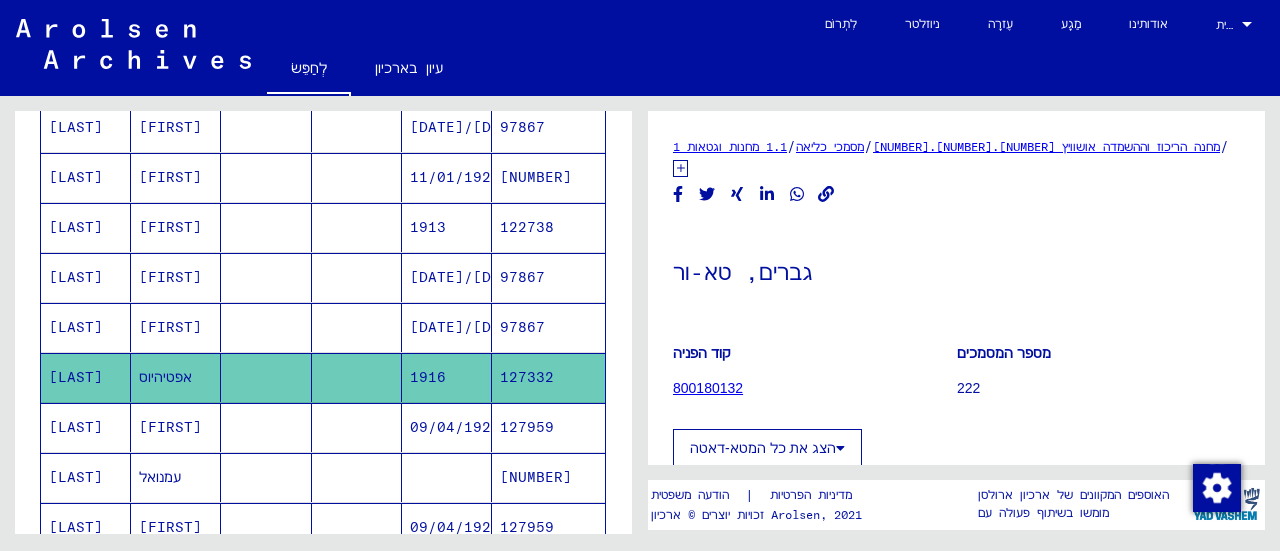 click at bounding box center (266, 477) 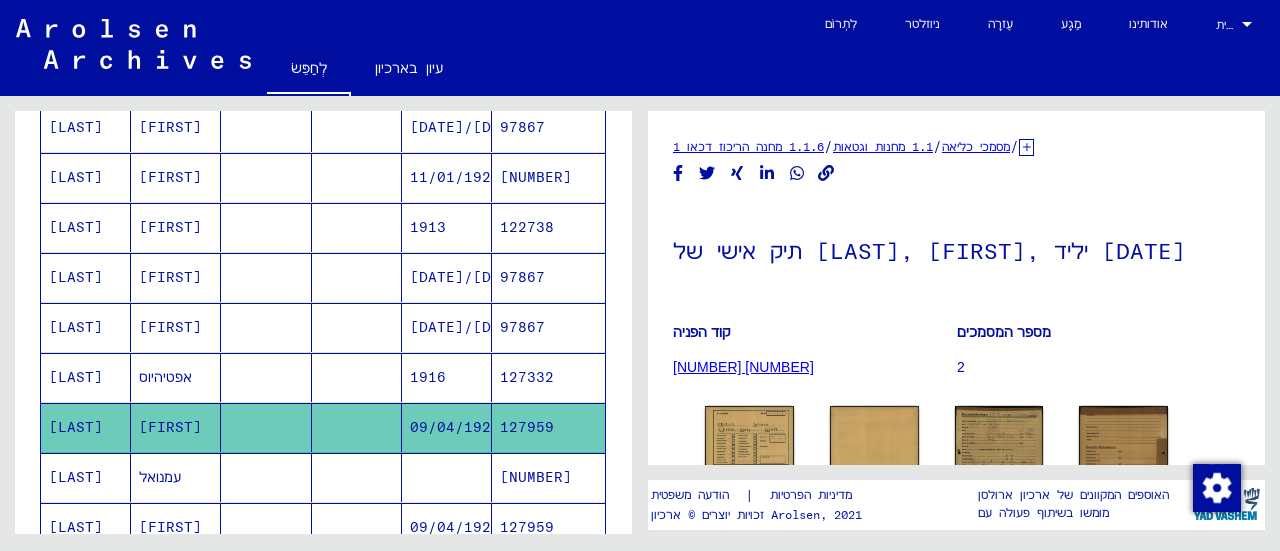 scroll, scrollTop: 0, scrollLeft: 0, axis: both 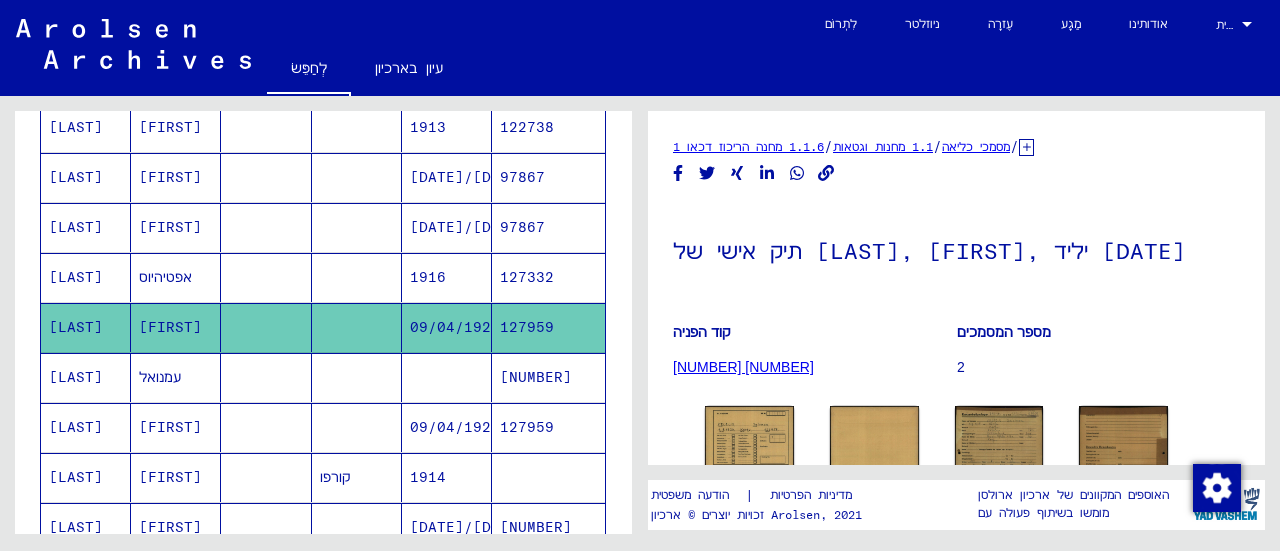 click at bounding box center [266, 527] 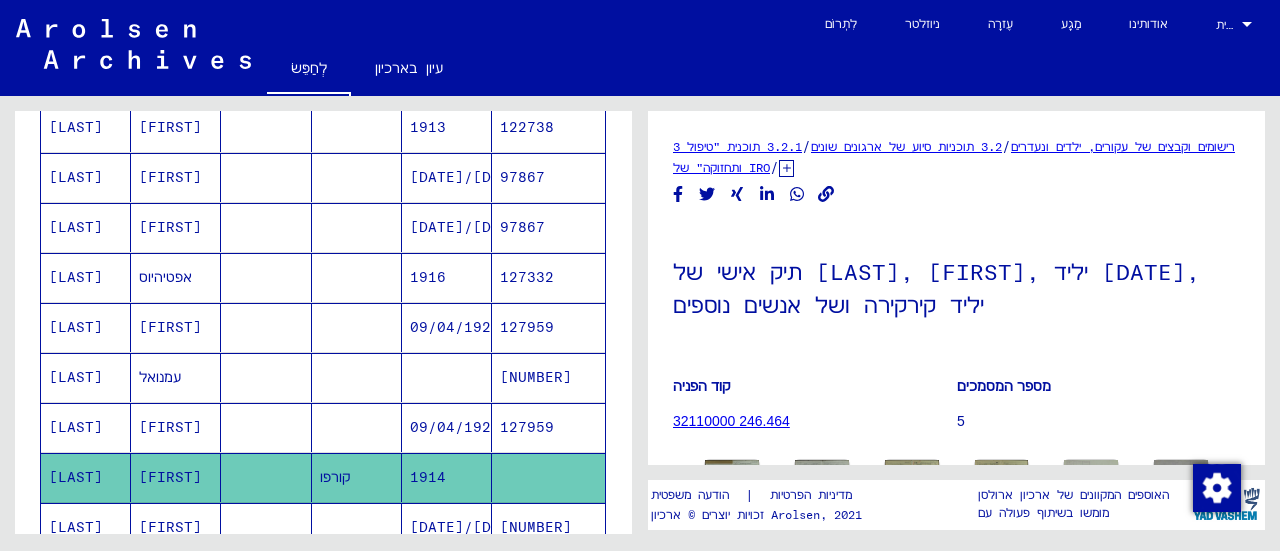 scroll, scrollTop: 0, scrollLeft: 0, axis: both 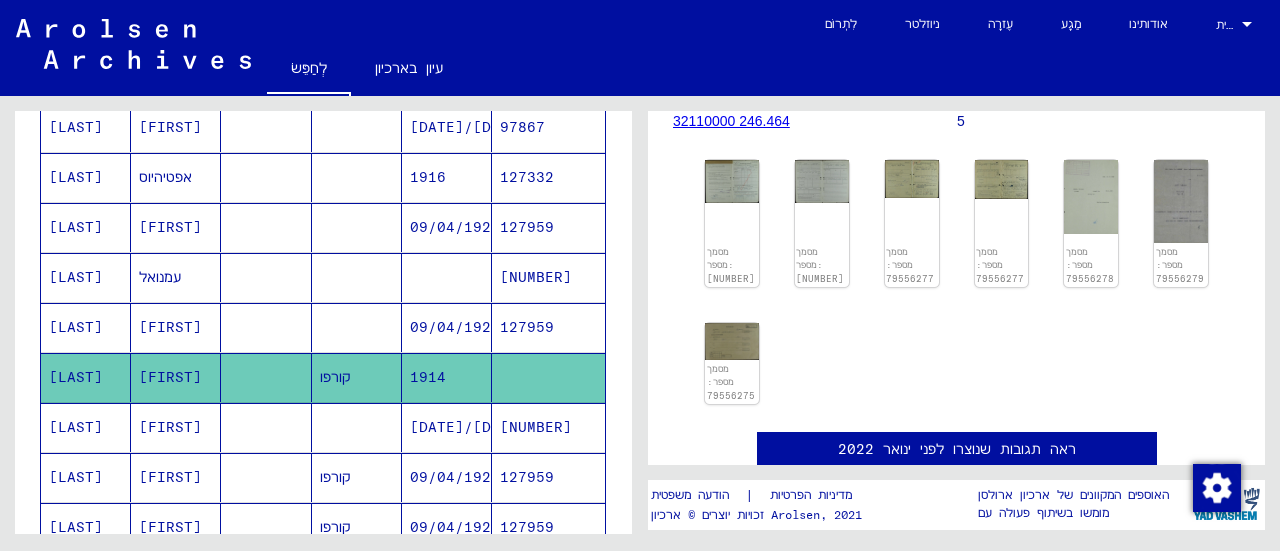 click at bounding box center [266, 477] 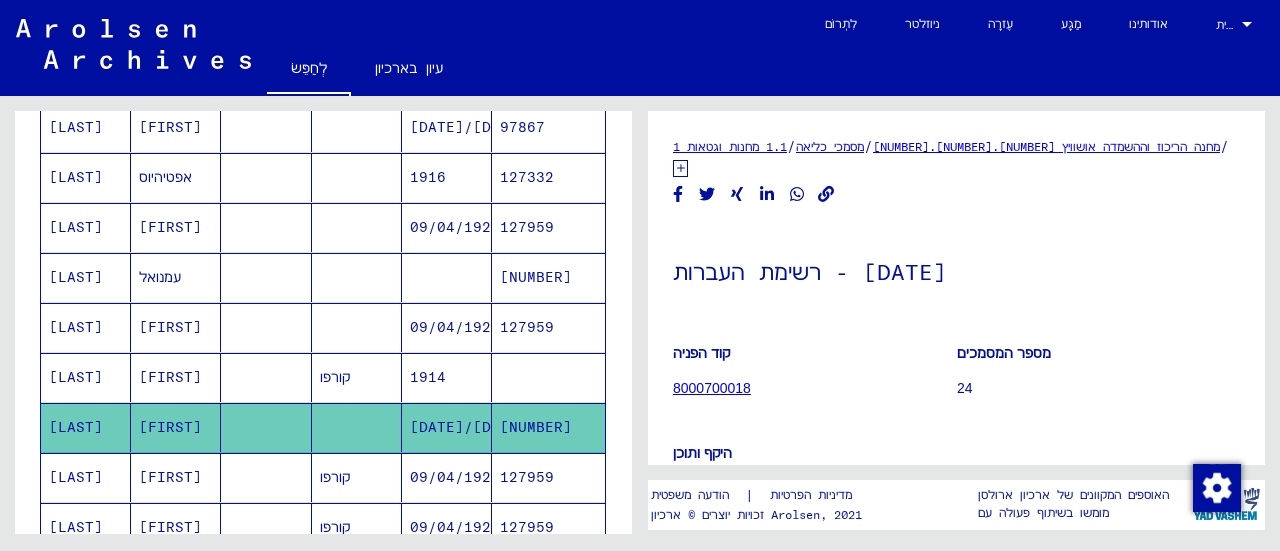 scroll, scrollTop: 0, scrollLeft: 0, axis: both 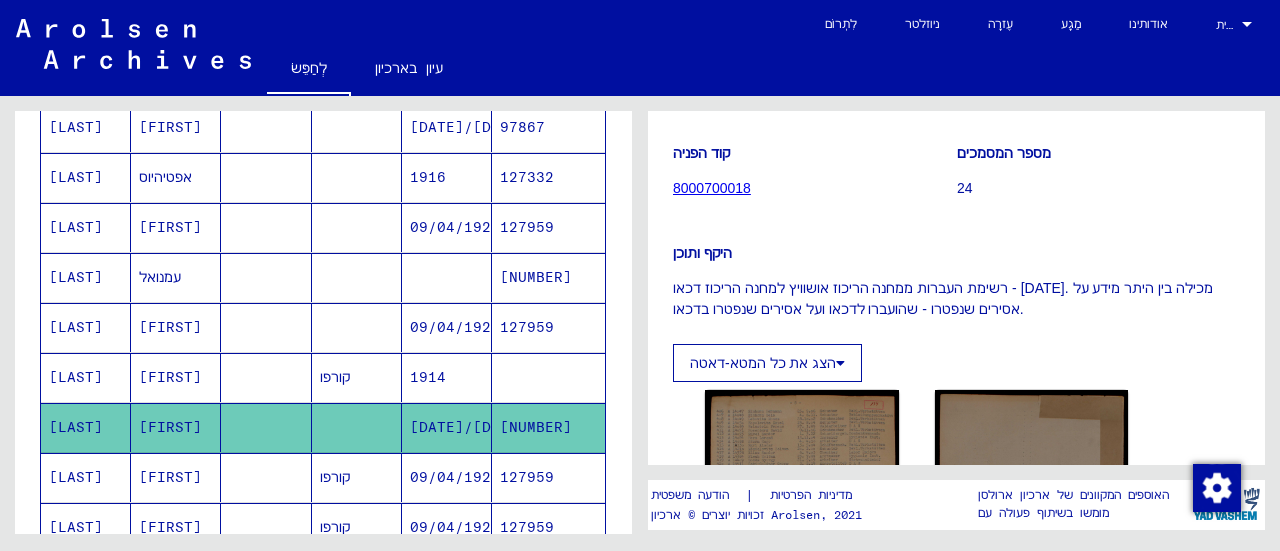 click at bounding box center (266, 527) 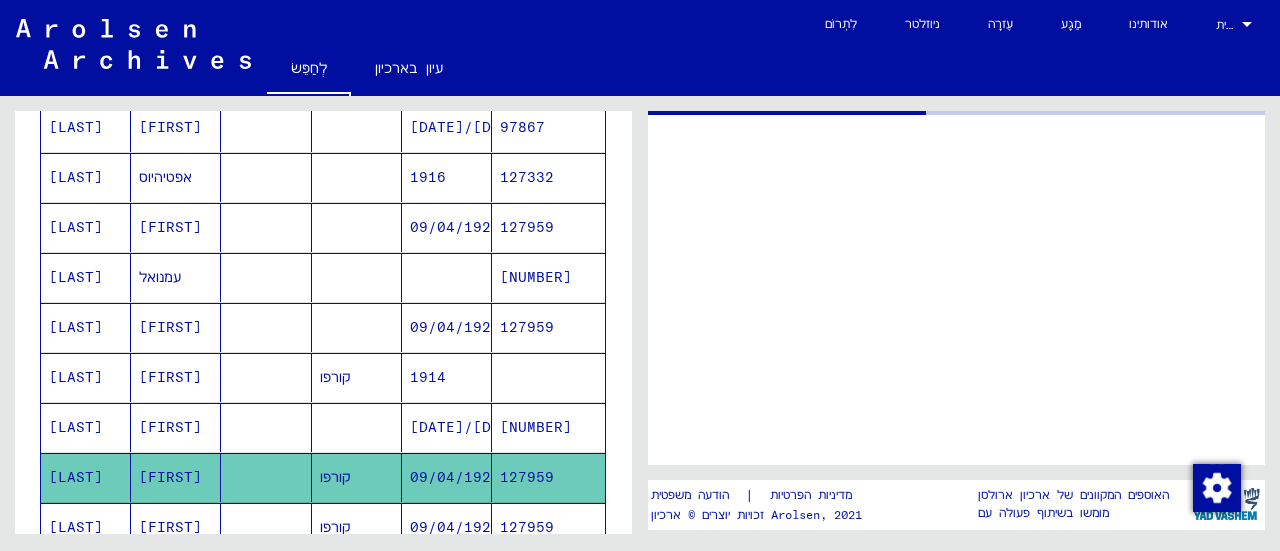 scroll, scrollTop: 0, scrollLeft: 0, axis: both 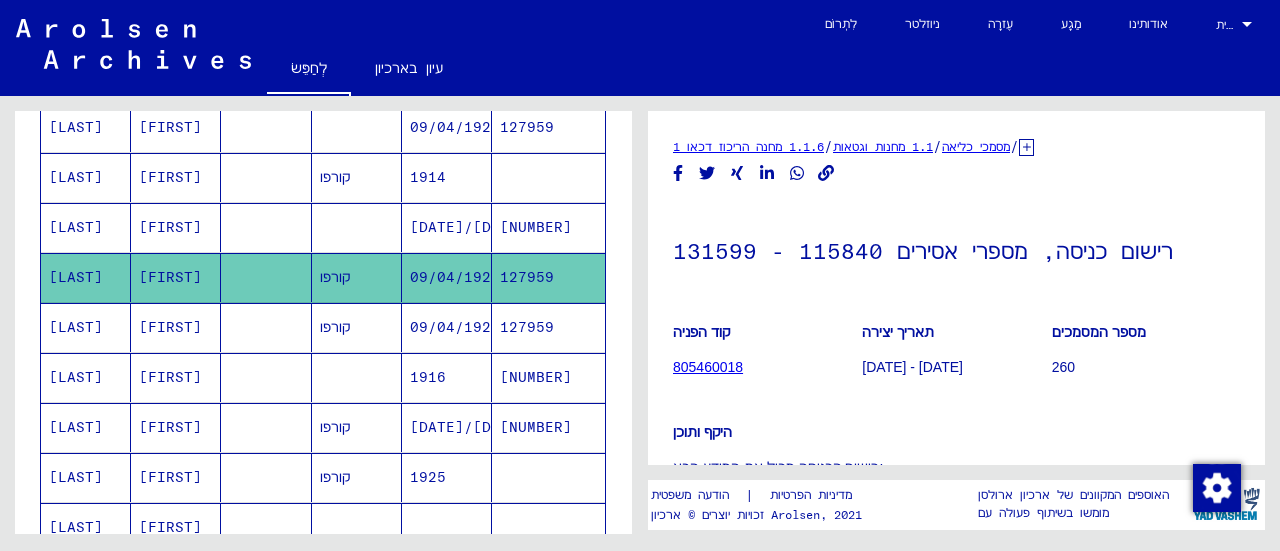 click at bounding box center [266, 427] 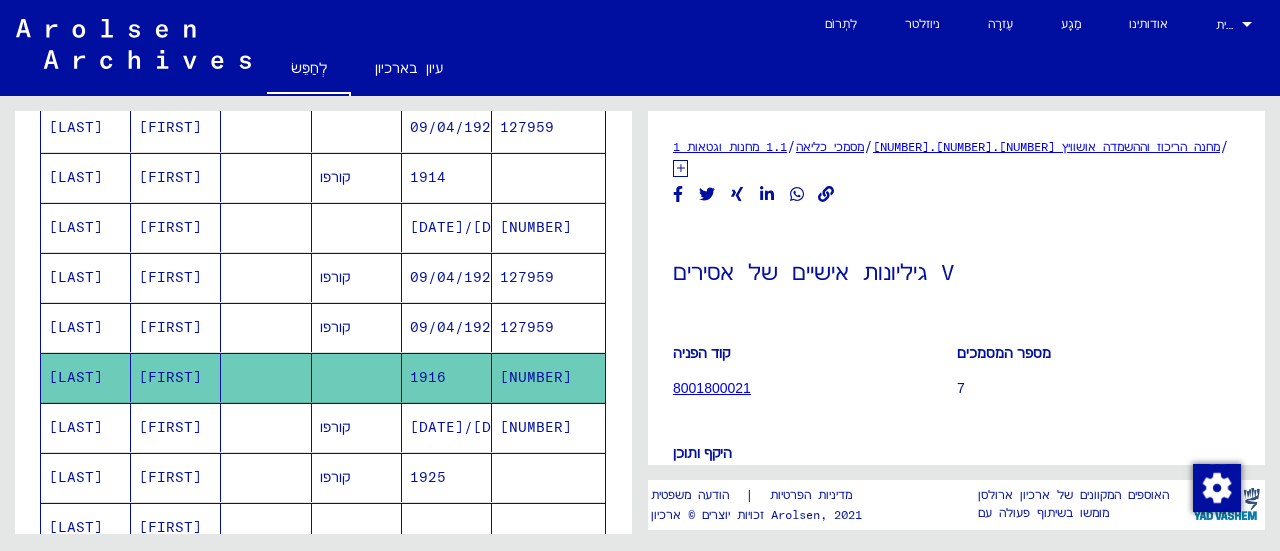scroll, scrollTop: 0, scrollLeft: 0, axis: both 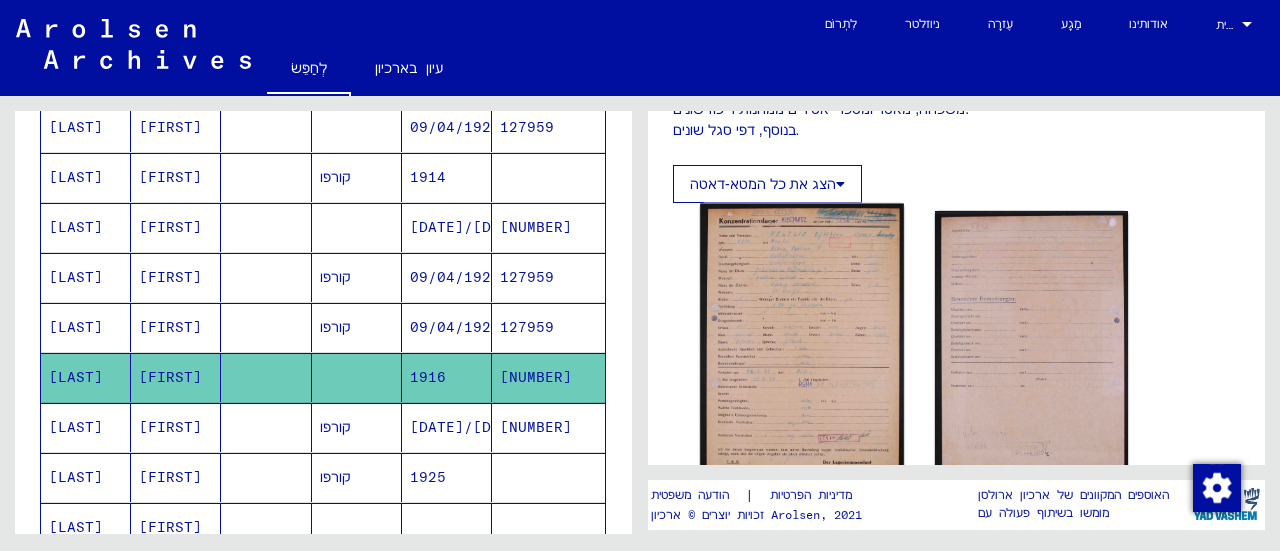 click 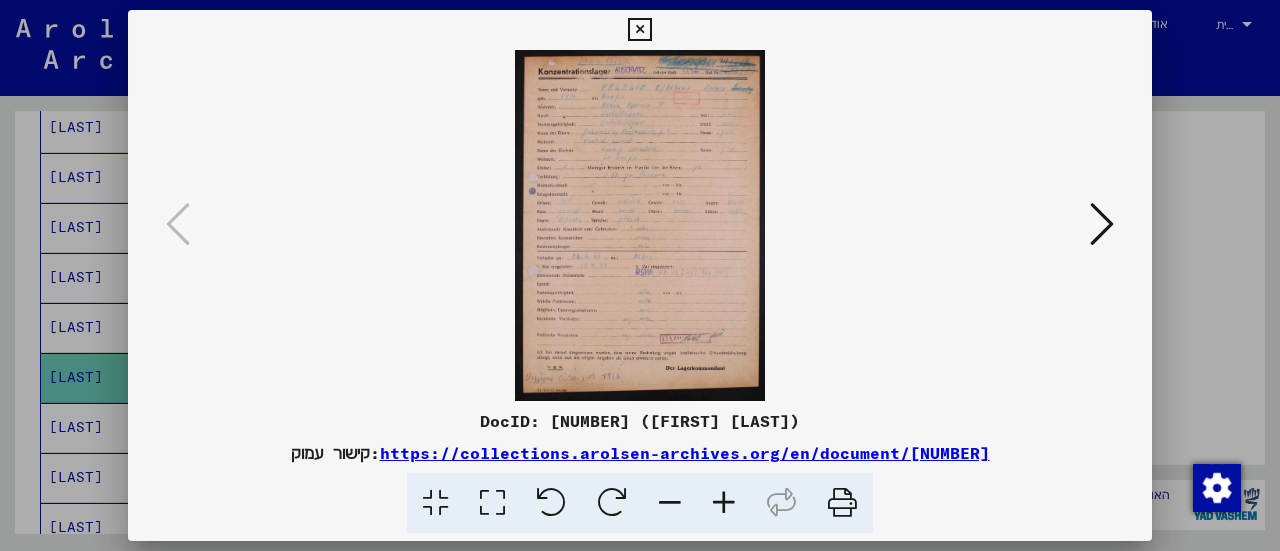 click at bounding box center [724, 503] 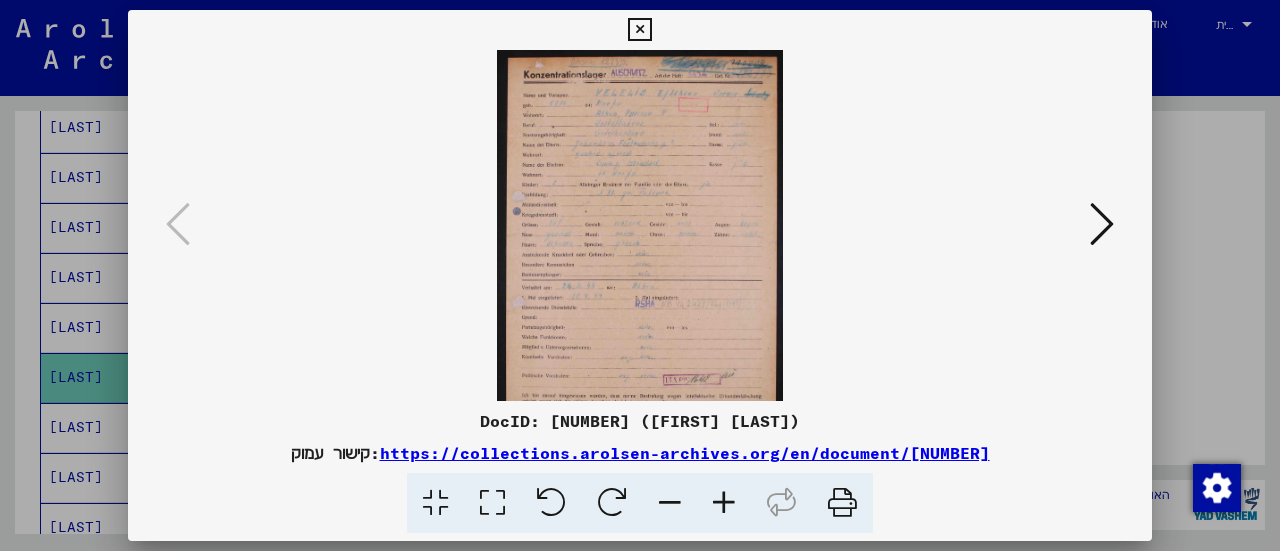 click at bounding box center (724, 503) 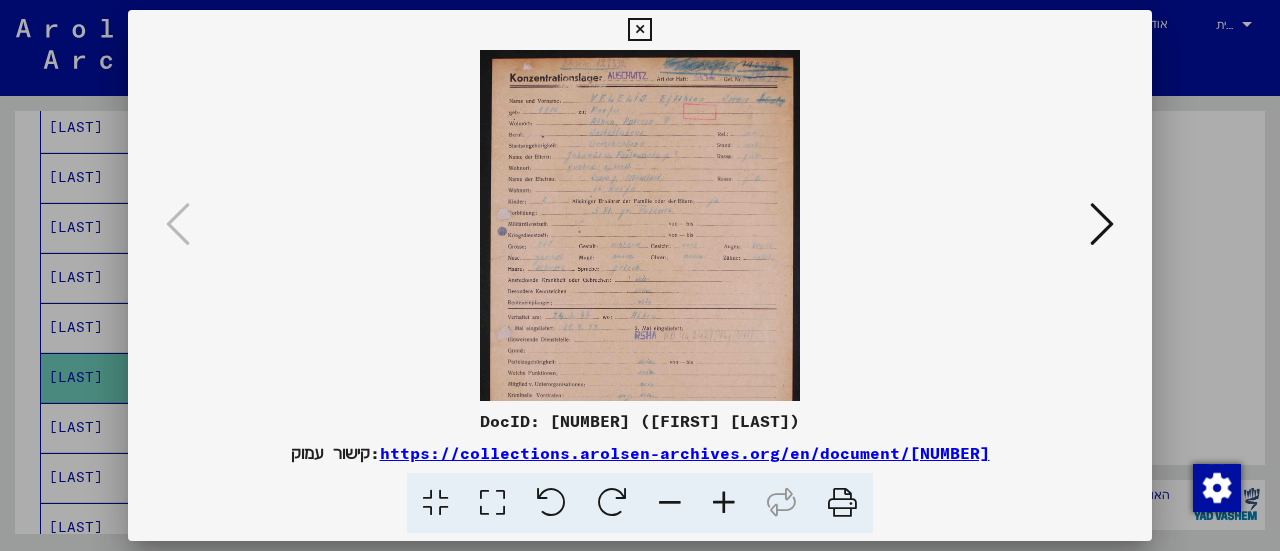 click at bounding box center [724, 503] 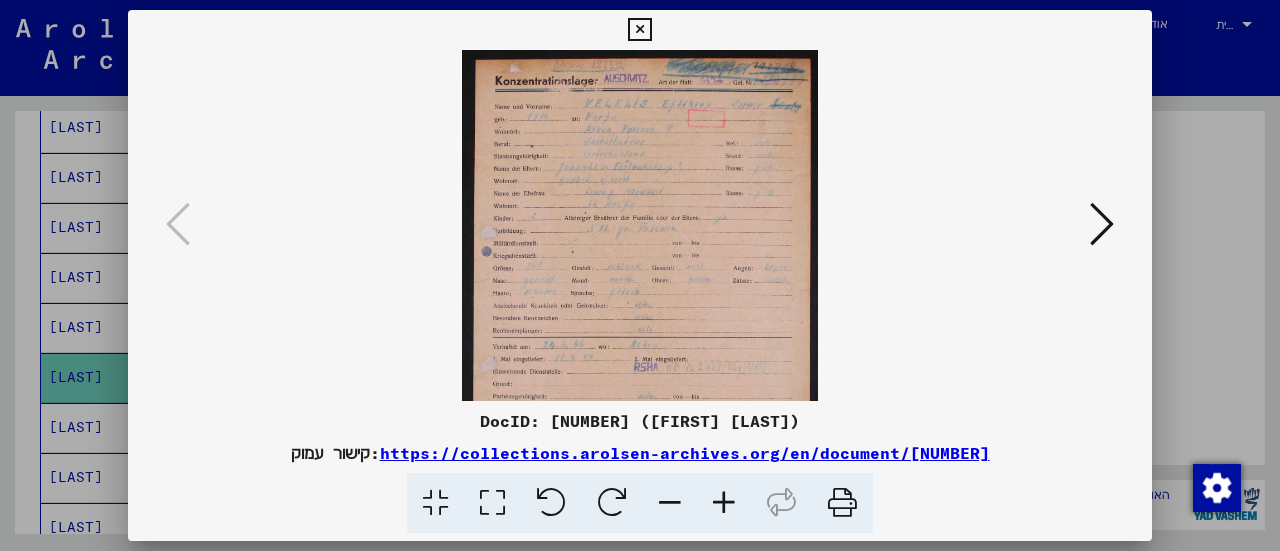 click at bounding box center (724, 503) 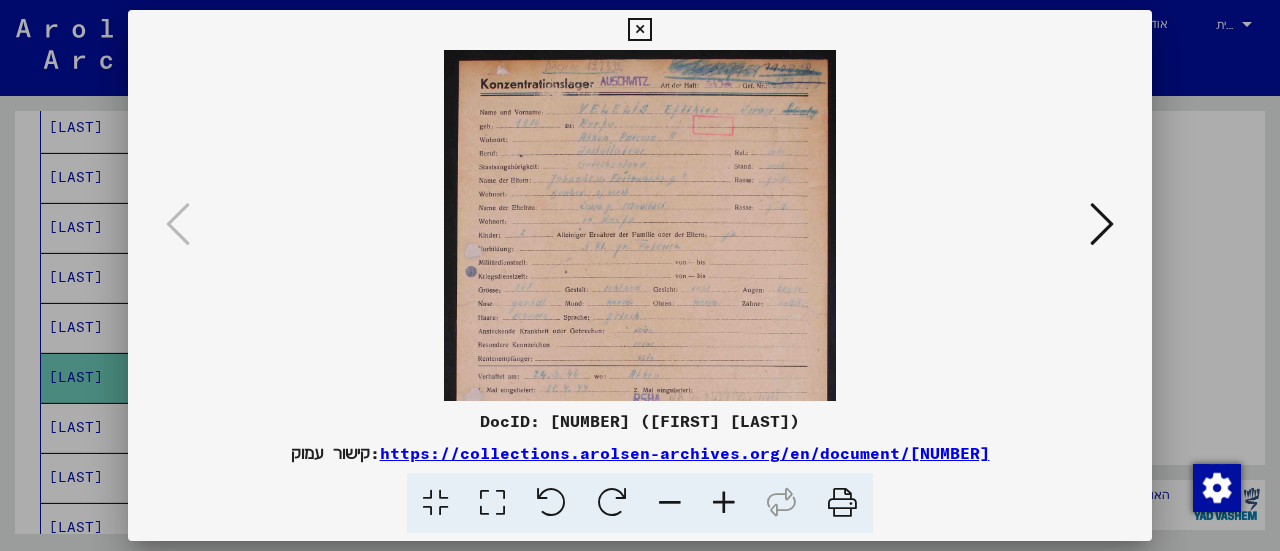 click at bounding box center [724, 503] 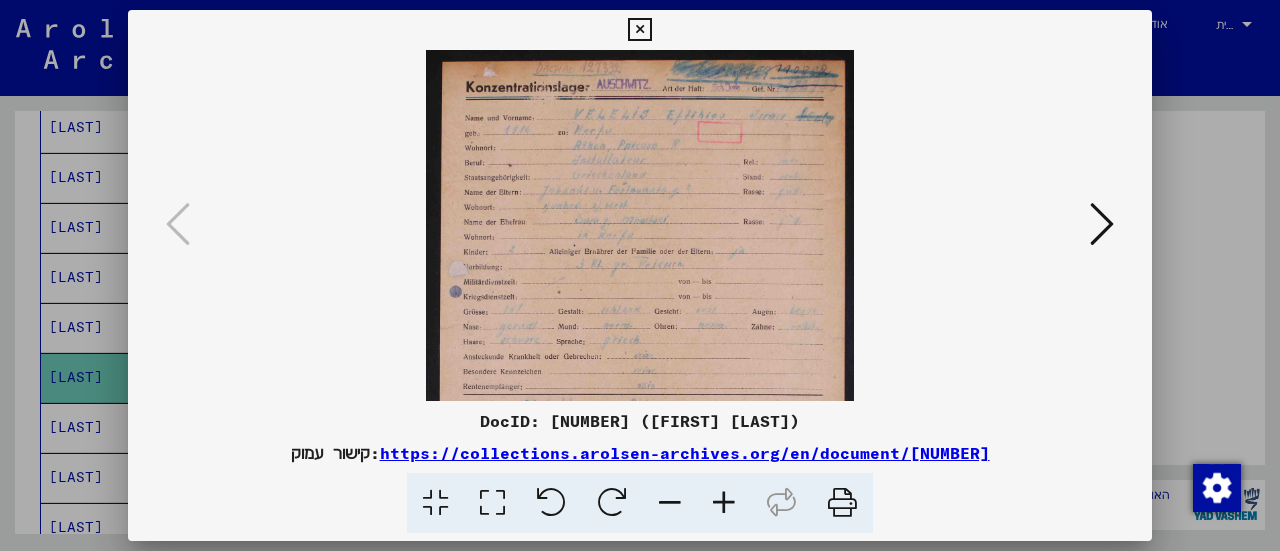 click at bounding box center [724, 503] 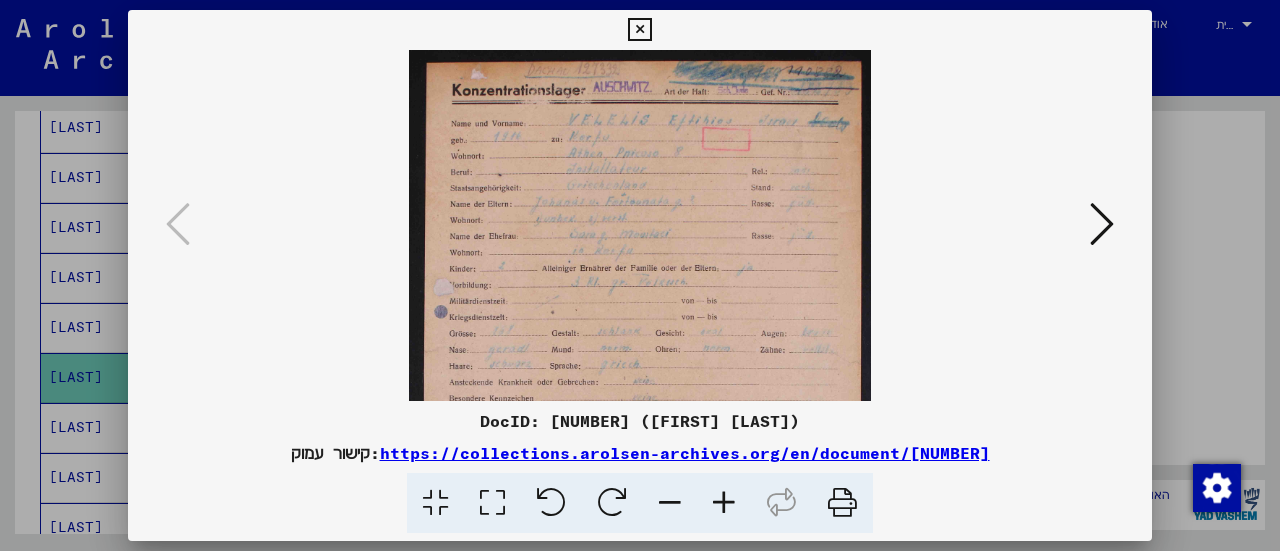 click at bounding box center (724, 503) 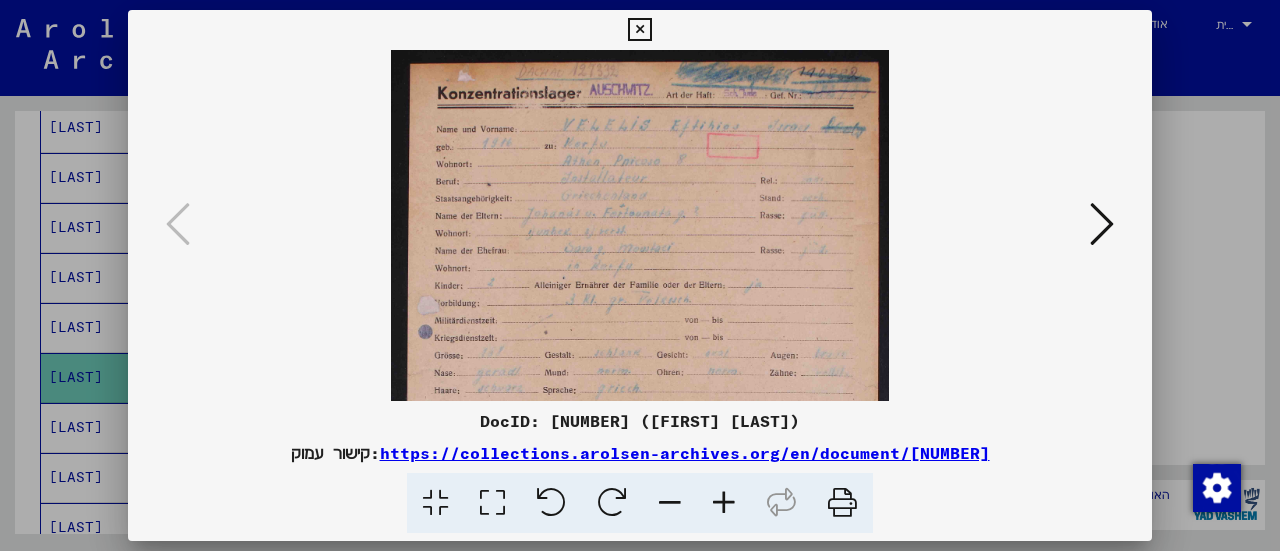 click at bounding box center (724, 503) 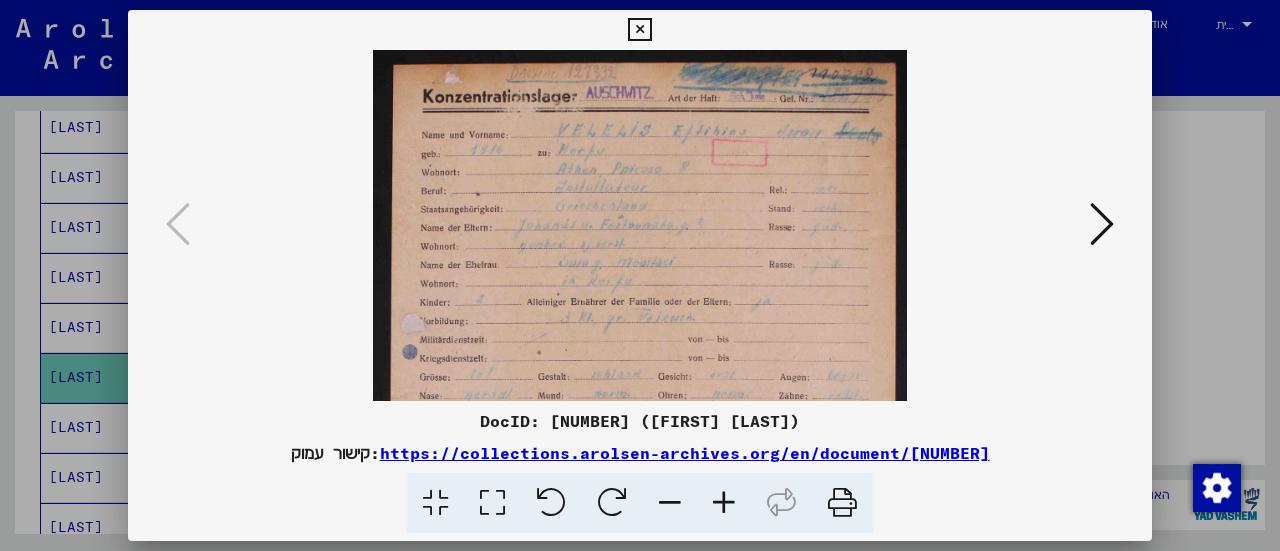 click at bounding box center (724, 503) 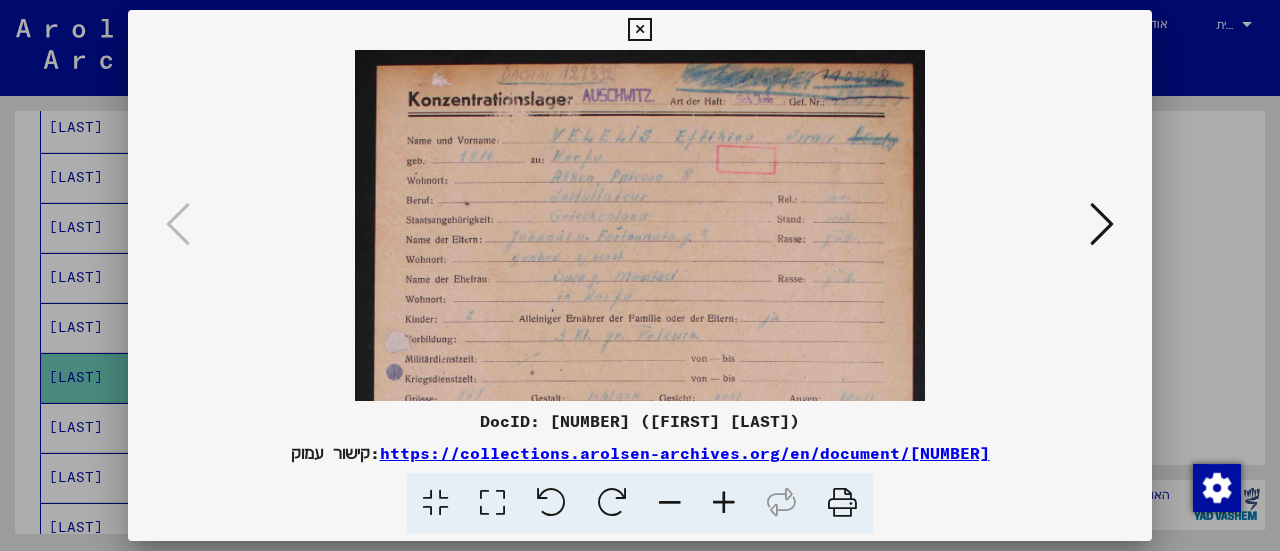 click at bounding box center [724, 503] 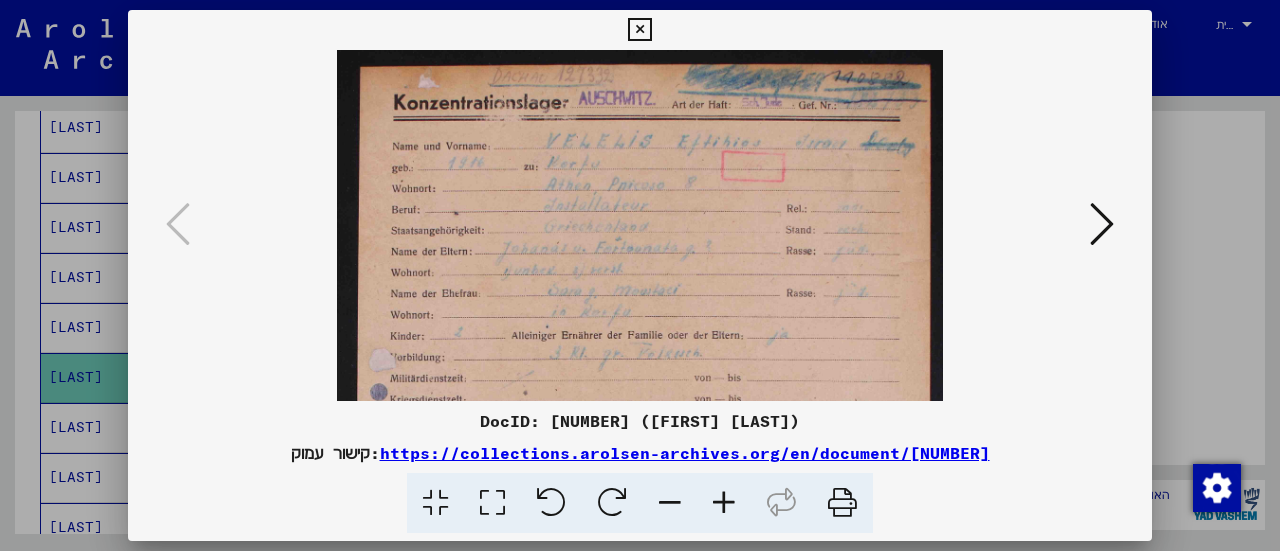 click at bounding box center [724, 503] 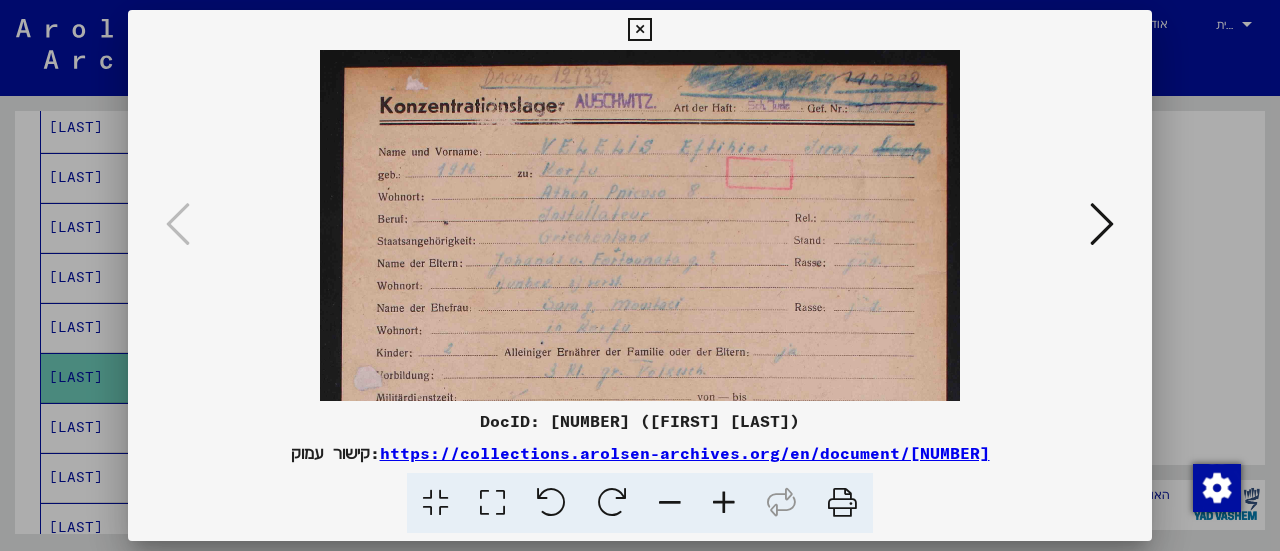 click at bounding box center [724, 503] 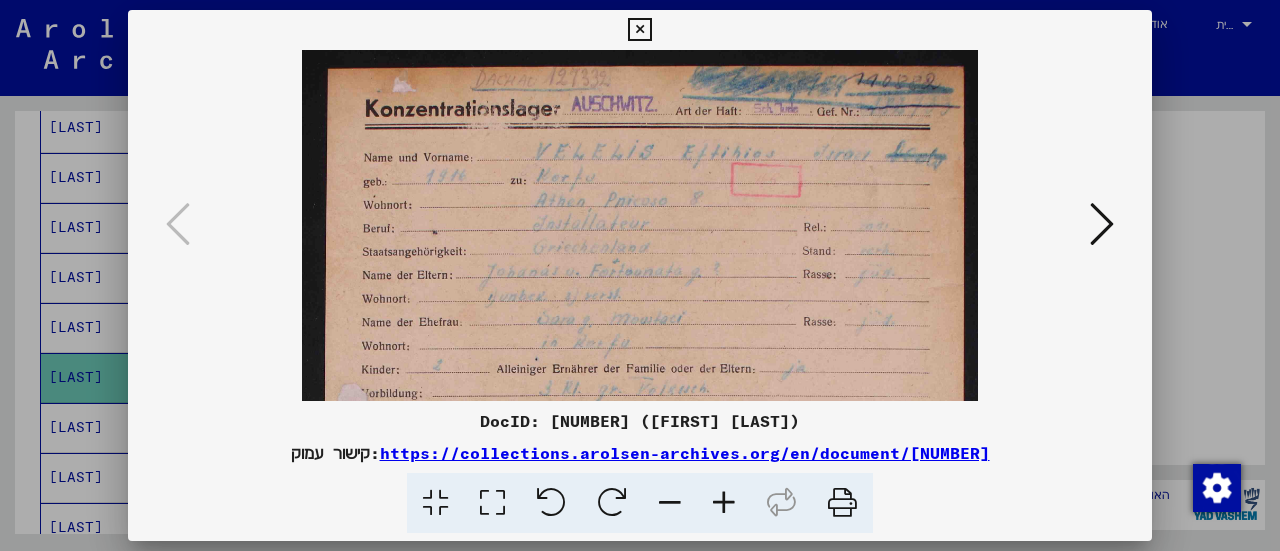 click at bounding box center (724, 503) 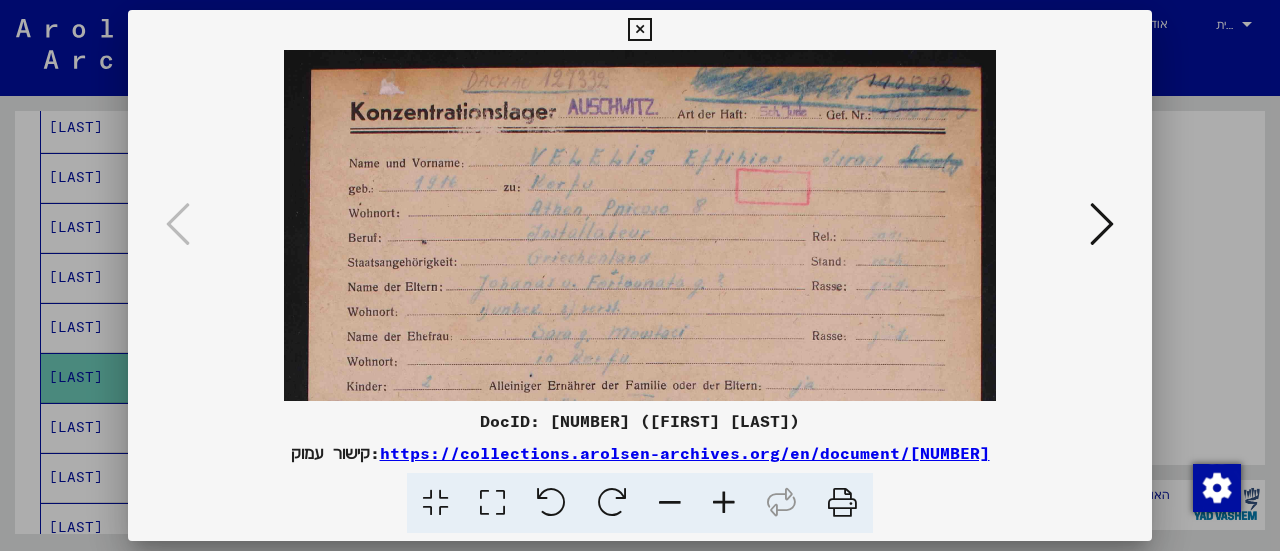click at bounding box center (724, 503) 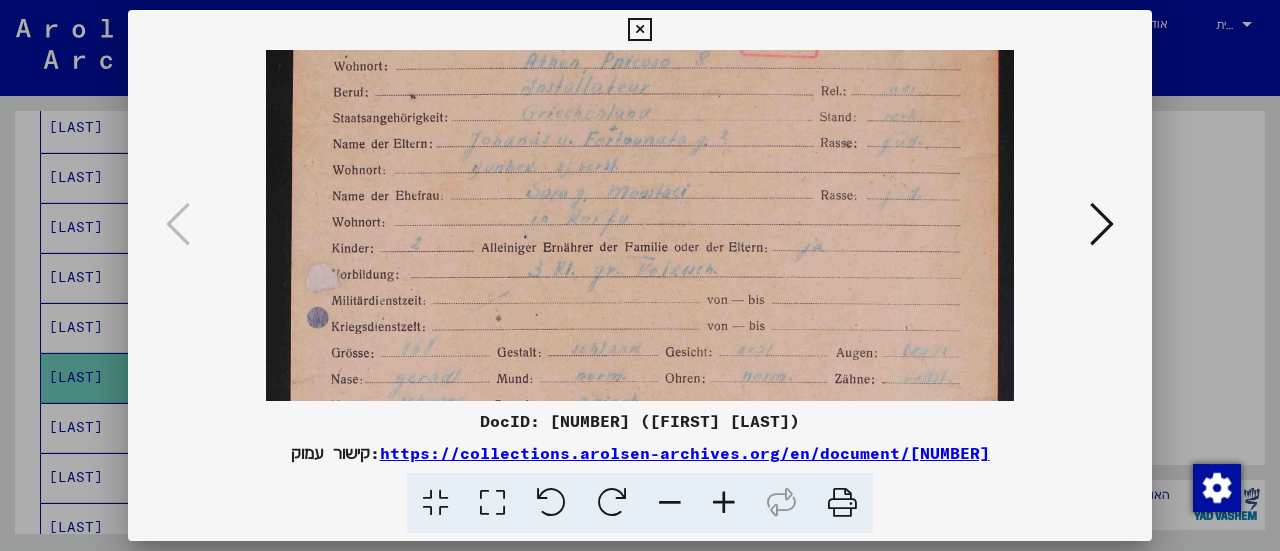 scroll, scrollTop: 156, scrollLeft: 0, axis: vertical 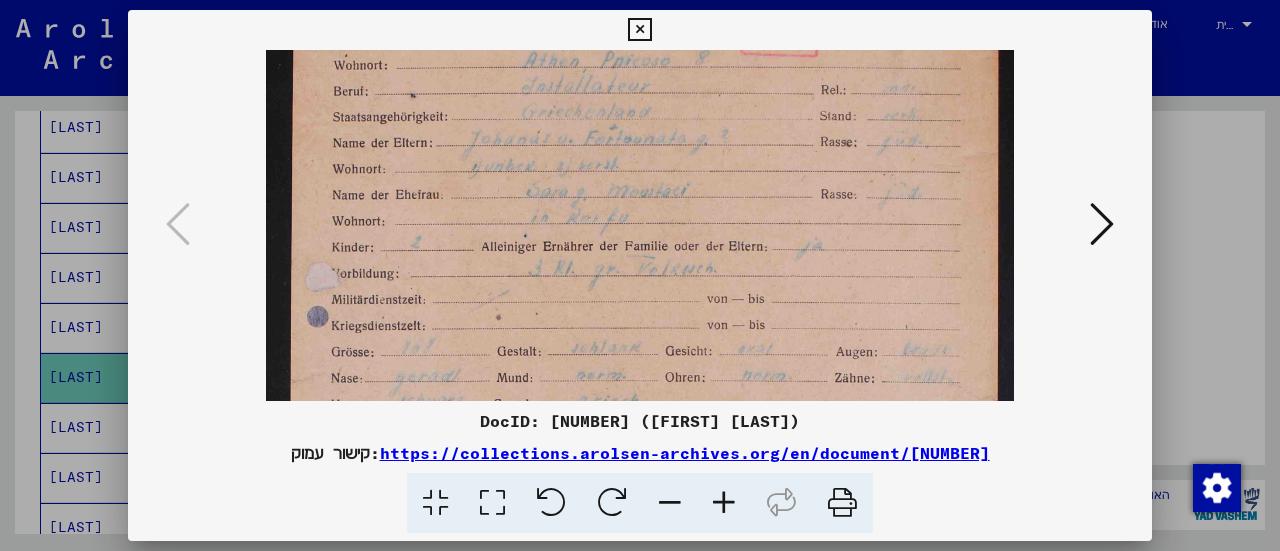 drag, startPoint x: 731, startPoint y: 316, endPoint x: 738, endPoint y: 160, distance: 156.15697 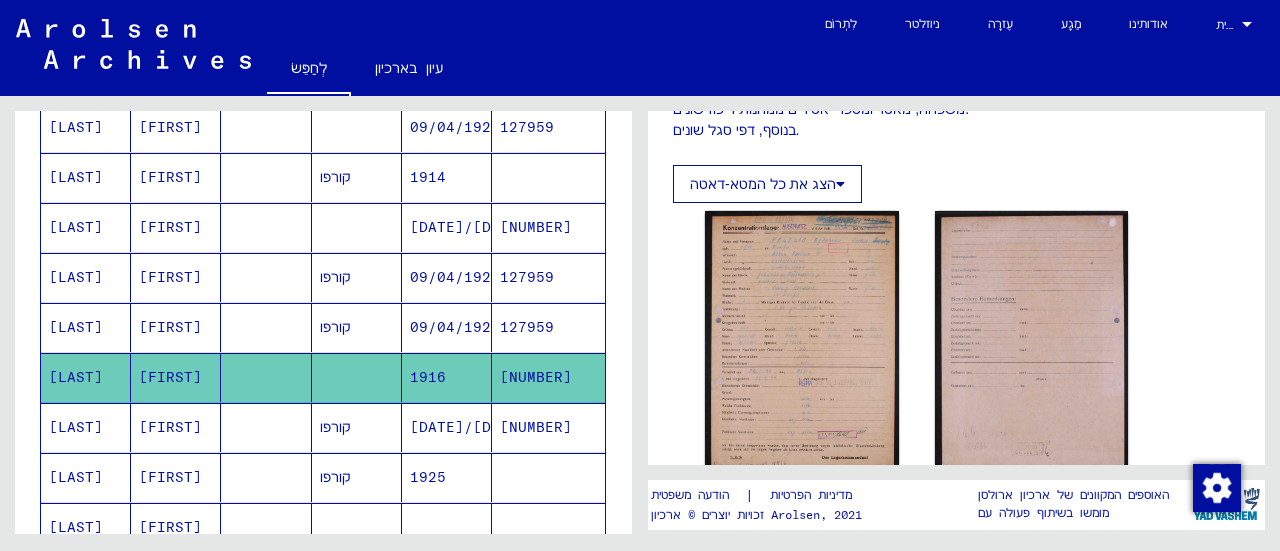 click on "[FIRST]" at bounding box center [176, 477] 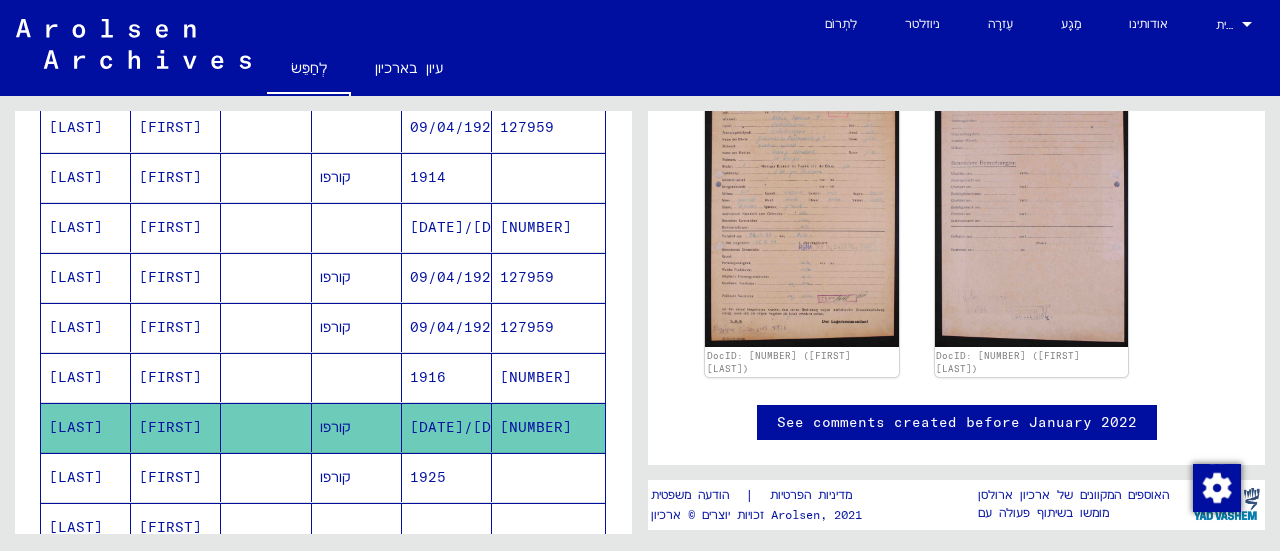 scroll, scrollTop: 0, scrollLeft: 0, axis: both 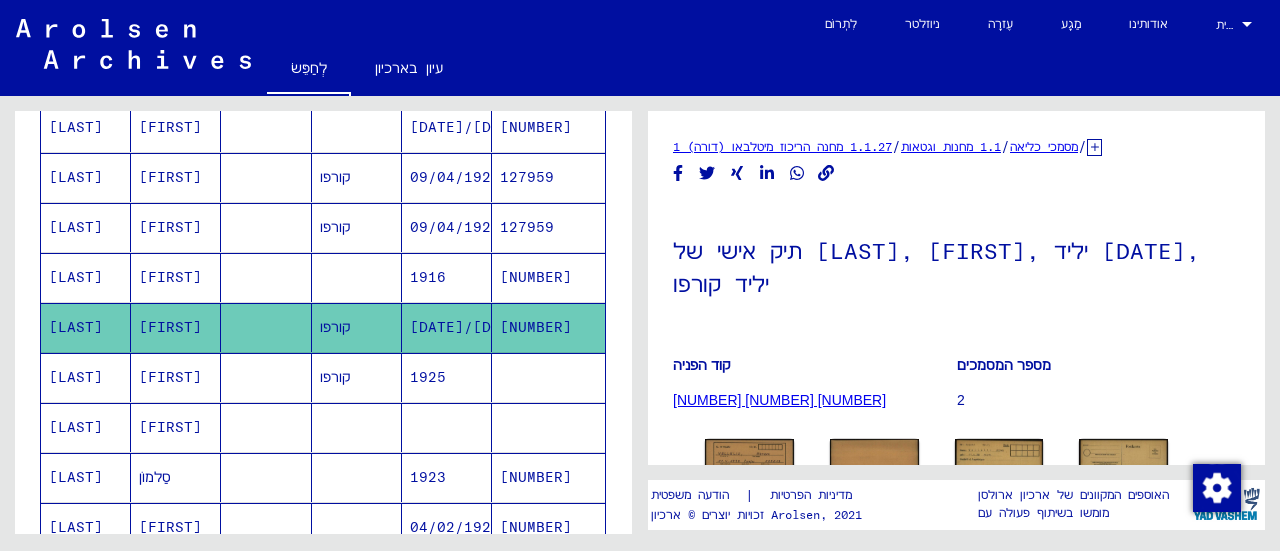 click at bounding box center [357, 477] 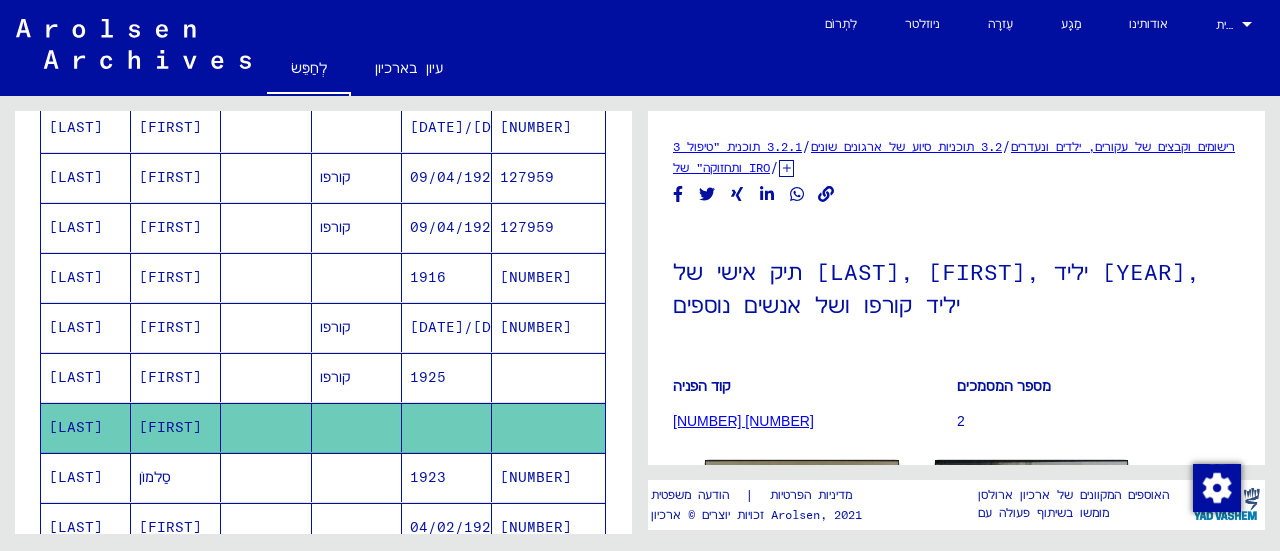 scroll, scrollTop: 1102, scrollLeft: 0, axis: vertical 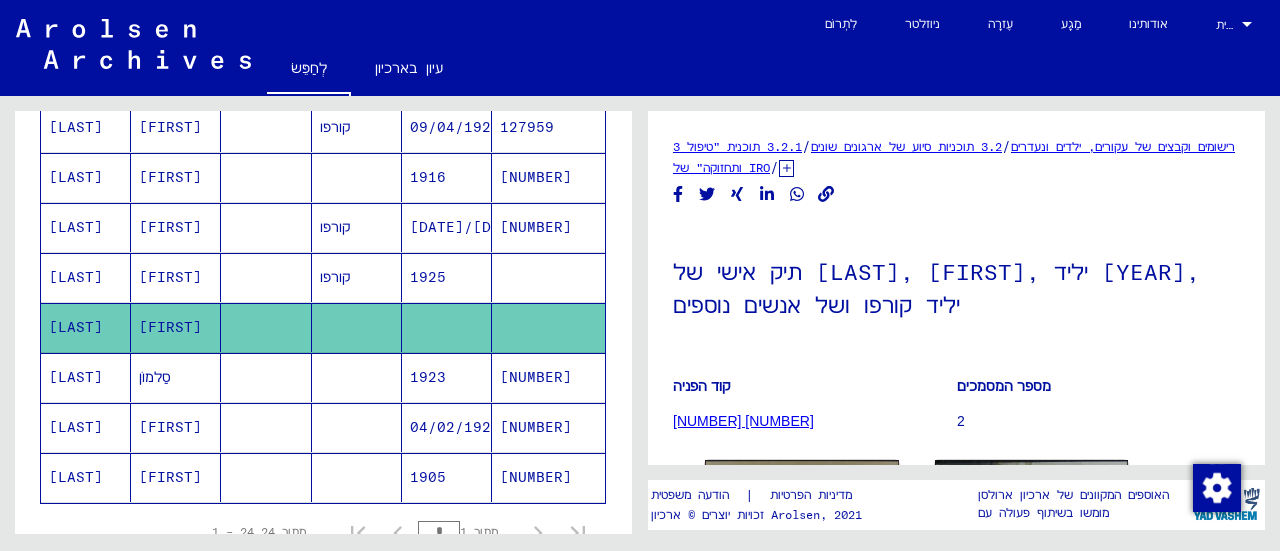 click at bounding box center [266, 477] 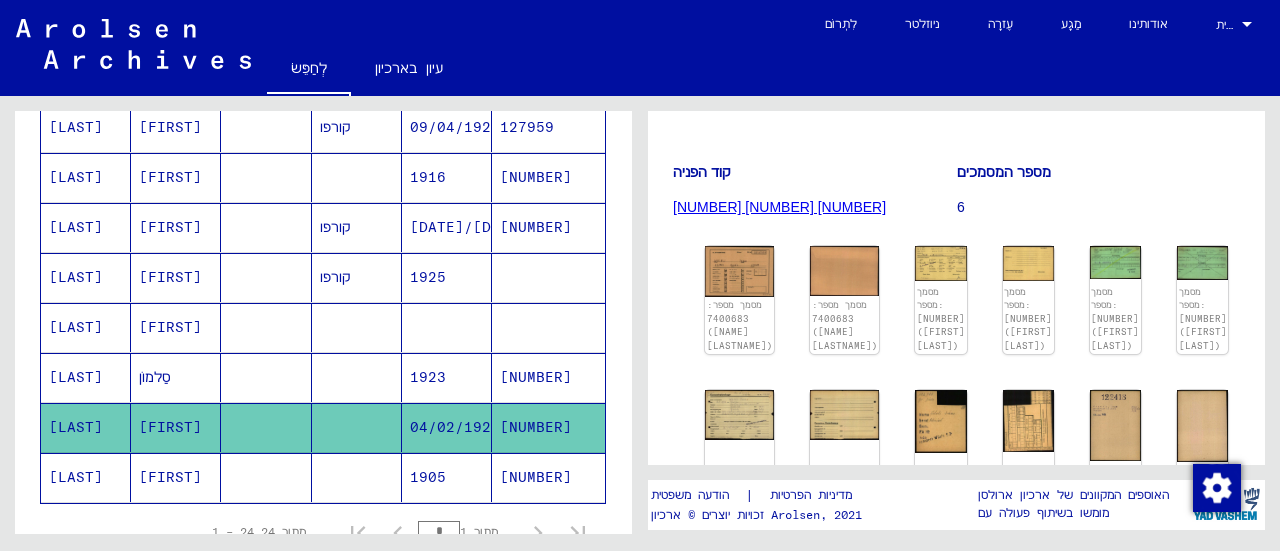scroll, scrollTop: 200, scrollLeft: 0, axis: vertical 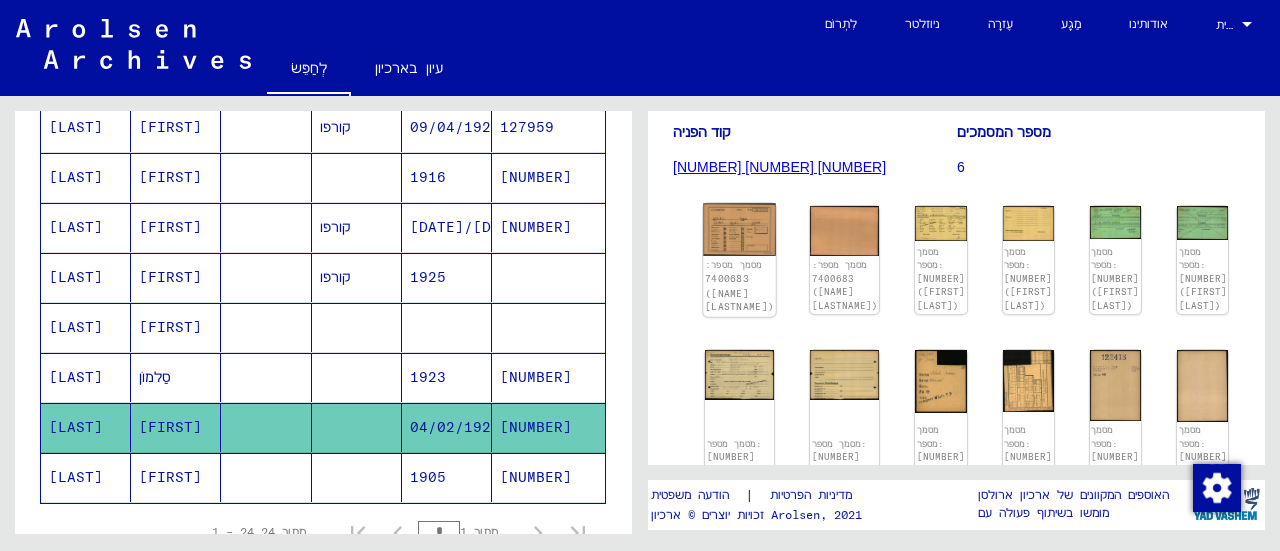 click 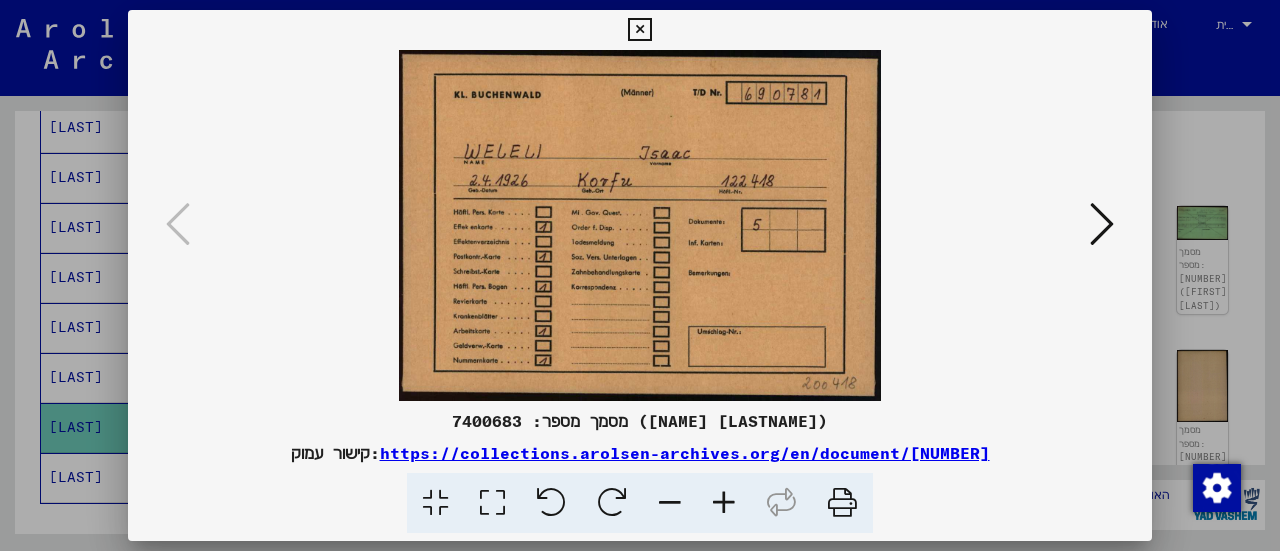 click at bounding box center (1102, 224) 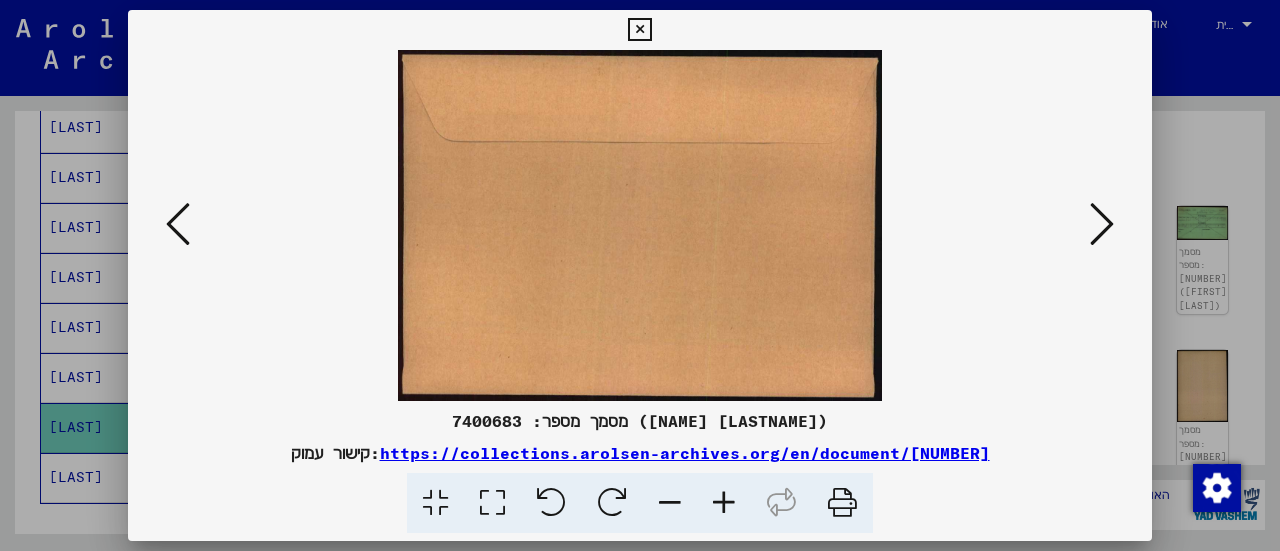 click at bounding box center (1102, 224) 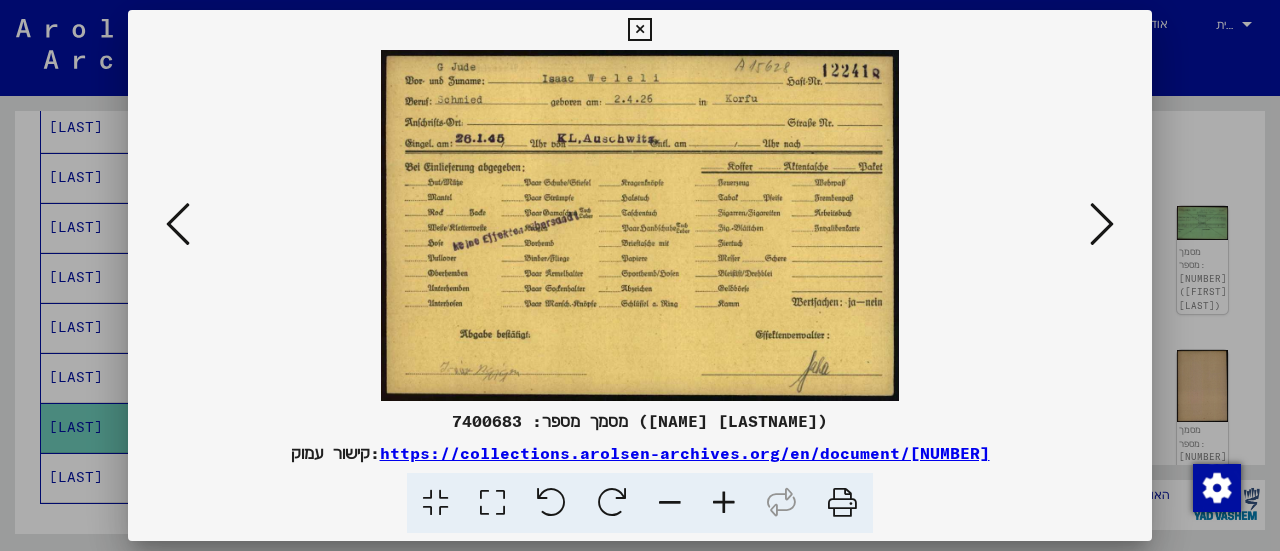 click at bounding box center [1102, 224] 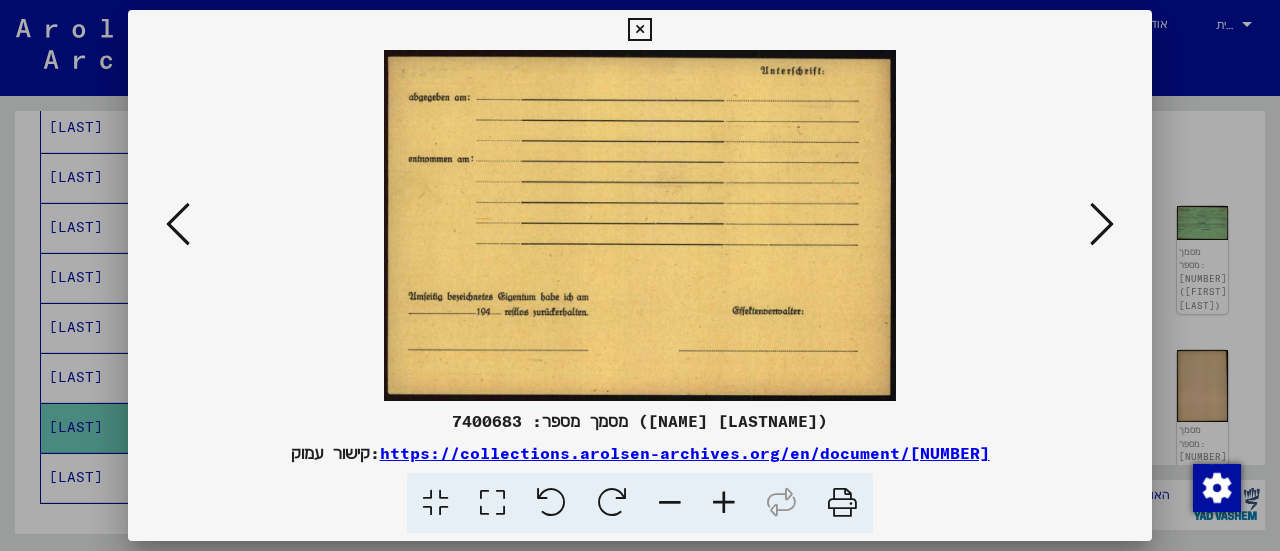 click at bounding box center (1102, 224) 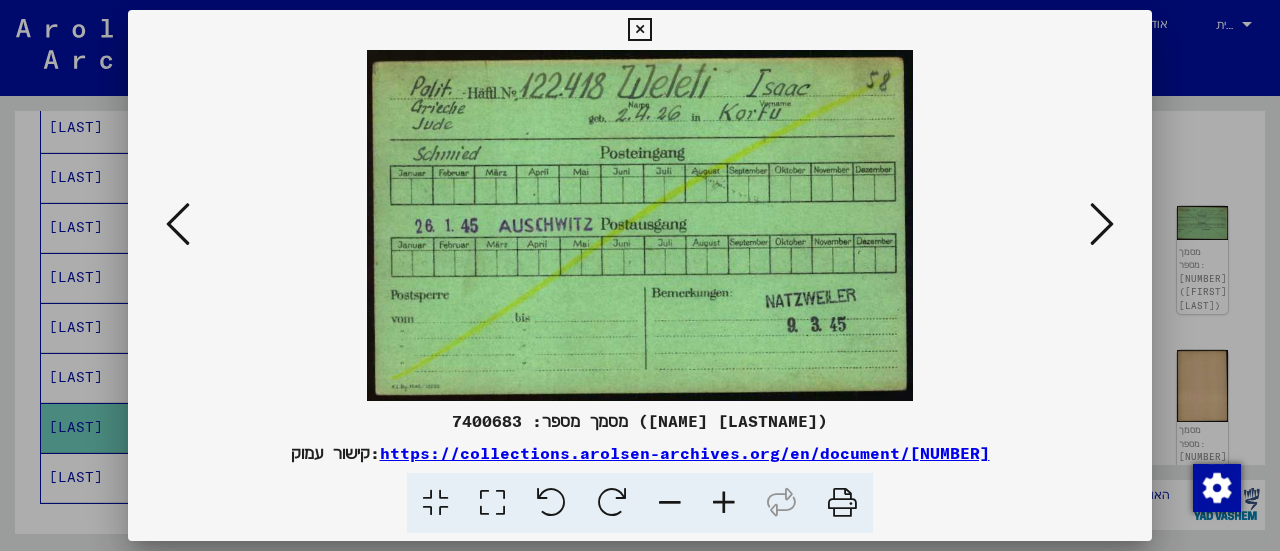 click at bounding box center (1102, 224) 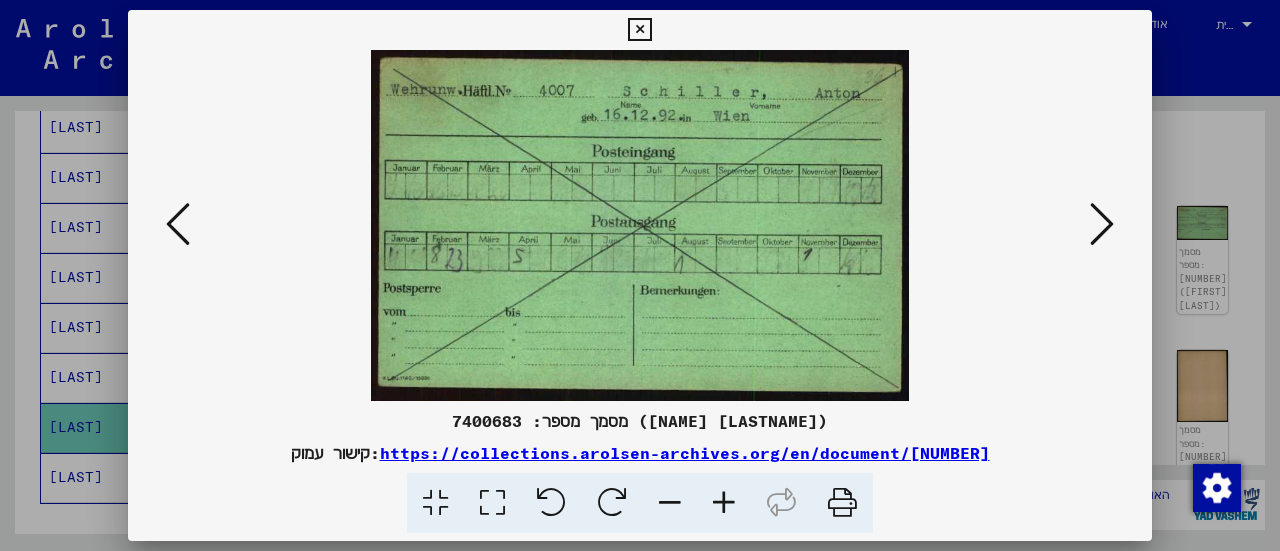 click at bounding box center (1102, 224) 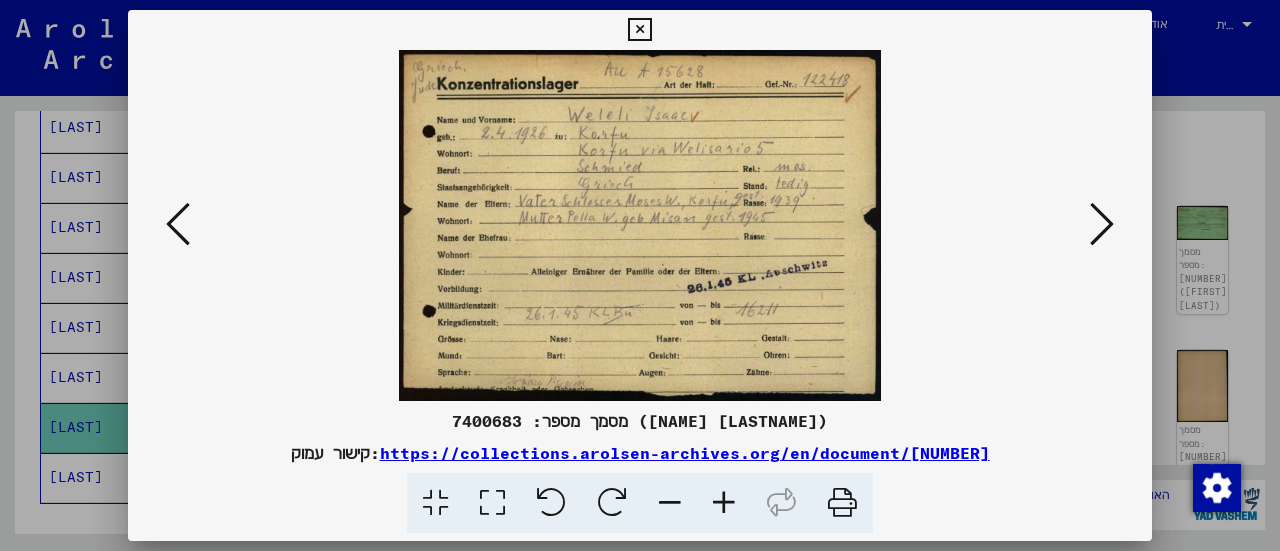 click at bounding box center [724, 503] 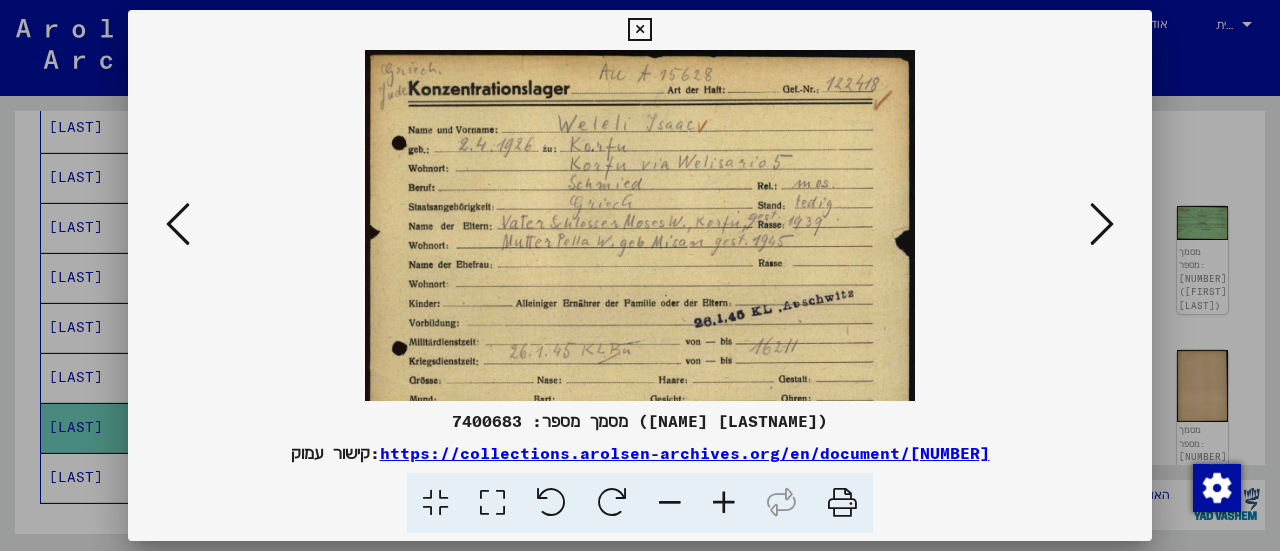 click at bounding box center (724, 503) 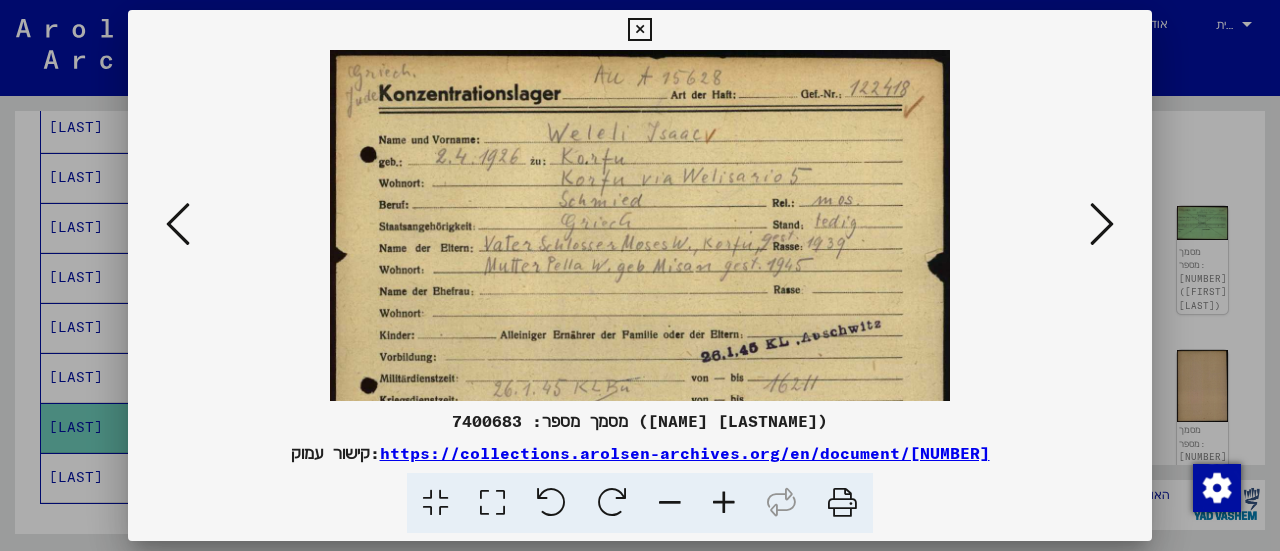 click at bounding box center [724, 503] 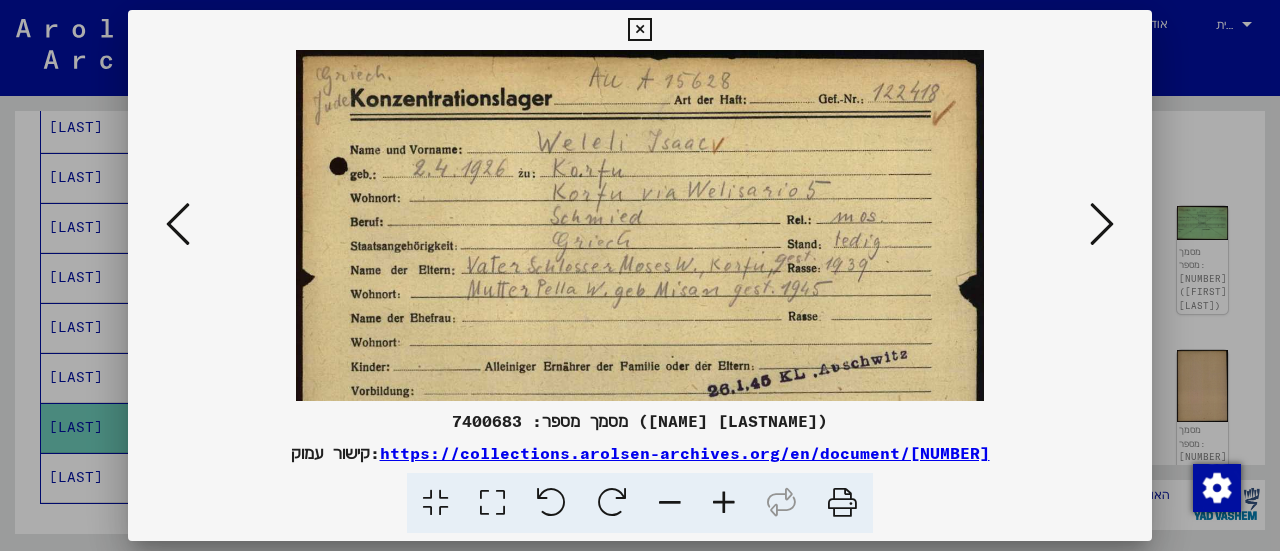 click at bounding box center [1102, 224] 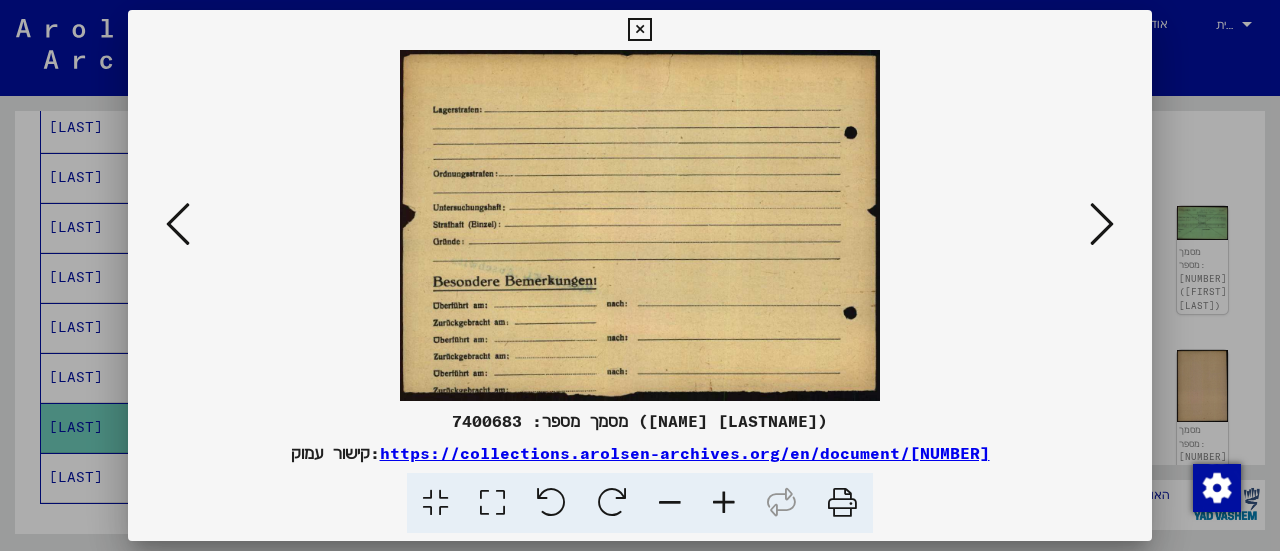 click at bounding box center (1102, 224) 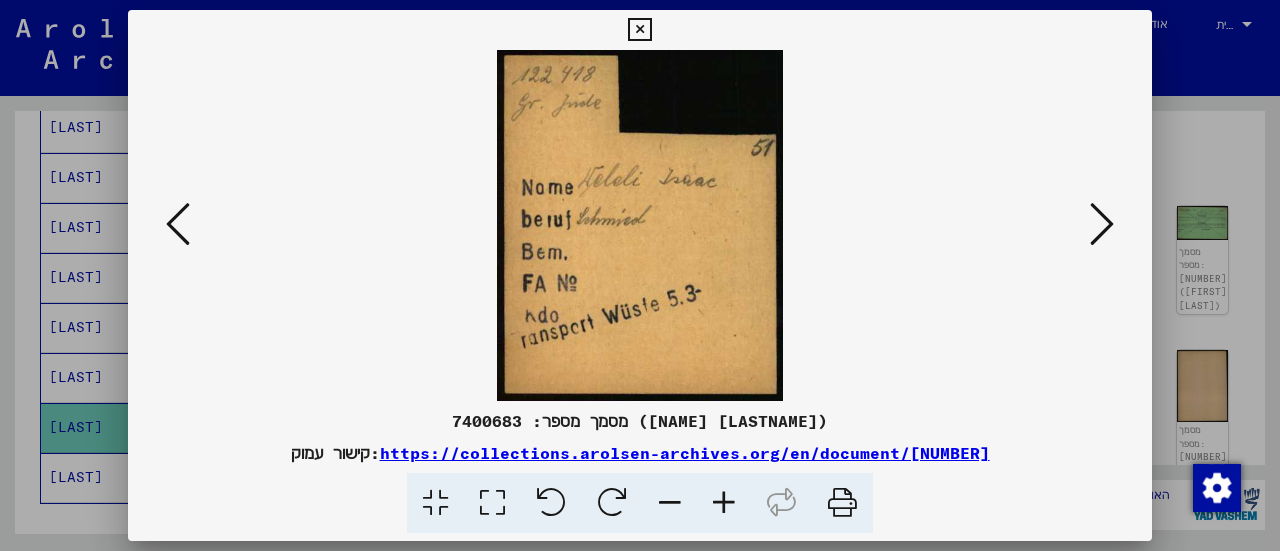 click at bounding box center [1102, 224] 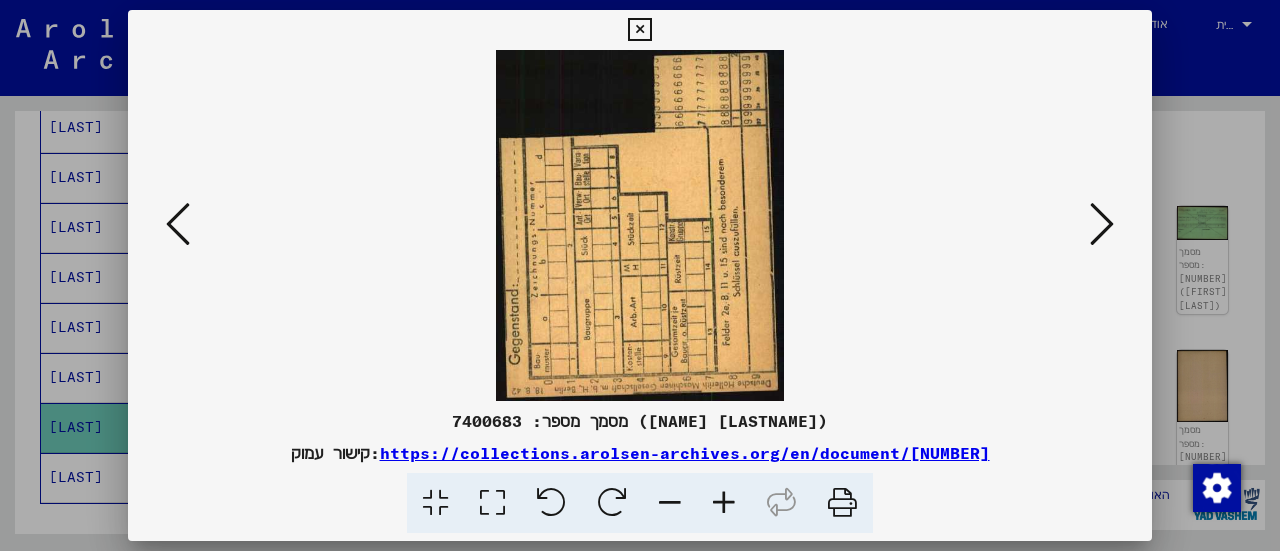 click at bounding box center (1102, 224) 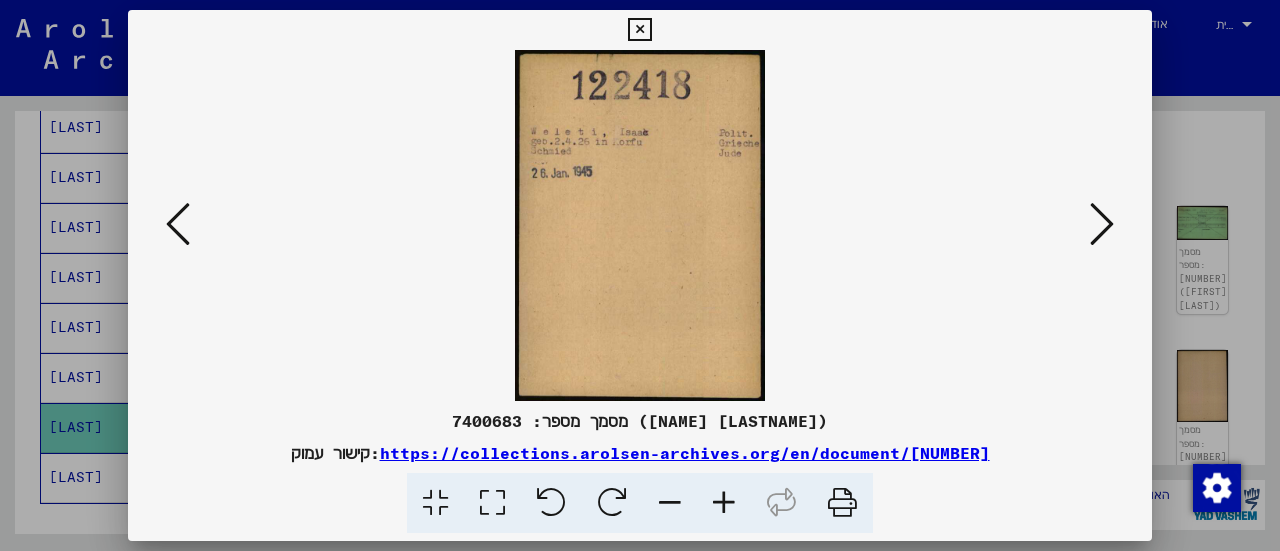 click at bounding box center [1102, 224] 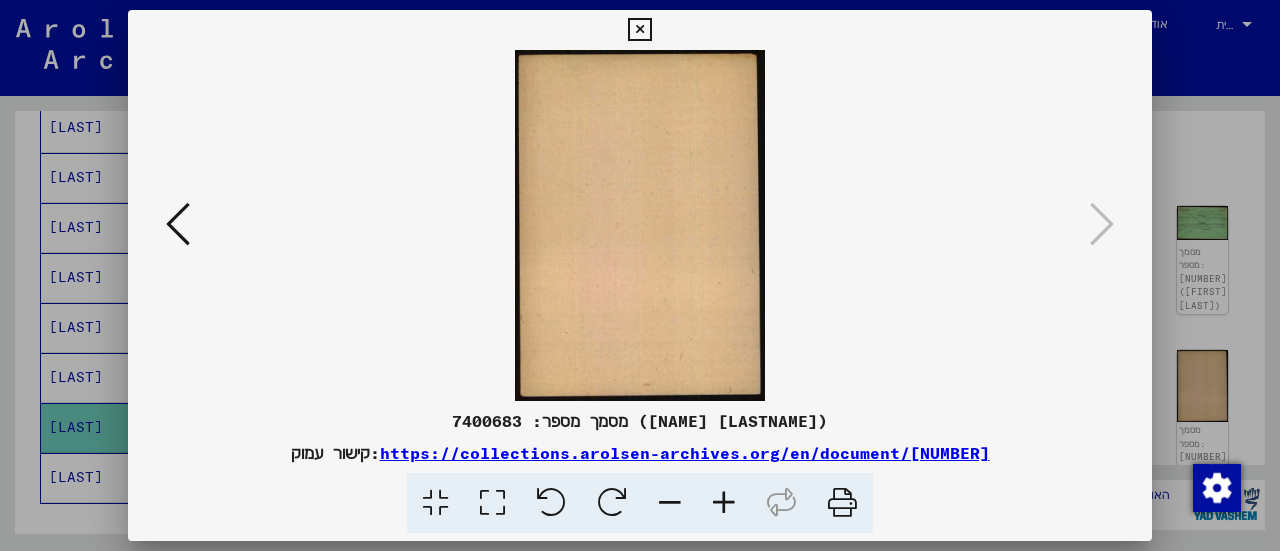 click at bounding box center (639, 30) 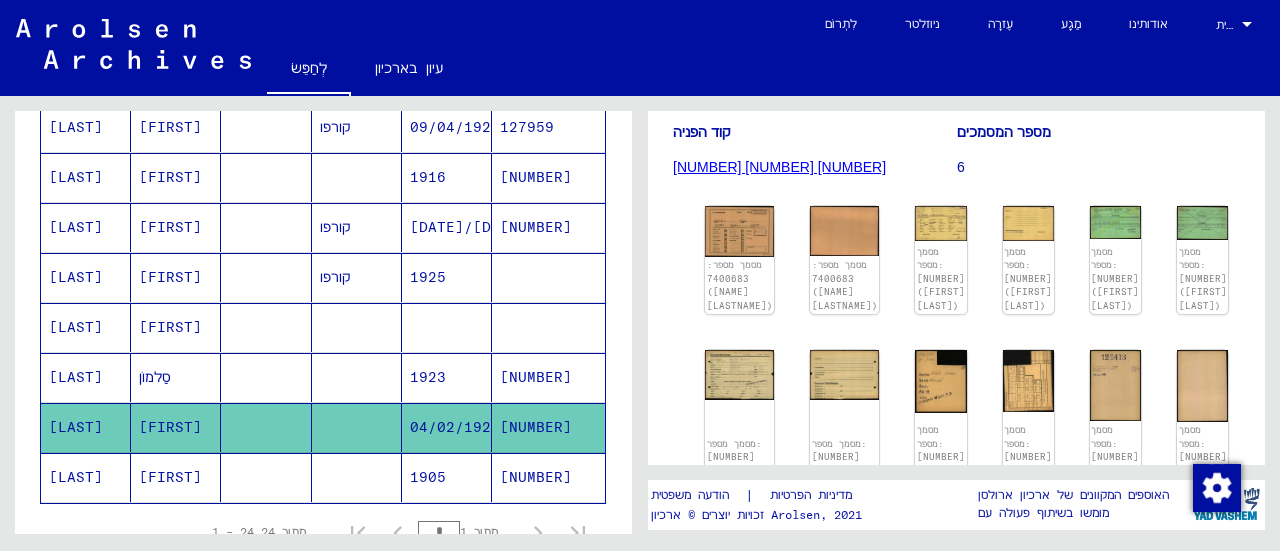 scroll, scrollTop: 1202, scrollLeft: 0, axis: vertical 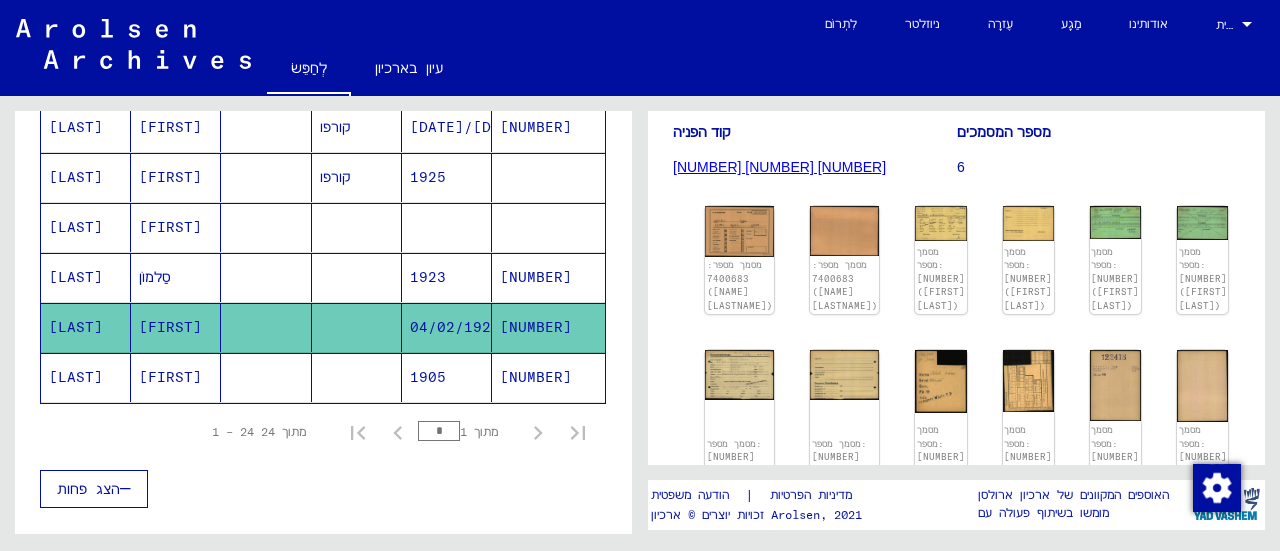 click 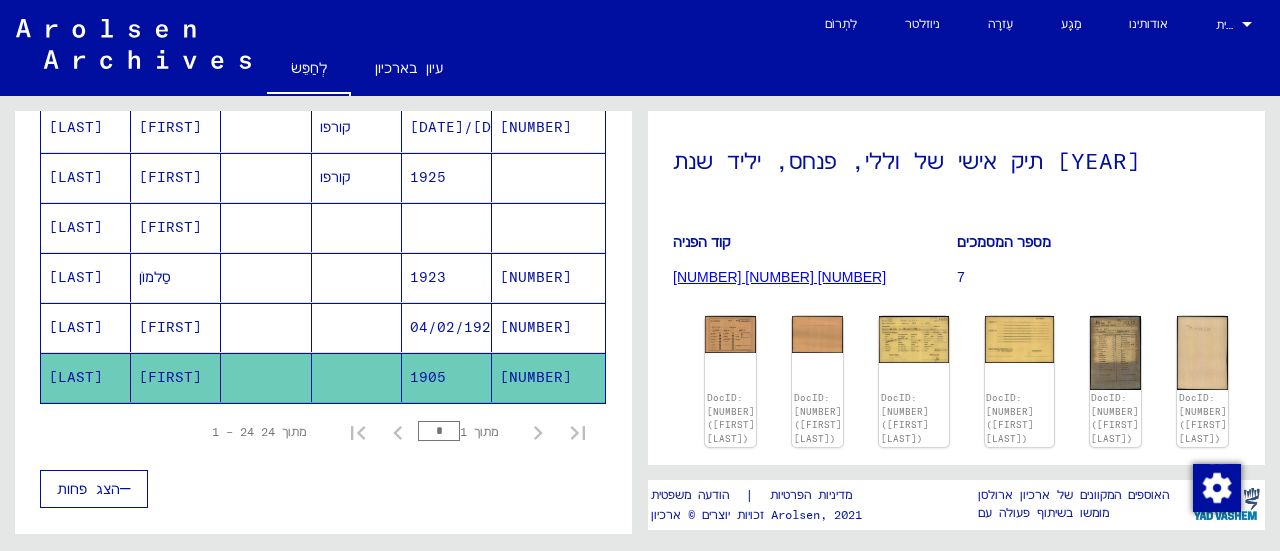 scroll, scrollTop: 100, scrollLeft: 0, axis: vertical 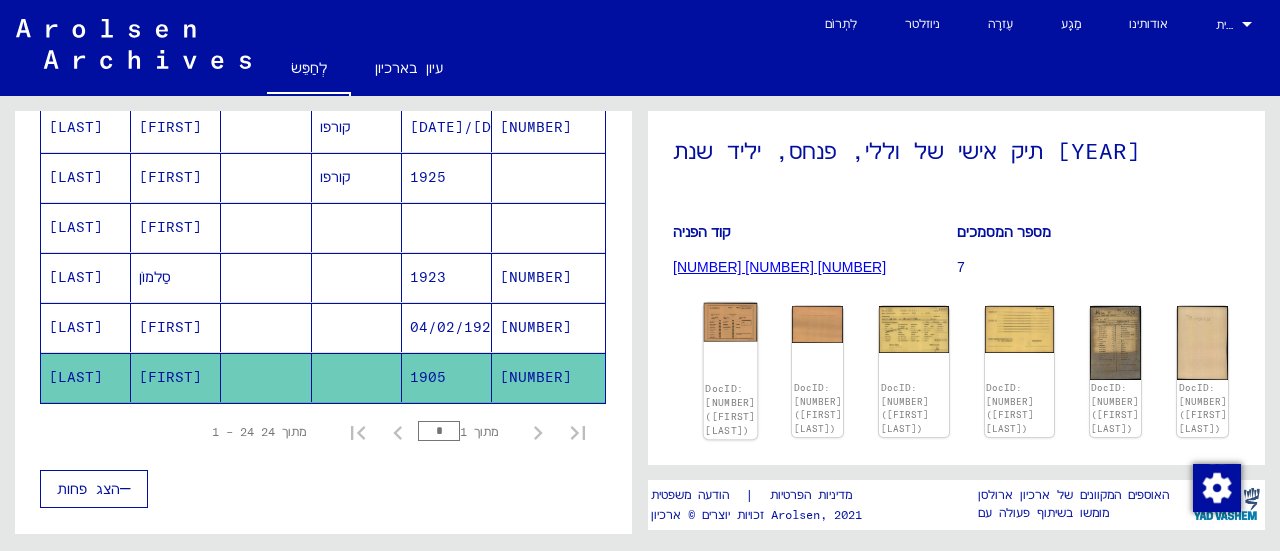 click 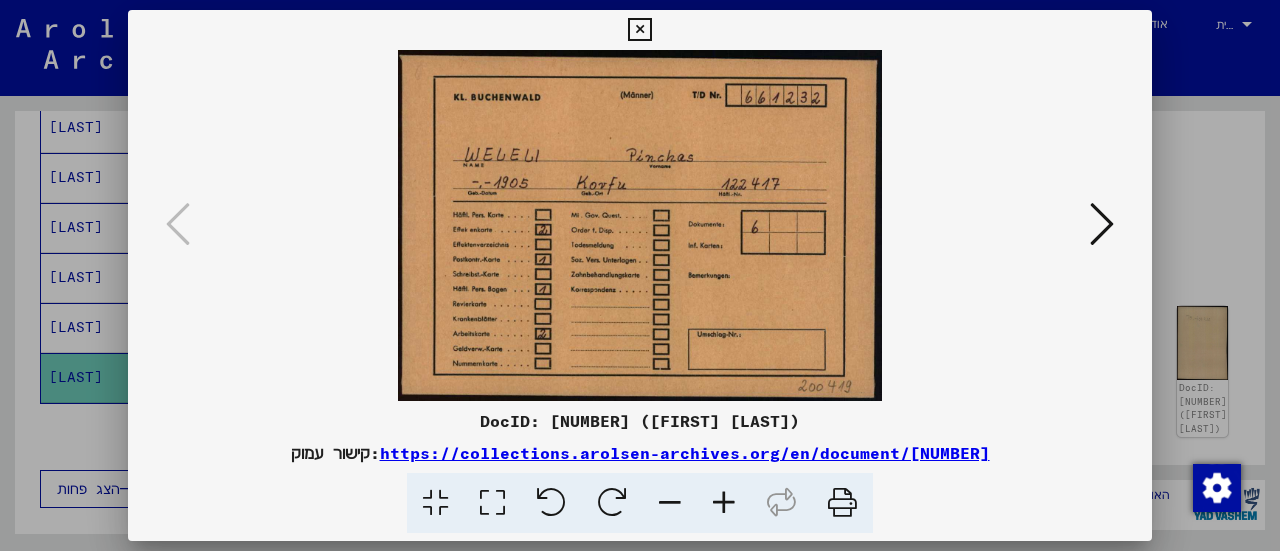 click at bounding box center [639, 30] 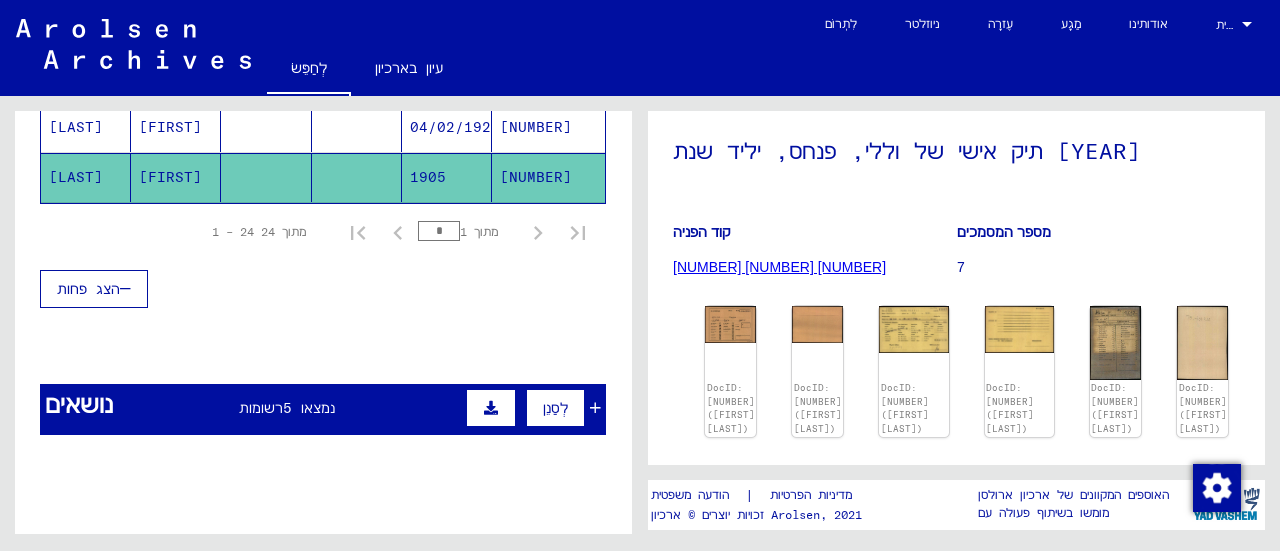 scroll, scrollTop: 1502, scrollLeft: 0, axis: vertical 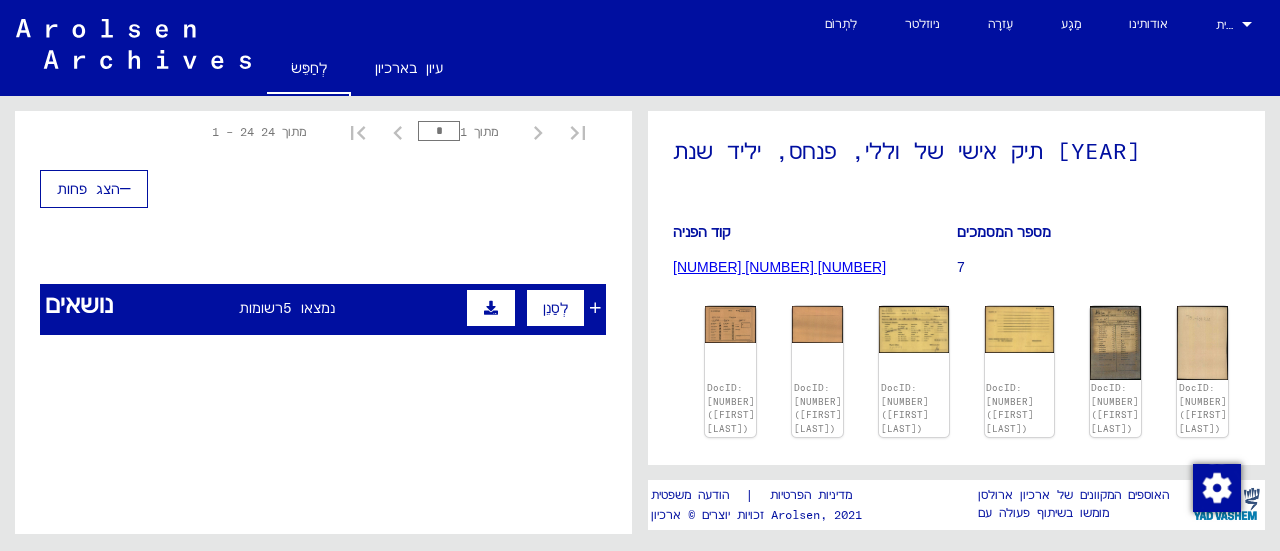 click on "נמצאו 5" at bounding box center (309, 308) 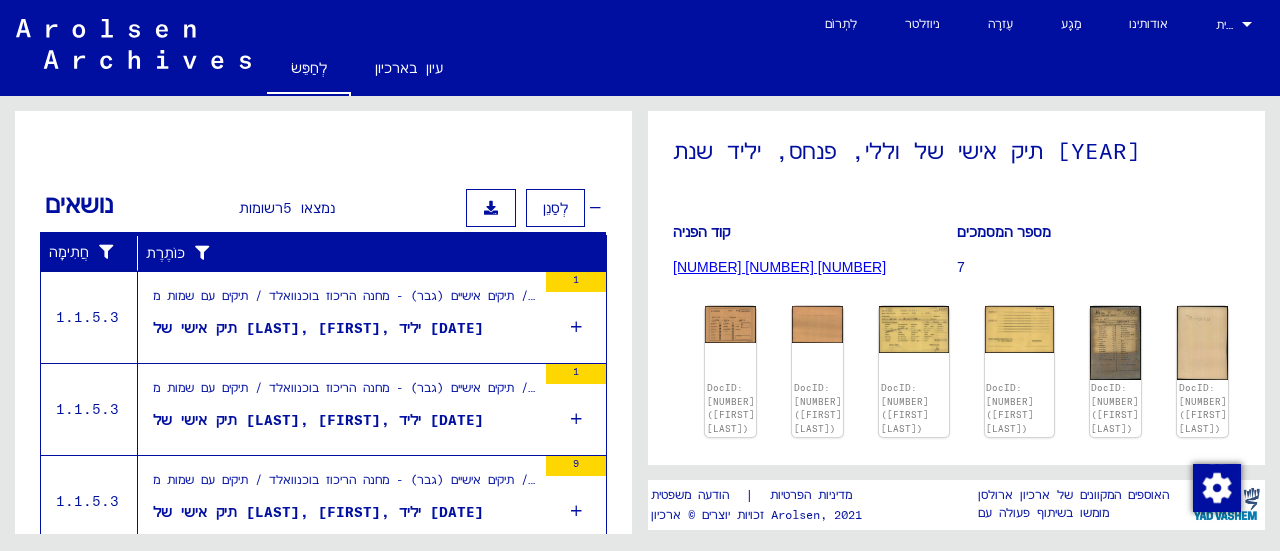 scroll, scrollTop: 1702, scrollLeft: 0, axis: vertical 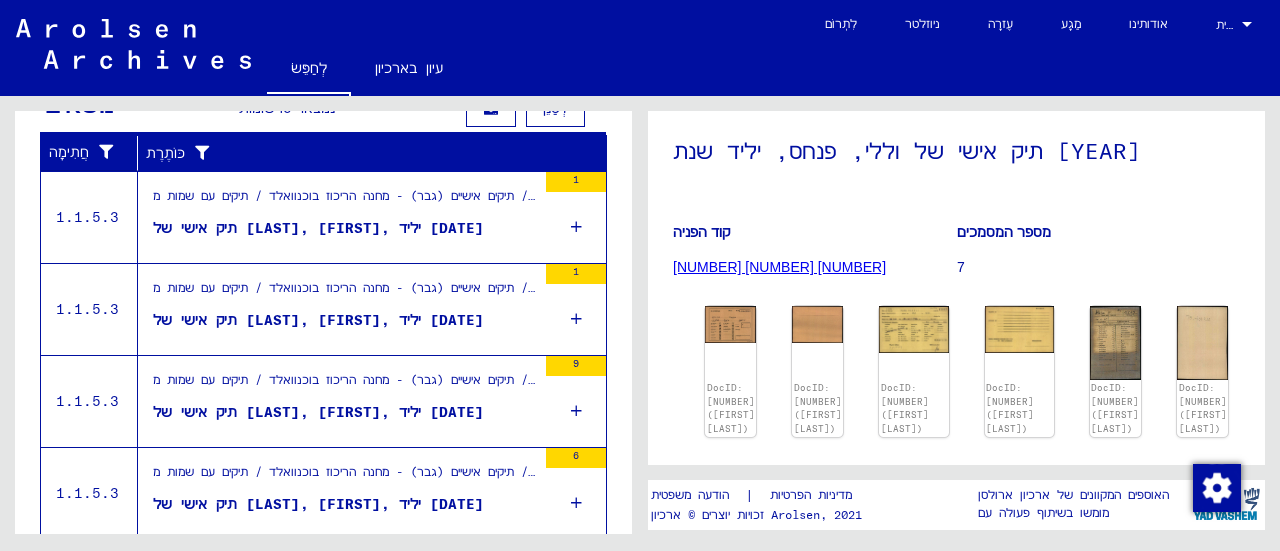 click on "תיק אישי של [LAST], [FIRST], יליד [DATE]" at bounding box center (318, 320) 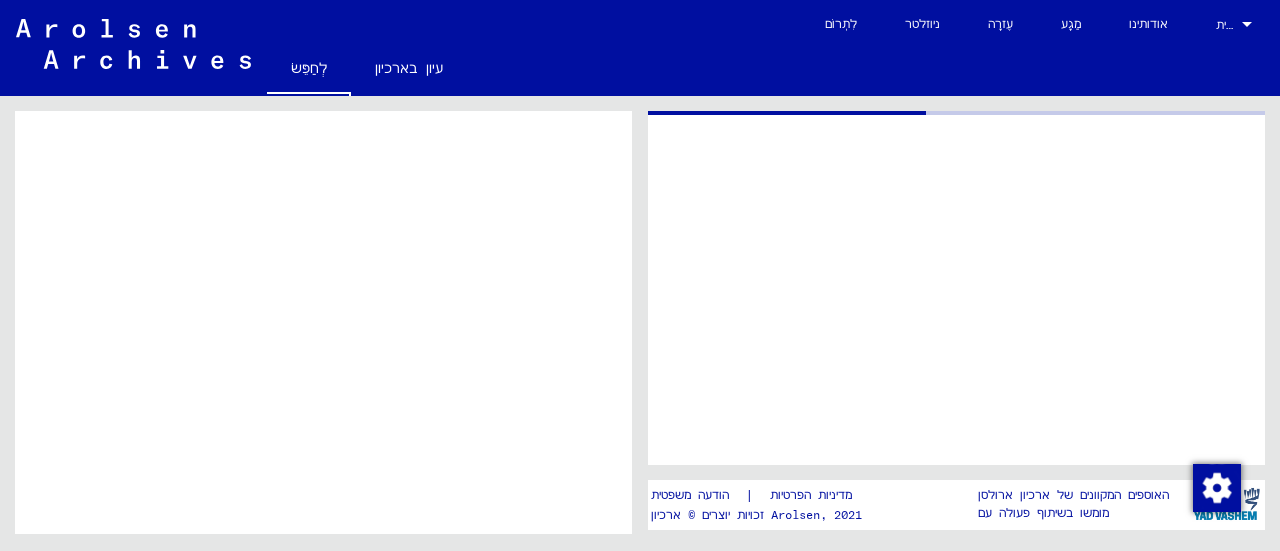 scroll, scrollTop: 0, scrollLeft: 0, axis: both 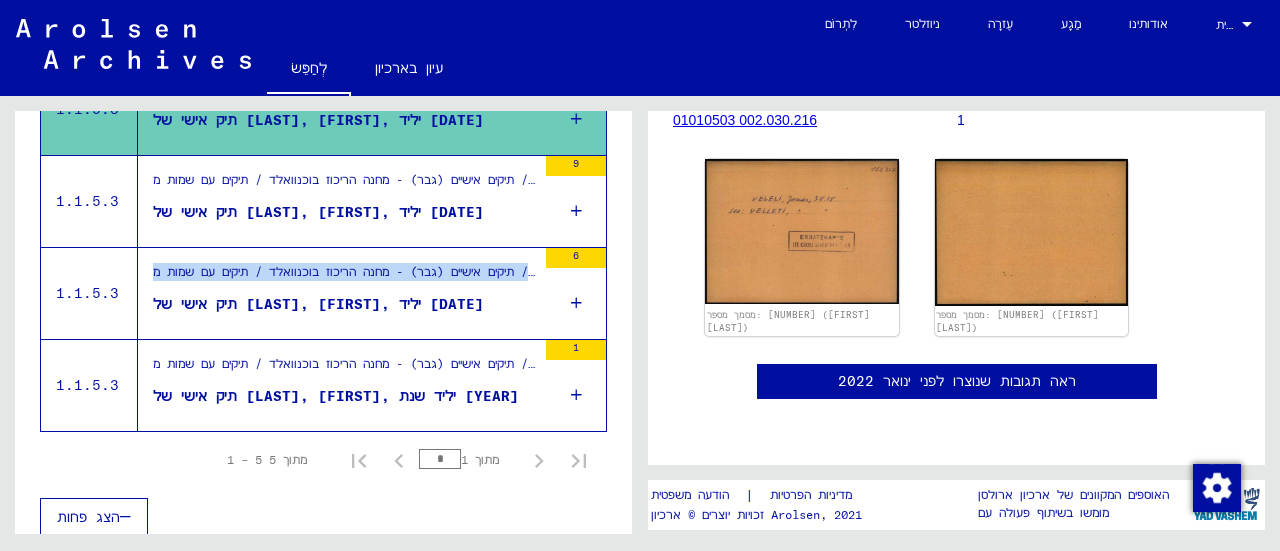 click on "מסמכי כליאה / מחנות וגטאות / מחנה הריכוז בוכנוואלד / מסמכים אישיים זכר בוכנוואלד / תיקים אישיים (גבר) - מחנה הריכוז בוכנוואלד / תיקים עם שמות מ-SYS ותת-מבנה נוסף / תיקים עם שמות מ-VAVRIN תיק אישי של [LAST], [FIRST], יליד [DATE]" at bounding box center [344, 293] 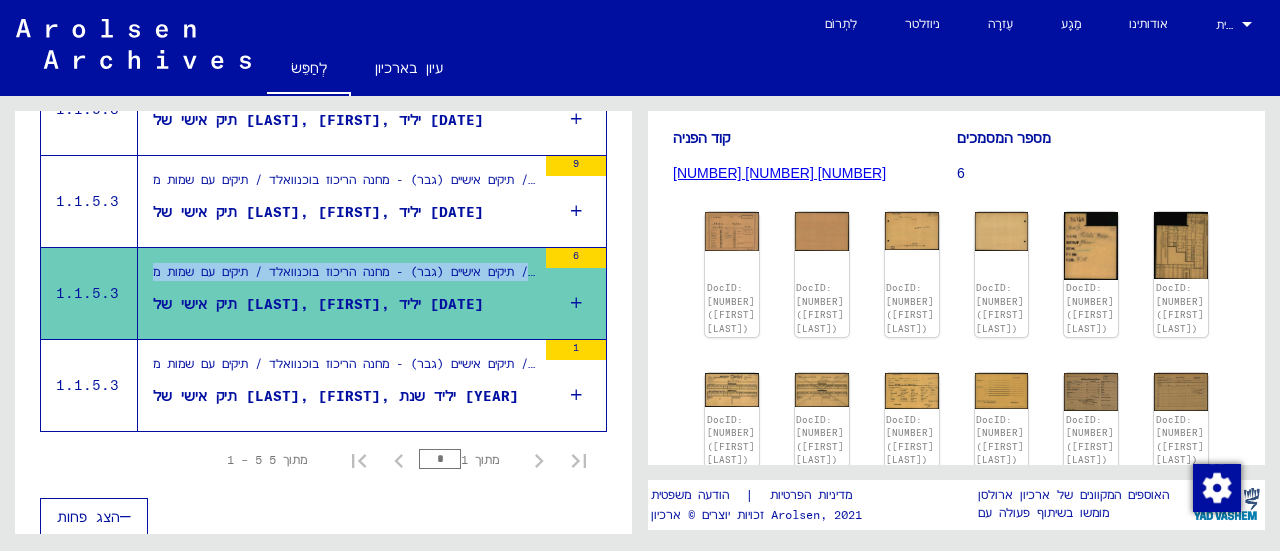 scroll, scrollTop: 200, scrollLeft: 0, axis: vertical 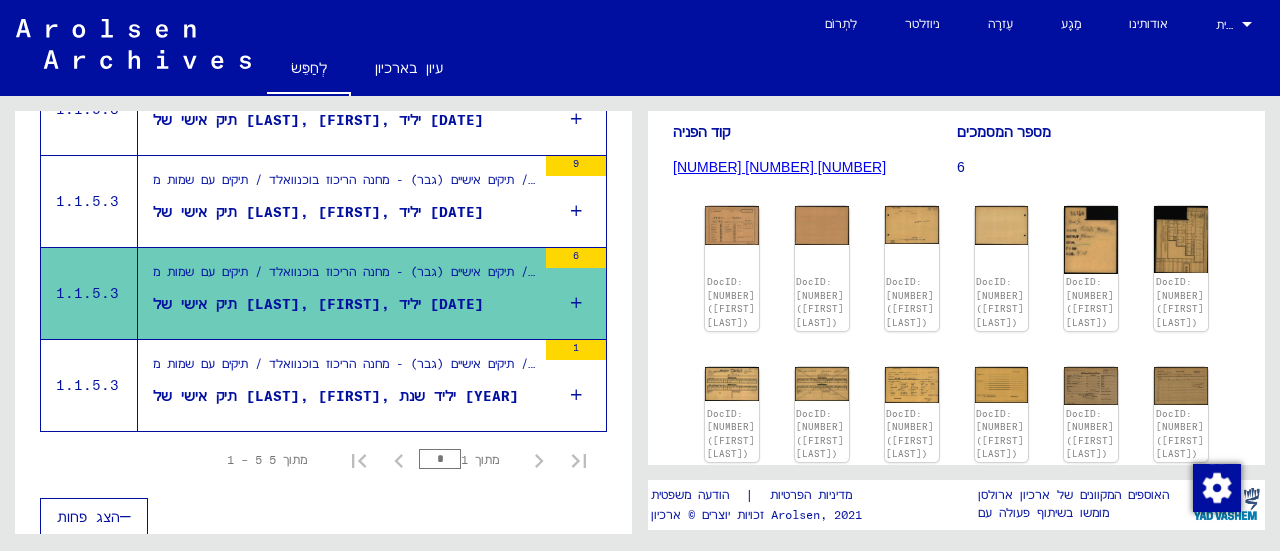 click on "תיק אישי של [LAST], [FIRST], יליד שנת [YEAR]" at bounding box center (336, 396) 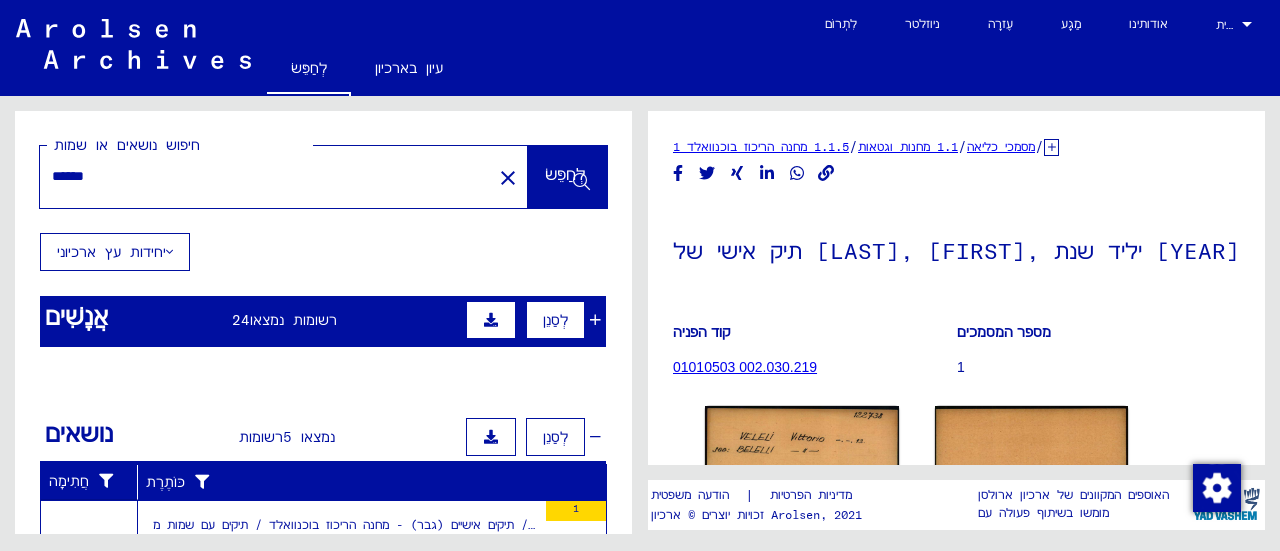 scroll, scrollTop: 0, scrollLeft: 0, axis: both 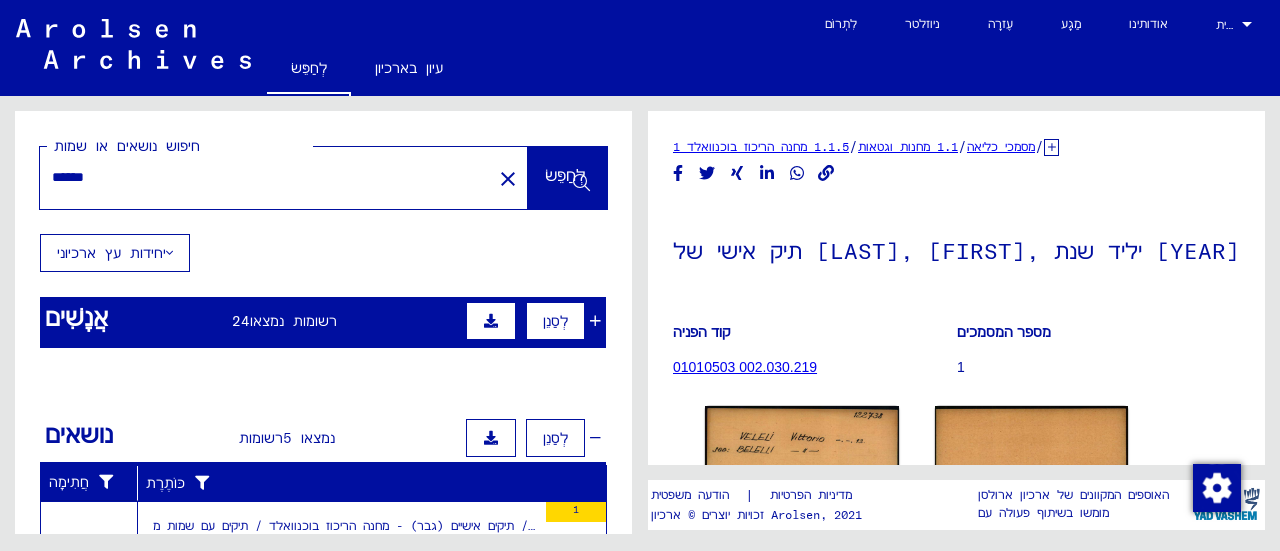 click on "רשומות נמצאו" at bounding box center (293, 321) 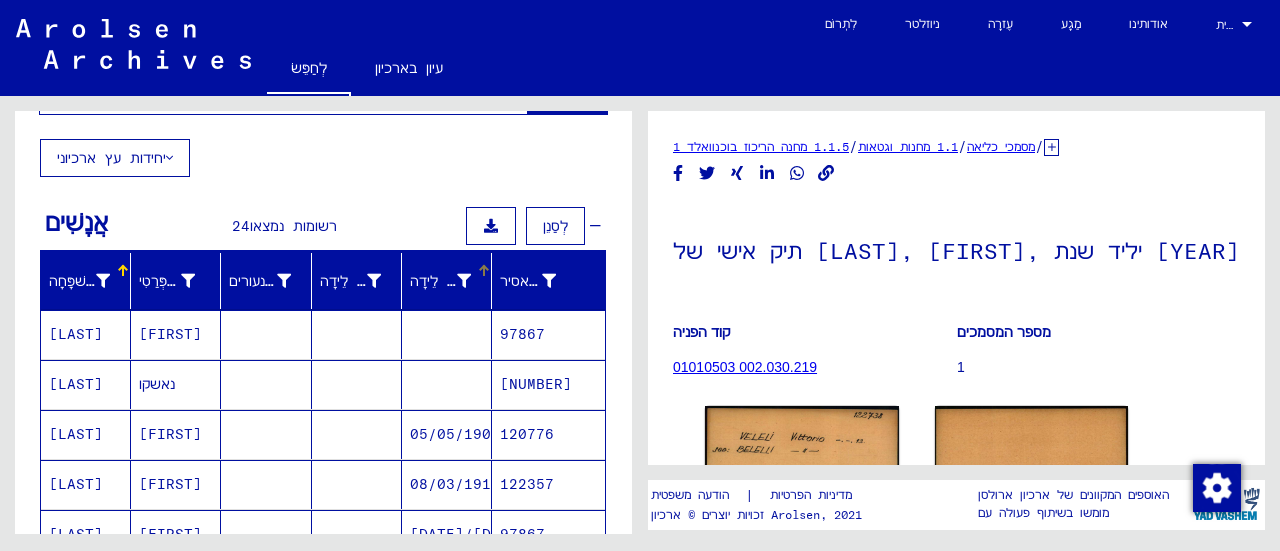 scroll, scrollTop: 200, scrollLeft: 0, axis: vertical 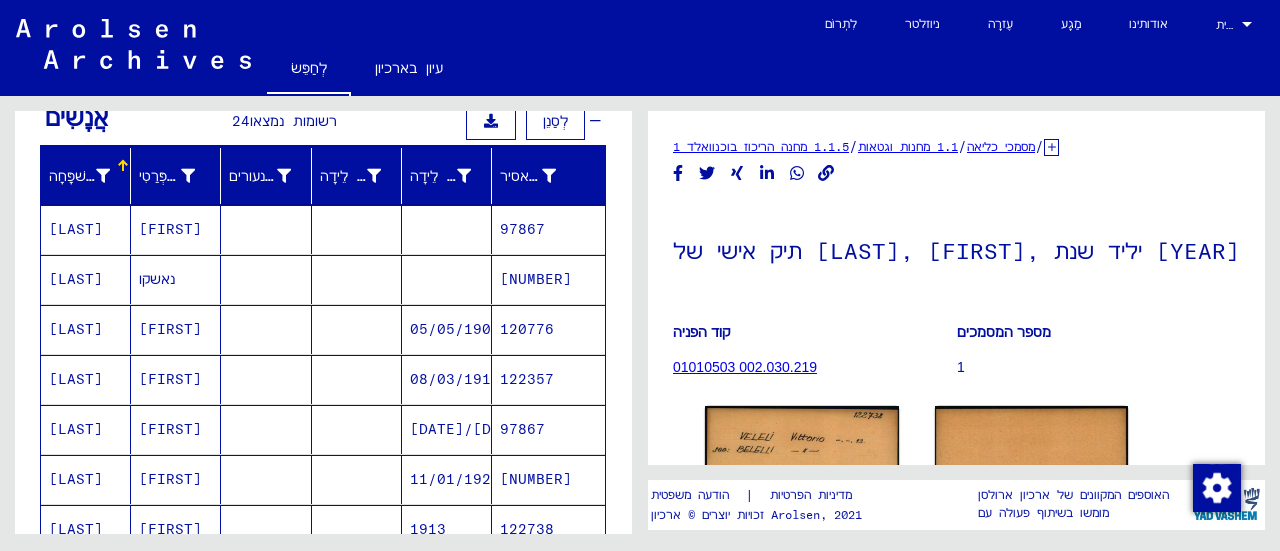 click at bounding box center [357, 279] 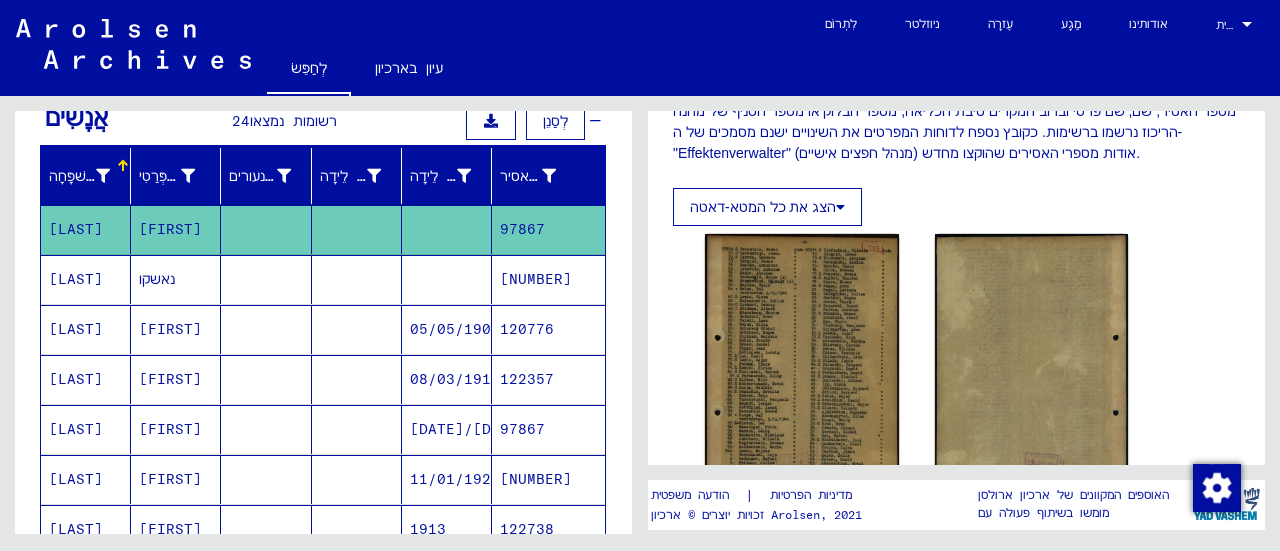 scroll, scrollTop: 400, scrollLeft: 0, axis: vertical 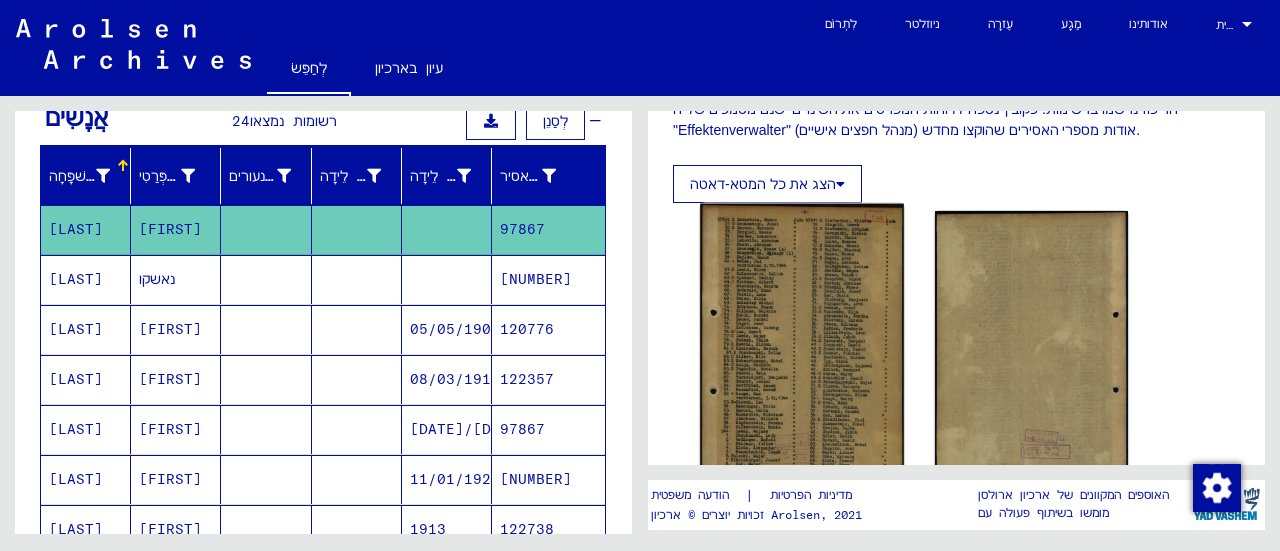 click 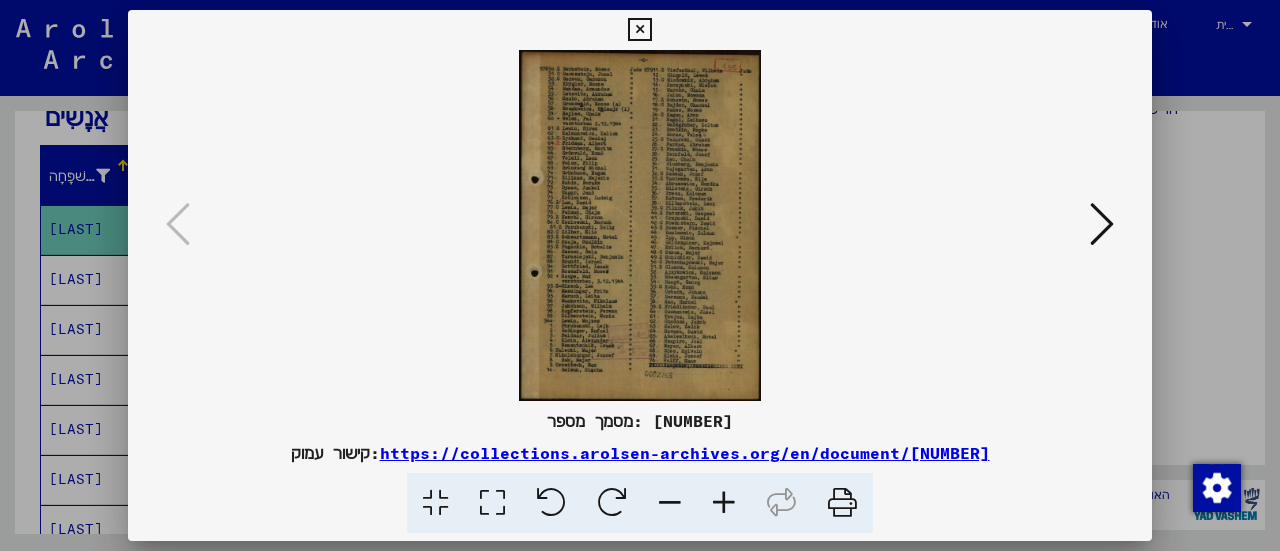 click at bounding box center (724, 503) 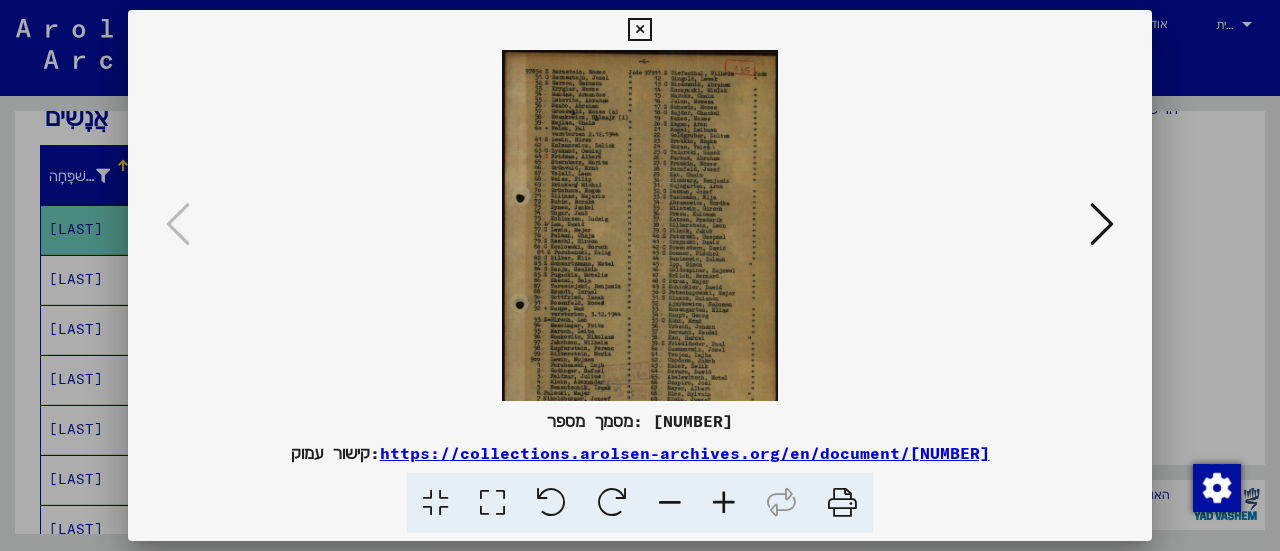 click at bounding box center (724, 503) 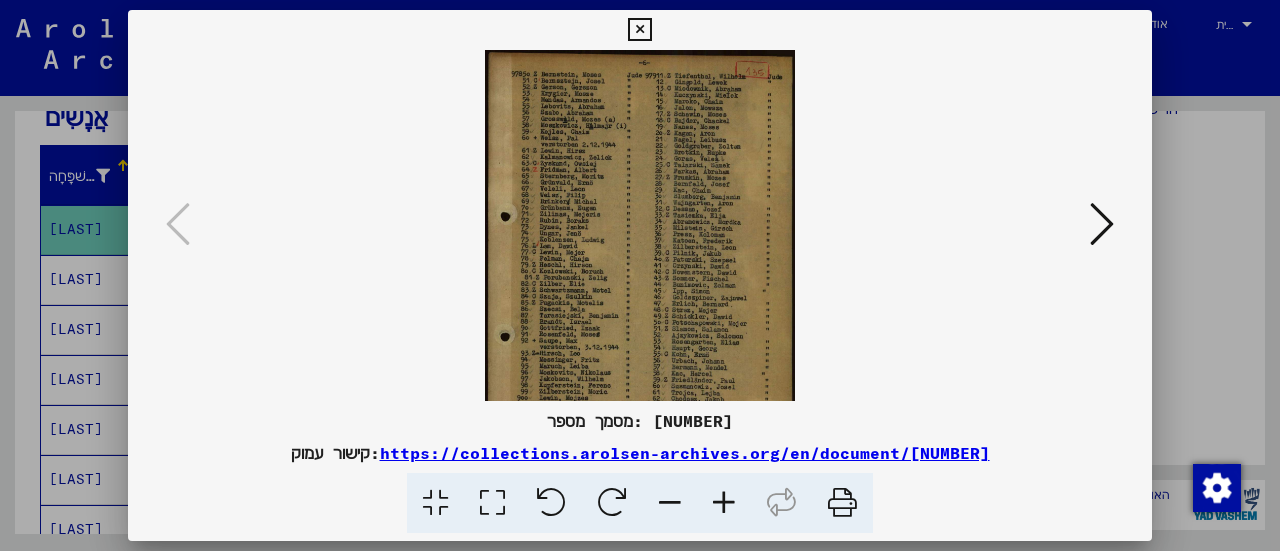 click at bounding box center [724, 503] 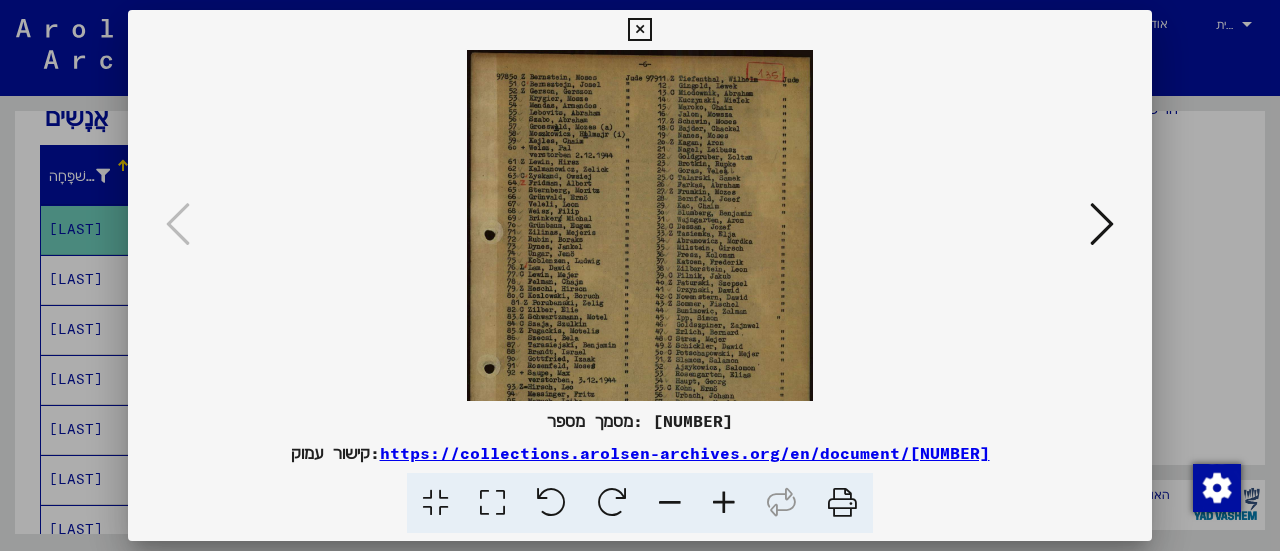 click at bounding box center (724, 503) 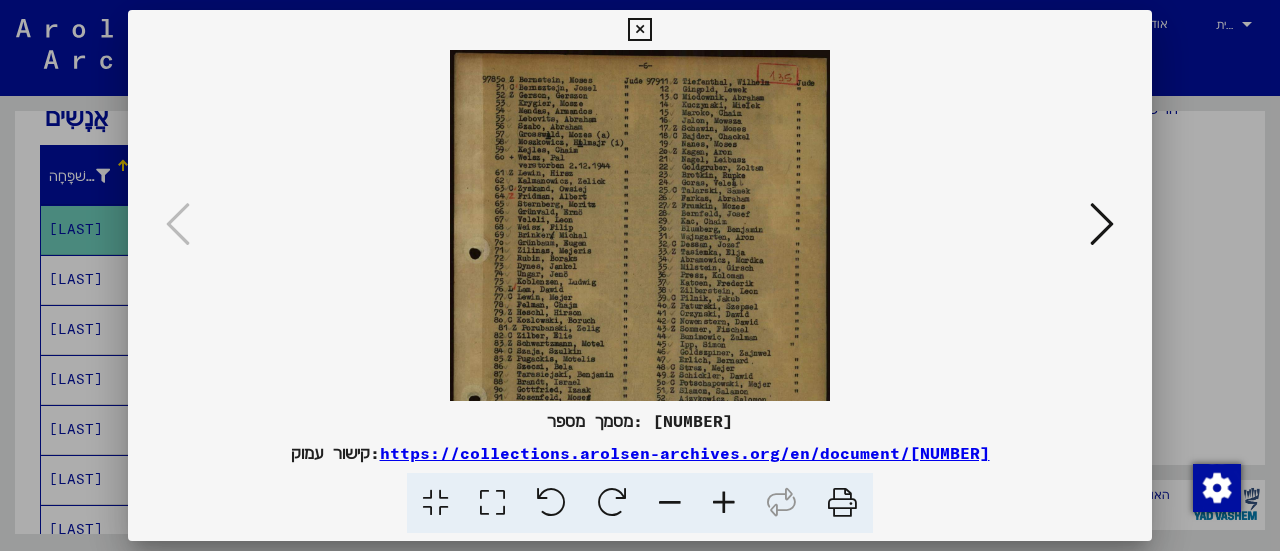 click at bounding box center (724, 503) 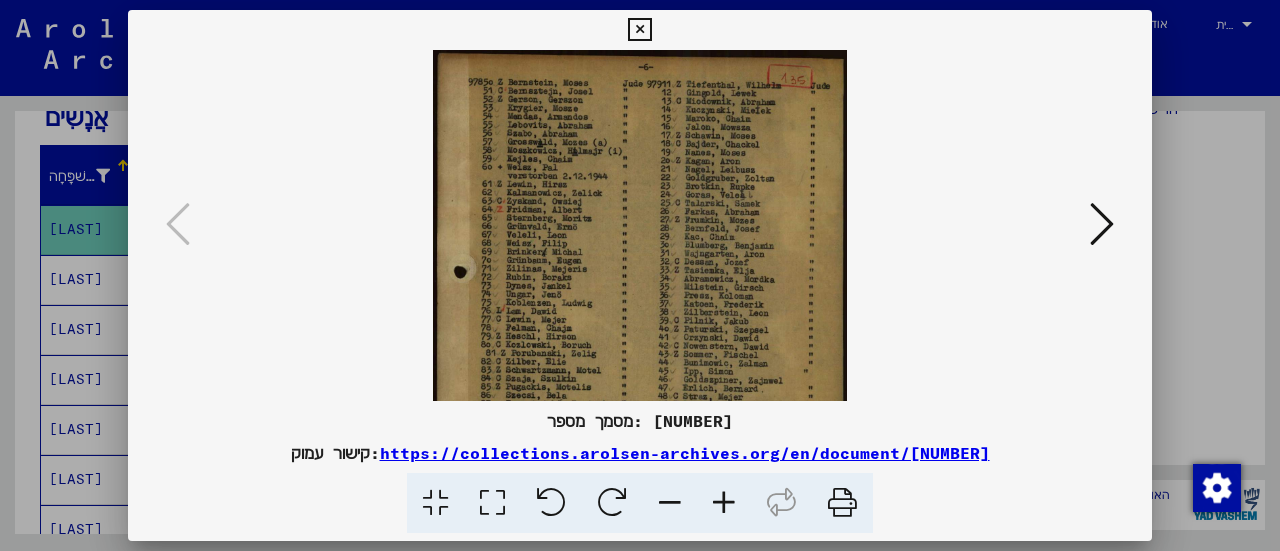click at bounding box center (724, 503) 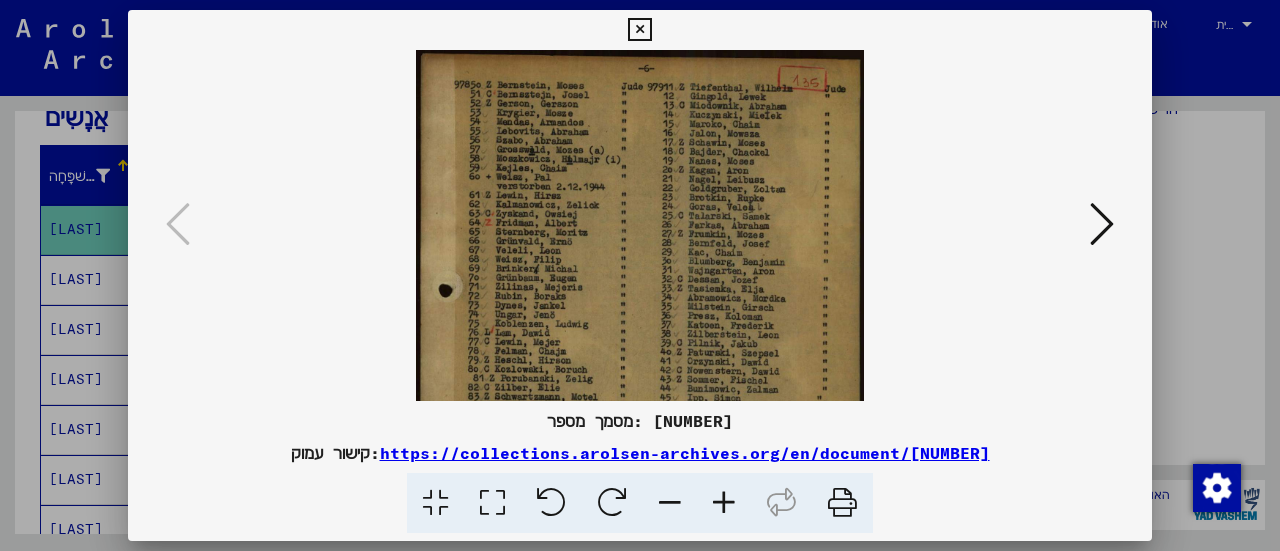 click at bounding box center [724, 503] 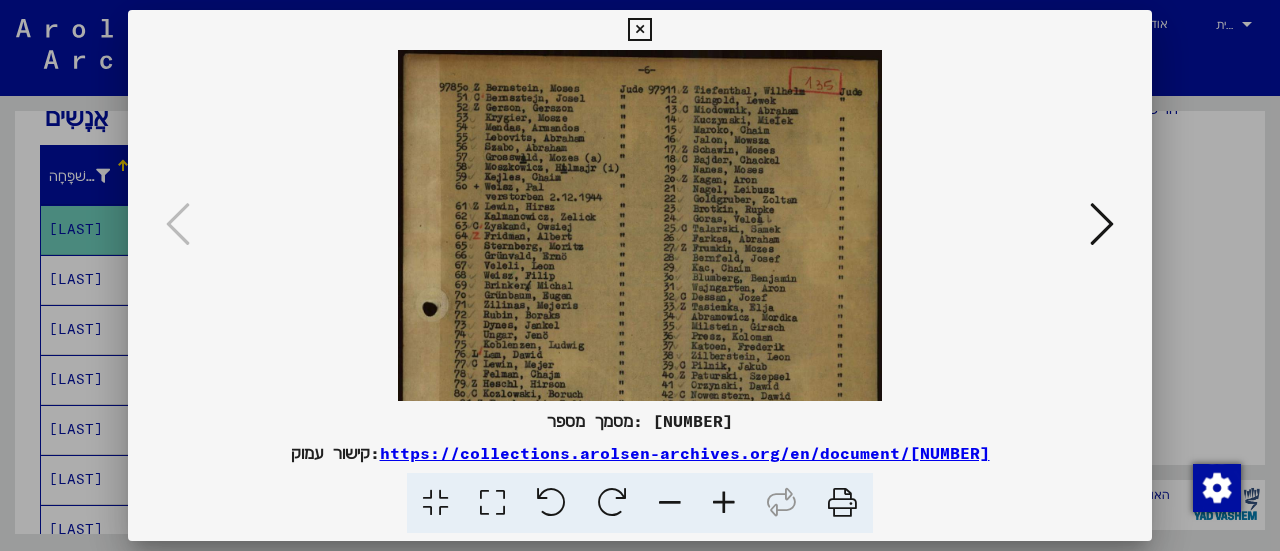 click at bounding box center (724, 503) 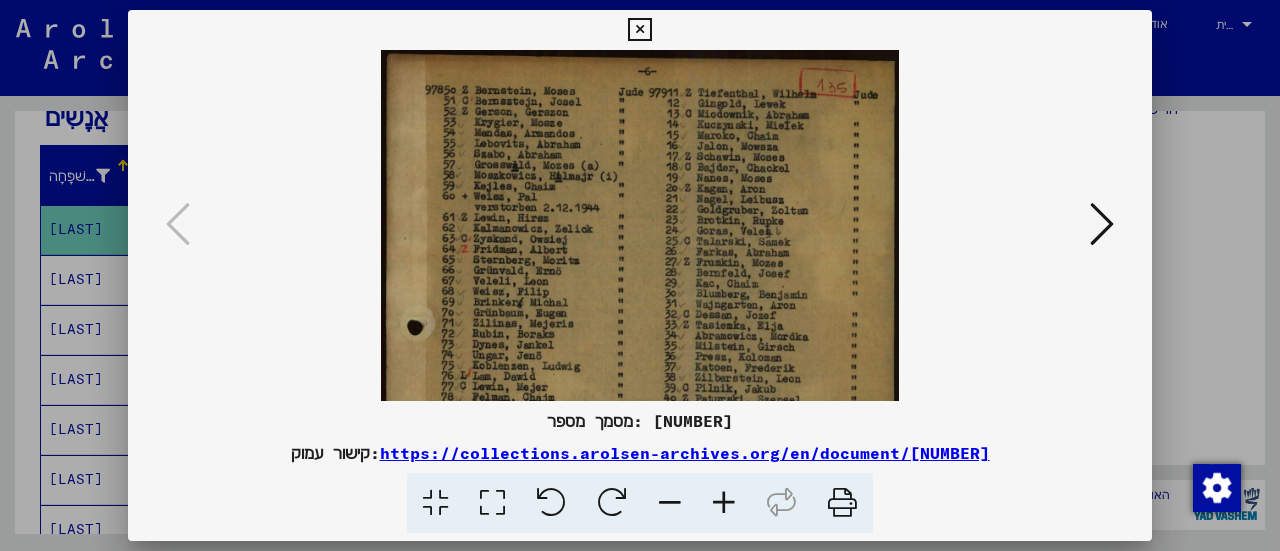 click at bounding box center (724, 503) 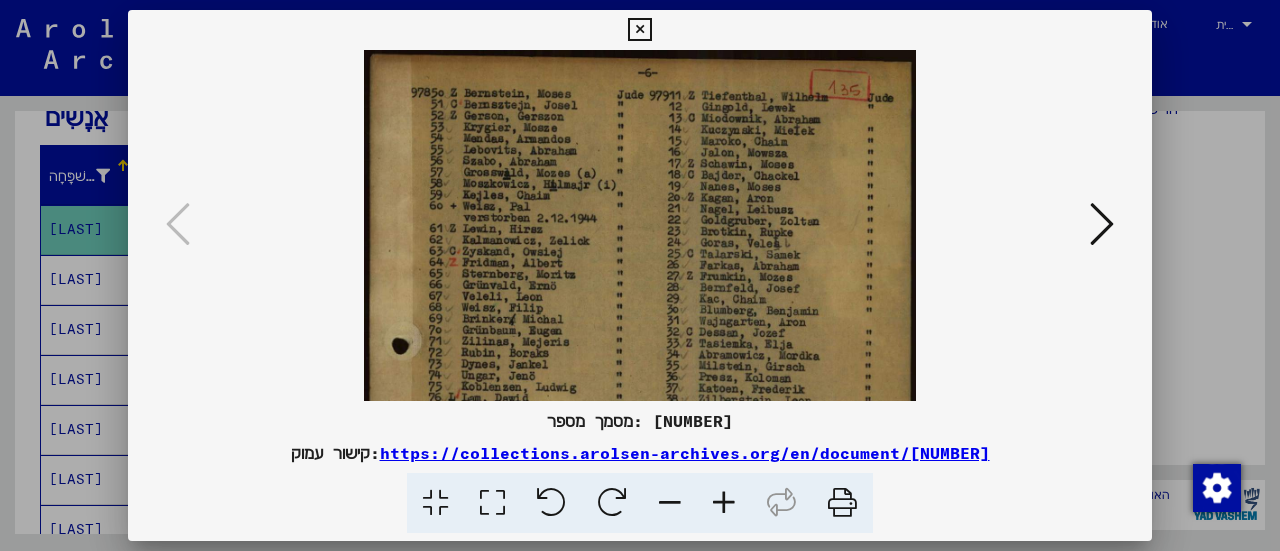 click at bounding box center [724, 503] 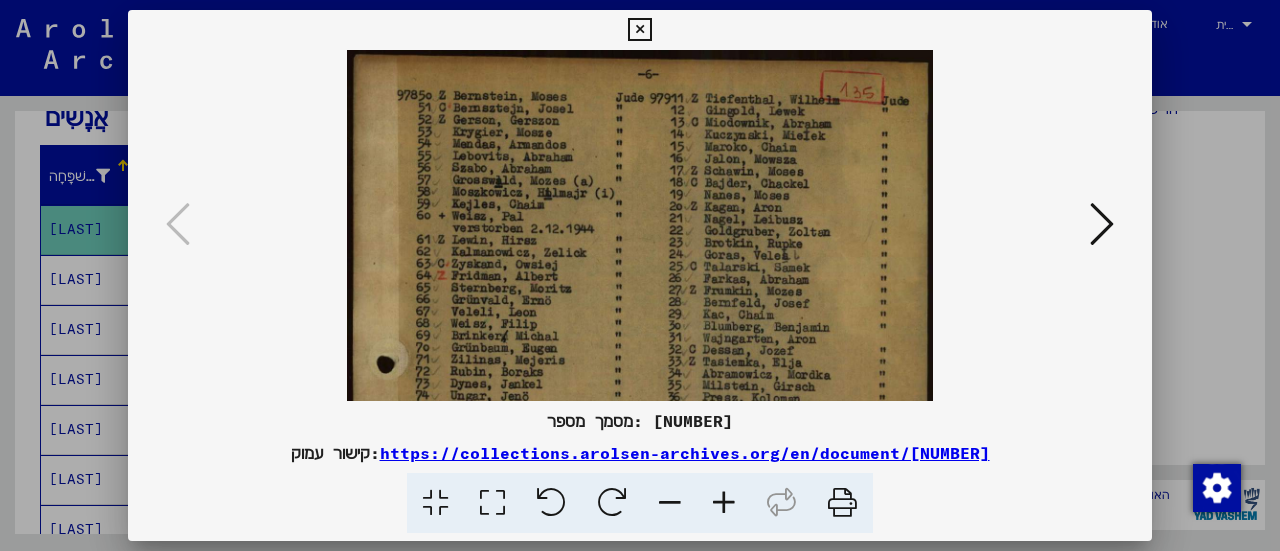click at bounding box center (724, 503) 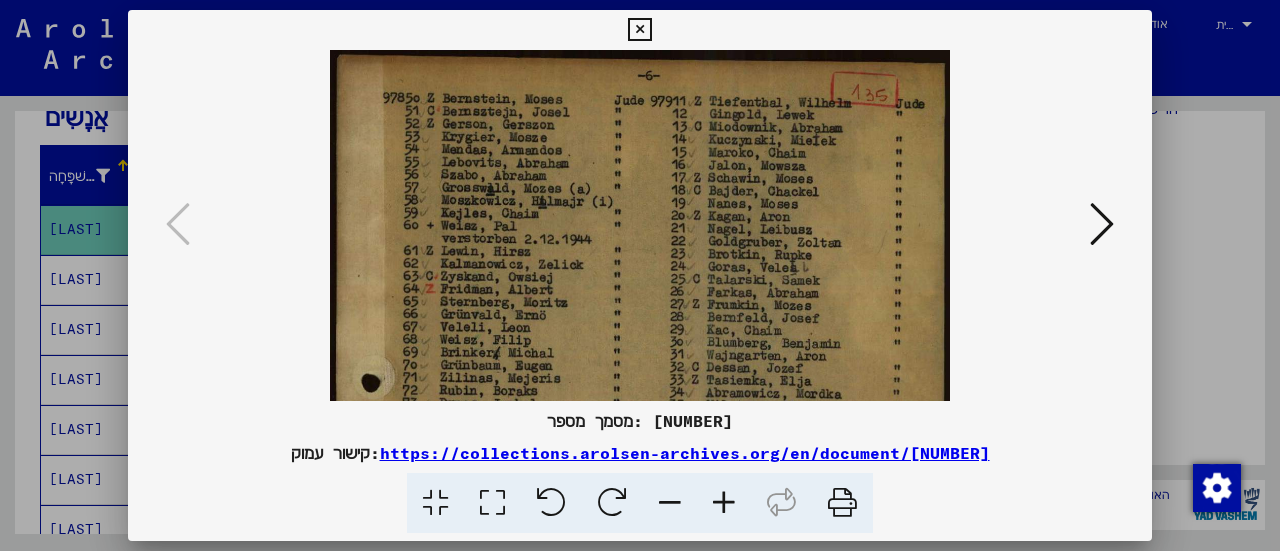 click at bounding box center (724, 503) 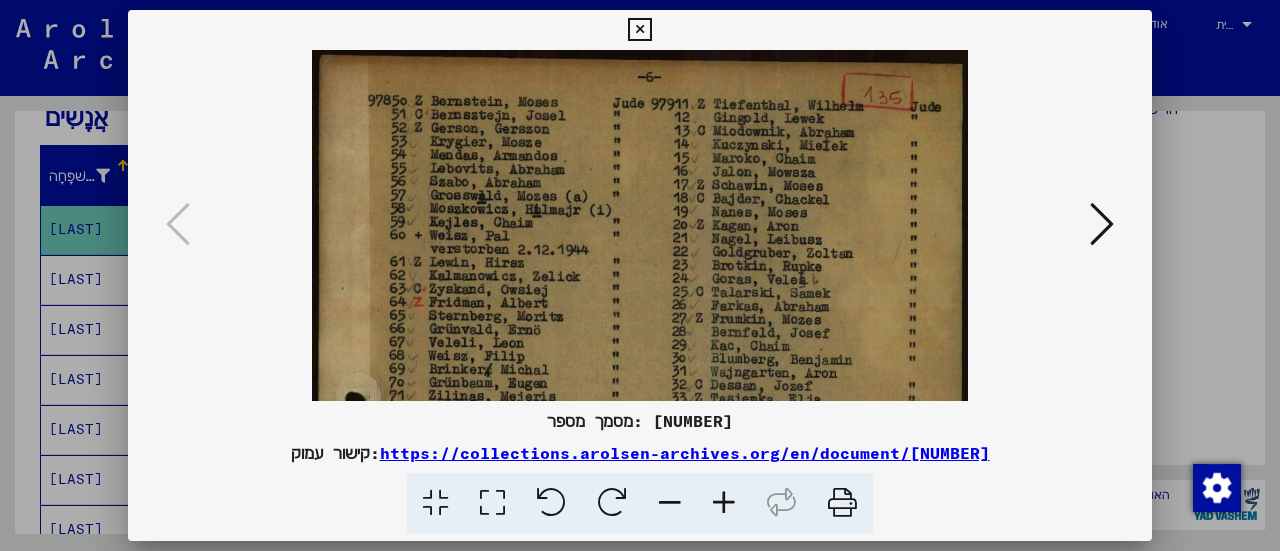 click at bounding box center (724, 503) 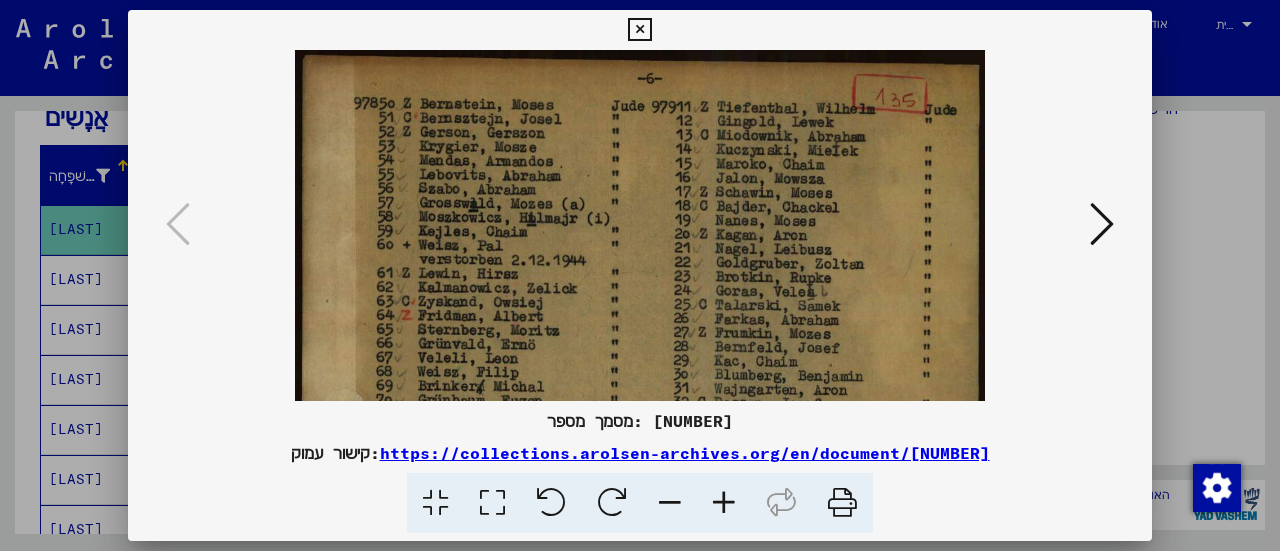 click at bounding box center [724, 503] 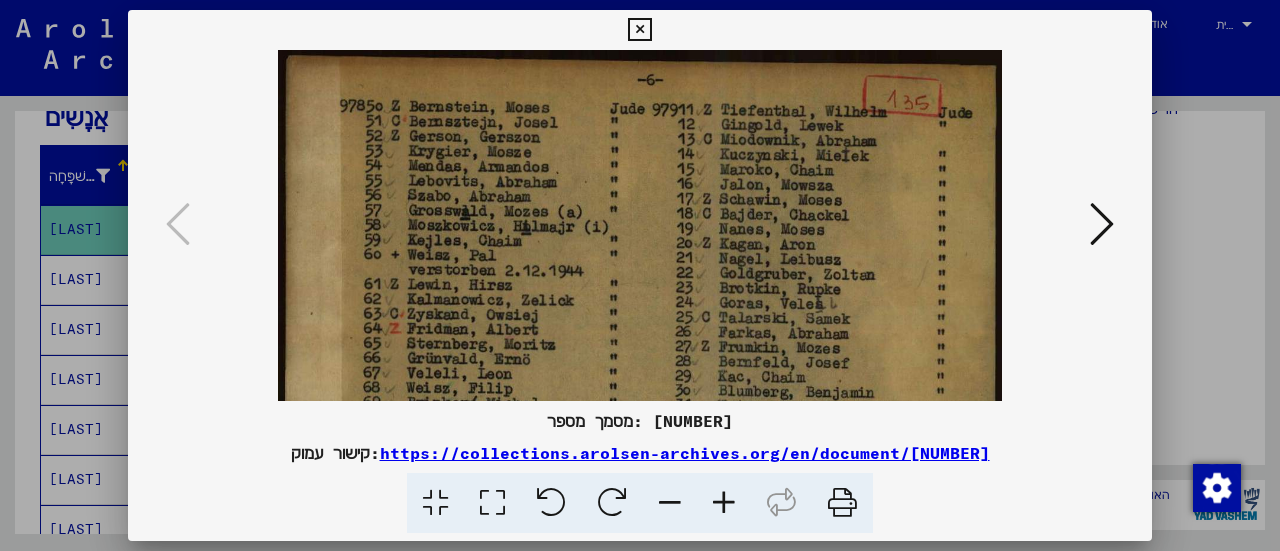click at bounding box center [724, 503] 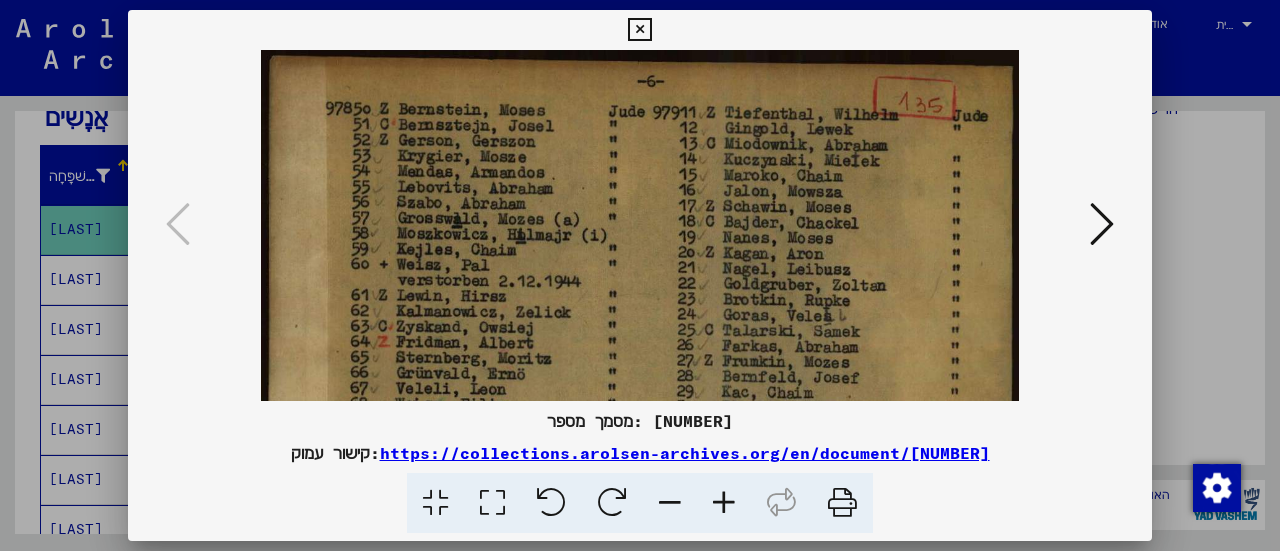 click at bounding box center (724, 503) 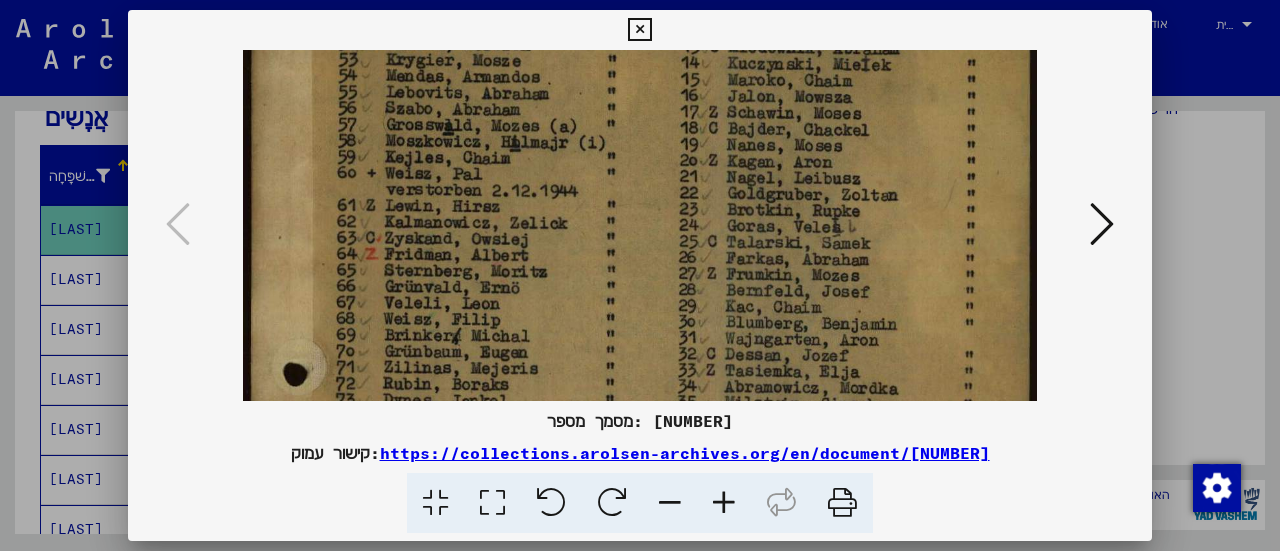 scroll, scrollTop: 127, scrollLeft: 0, axis: vertical 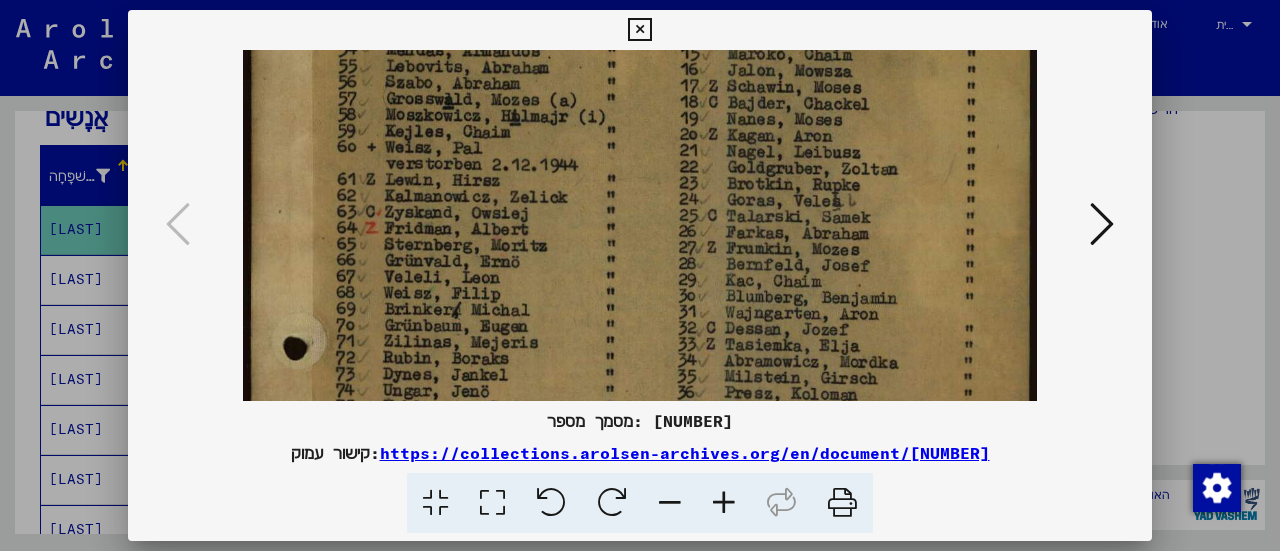 drag, startPoint x: 556, startPoint y: 294, endPoint x: 556, endPoint y: 183, distance: 111 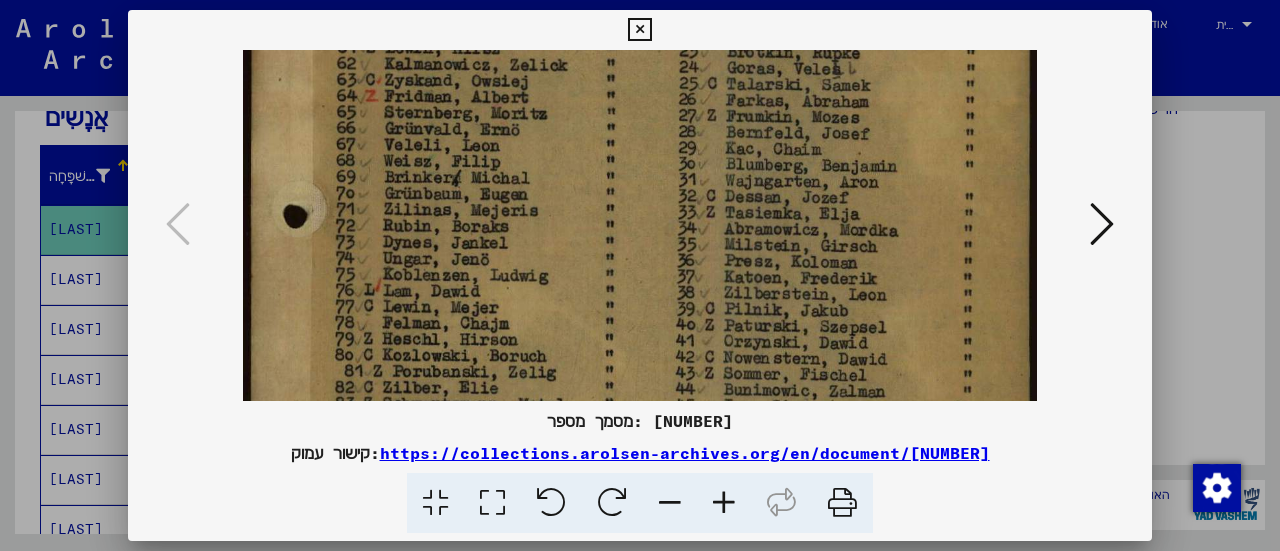 drag, startPoint x: 539, startPoint y: 337, endPoint x: 547, endPoint y: 204, distance: 133.24039 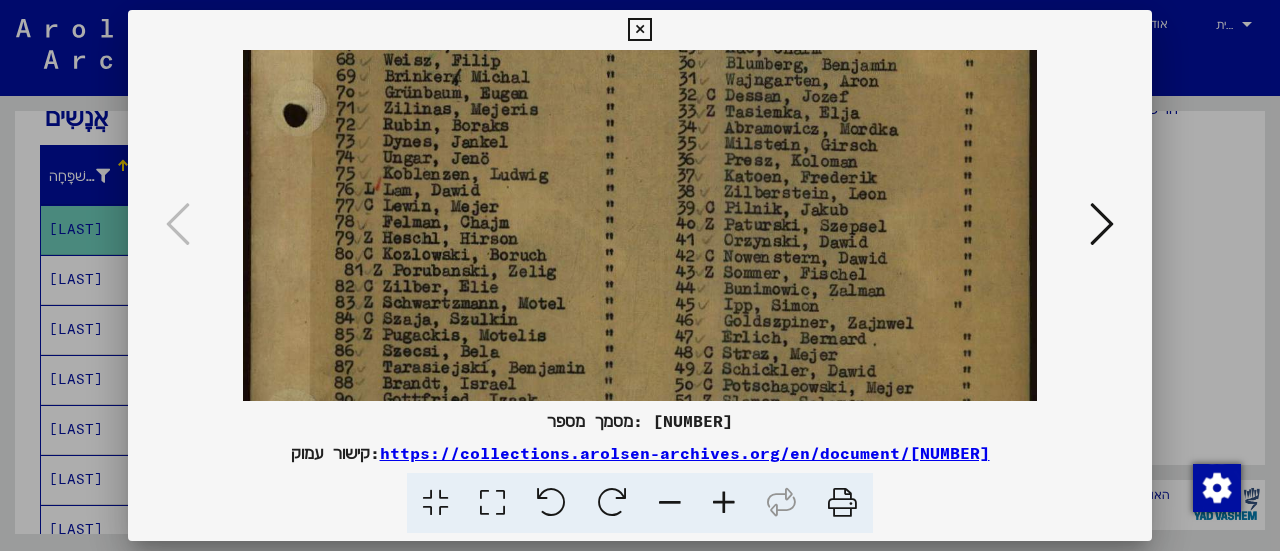drag, startPoint x: 552, startPoint y: 310, endPoint x: 552, endPoint y: 212, distance: 98 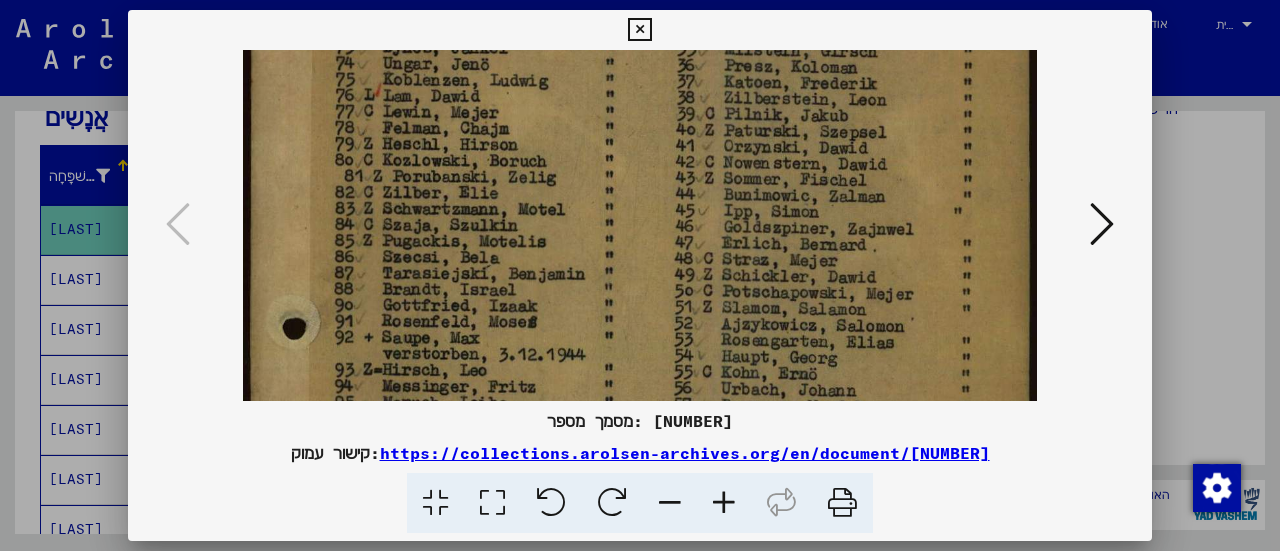 drag, startPoint x: 540, startPoint y: 322, endPoint x: 542, endPoint y: 221, distance: 101.0198 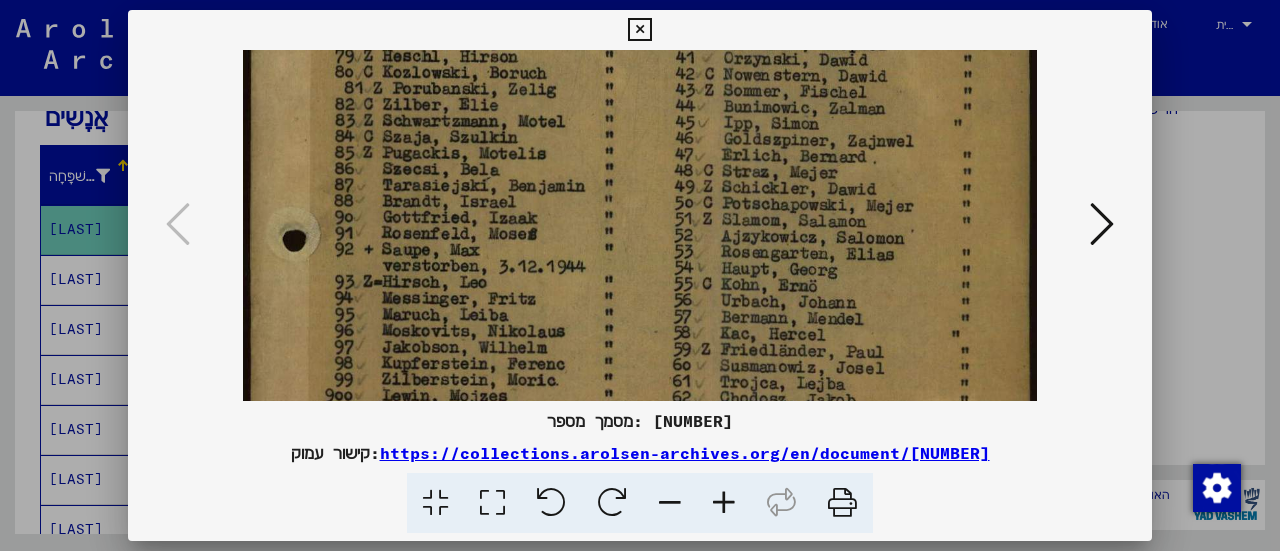 drag, startPoint x: 531, startPoint y: 315, endPoint x: 539, endPoint y: 224, distance: 91.350975 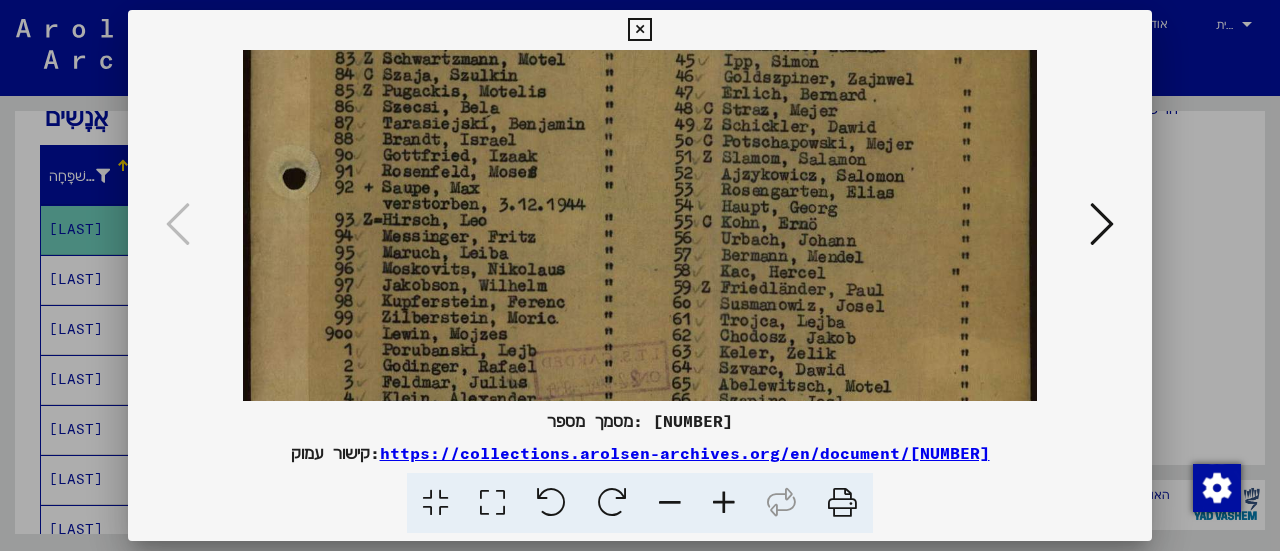 drag, startPoint x: 513, startPoint y: 339, endPoint x: 523, endPoint y: 254, distance: 85.58621 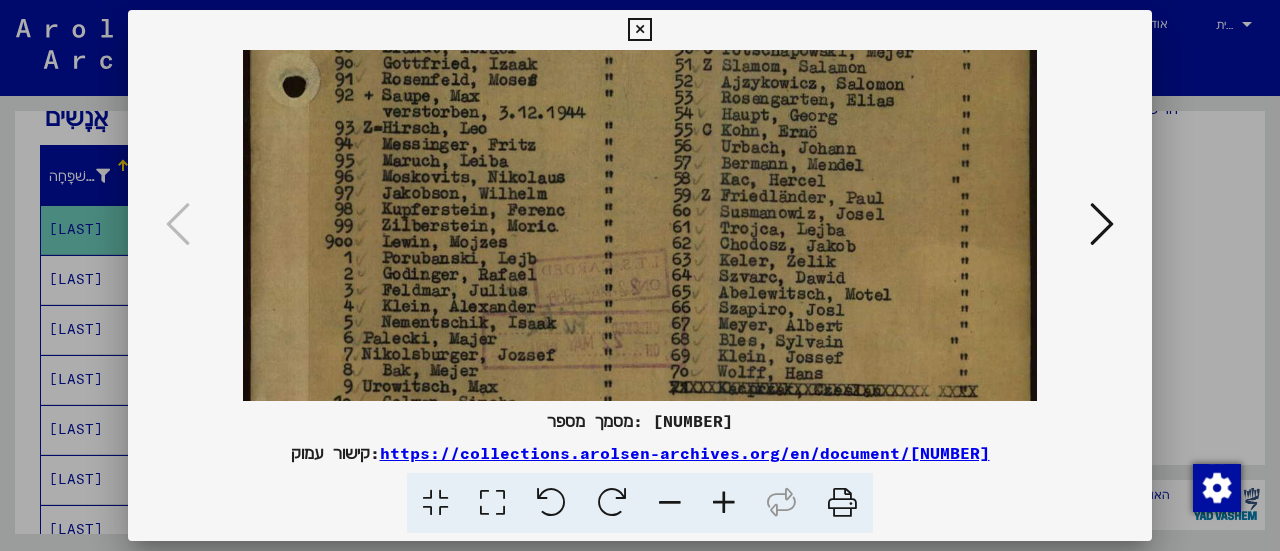 drag, startPoint x: 500, startPoint y: 327, endPoint x: 507, endPoint y: 254, distance: 73.33485 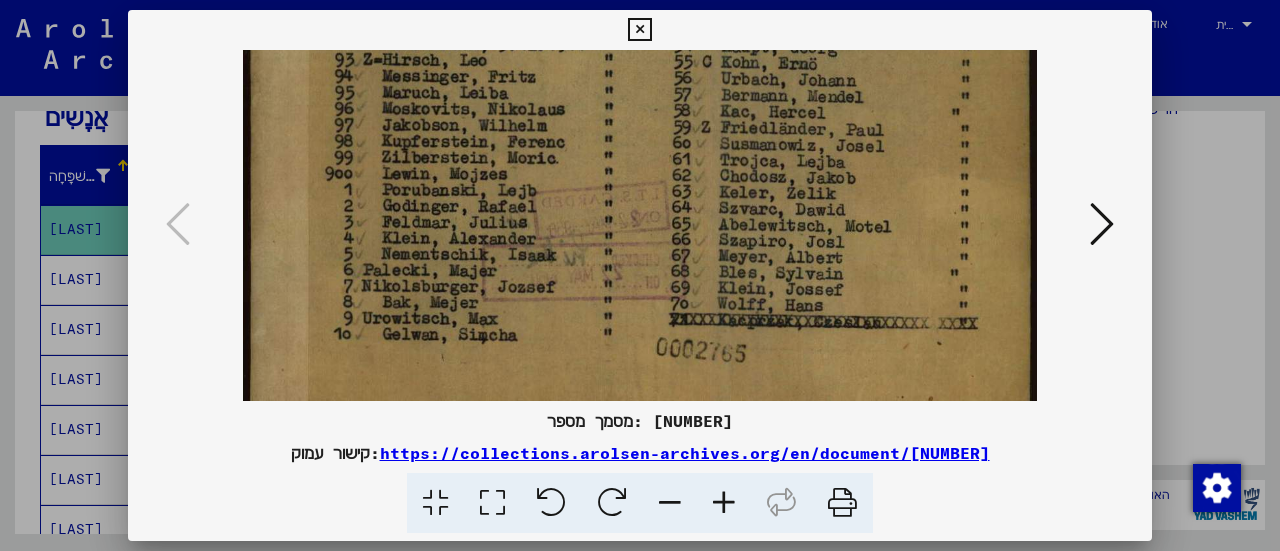 scroll, scrollTop: 789, scrollLeft: 0, axis: vertical 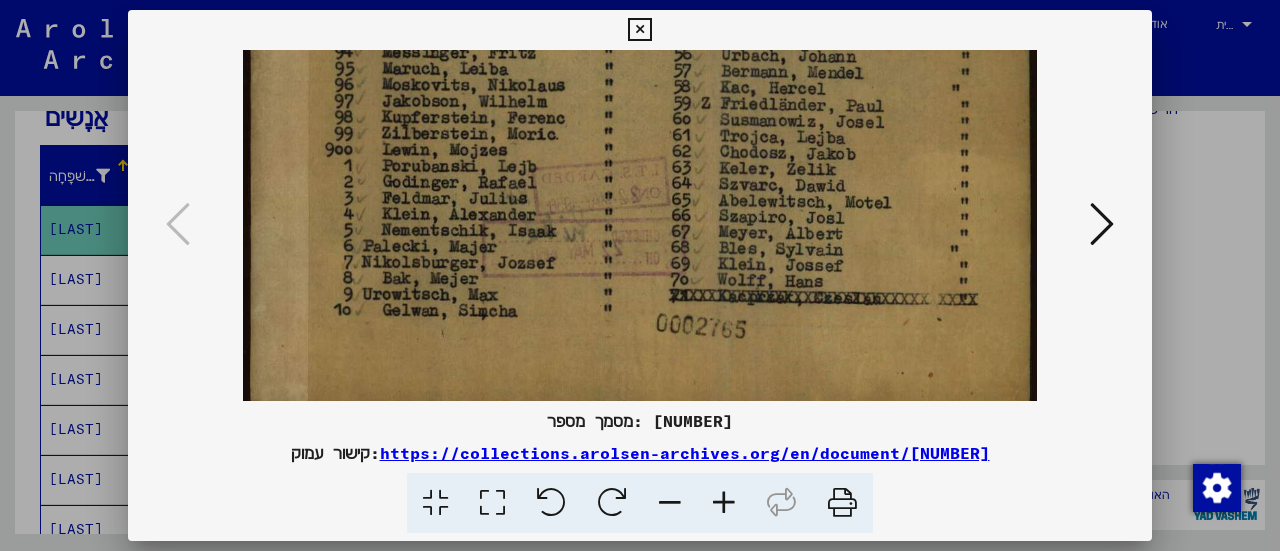 drag, startPoint x: 486, startPoint y: 346, endPoint x: 496, endPoint y: 257, distance: 89.560036 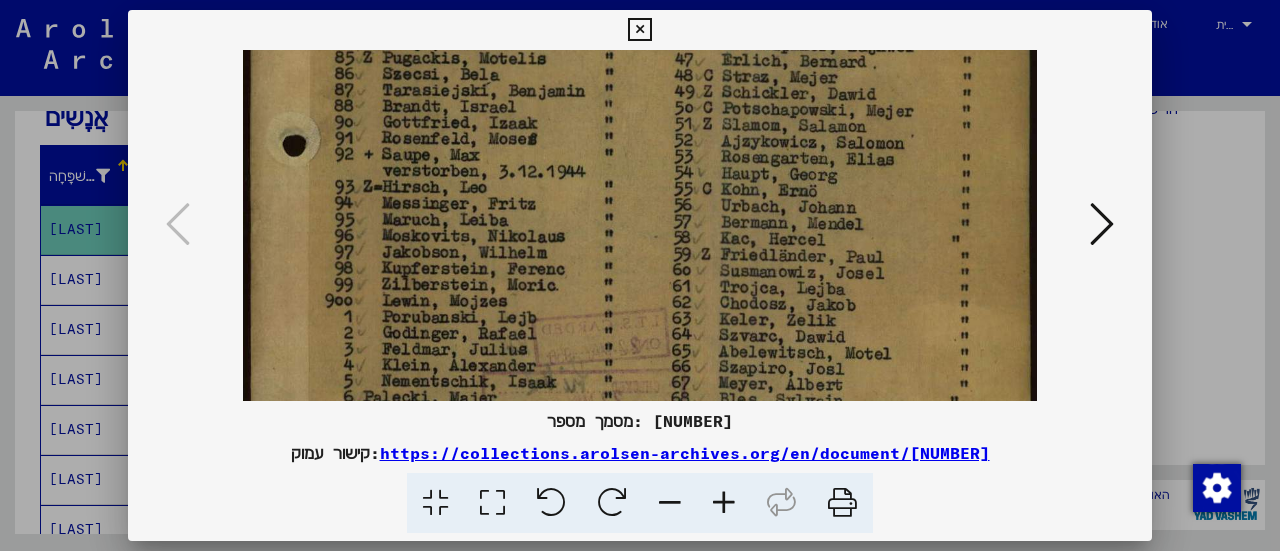 drag, startPoint x: 832, startPoint y: 123, endPoint x: 808, endPoint y: 275, distance: 153.88307 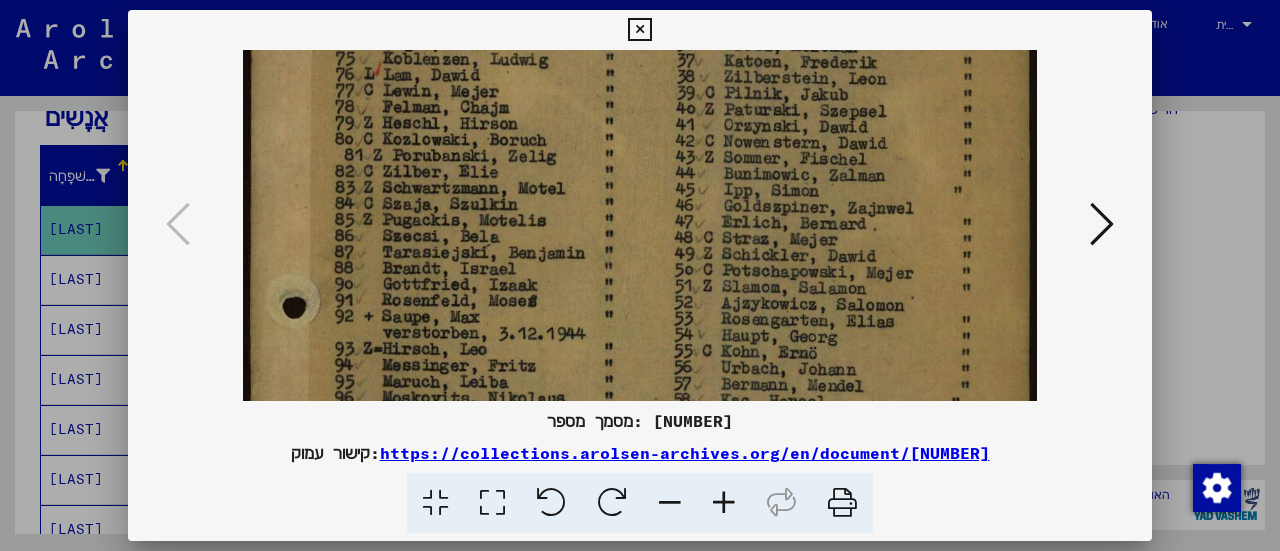 drag, startPoint x: 834, startPoint y: 157, endPoint x: 829, endPoint y: 262, distance: 105.11898 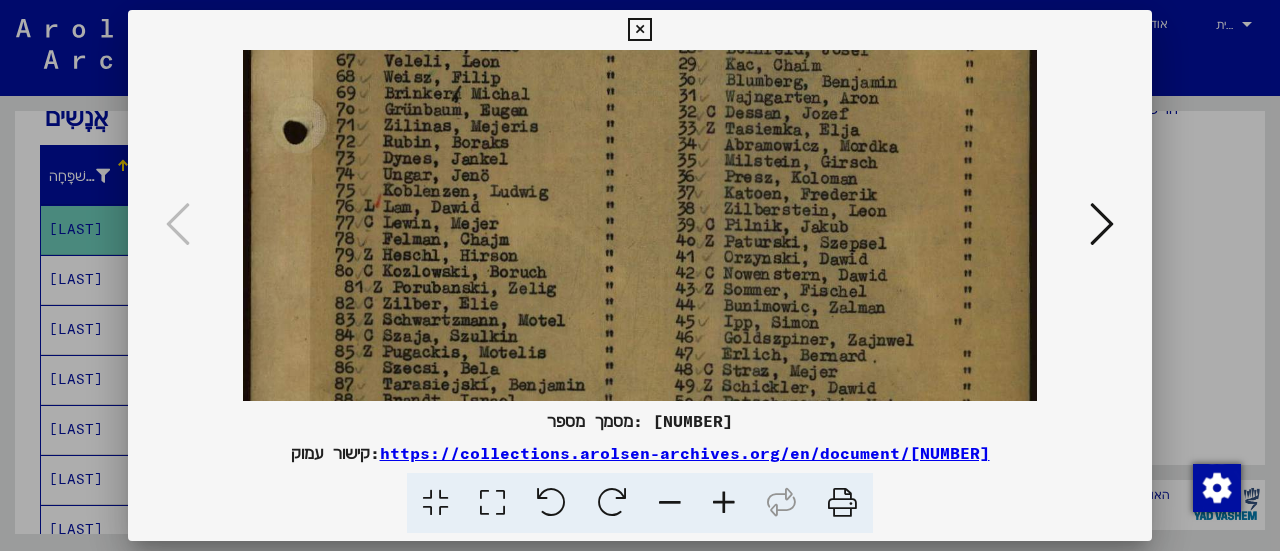 drag, startPoint x: 836, startPoint y: 168, endPoint x: 834, endPoint y: 300, distance: 132.01515 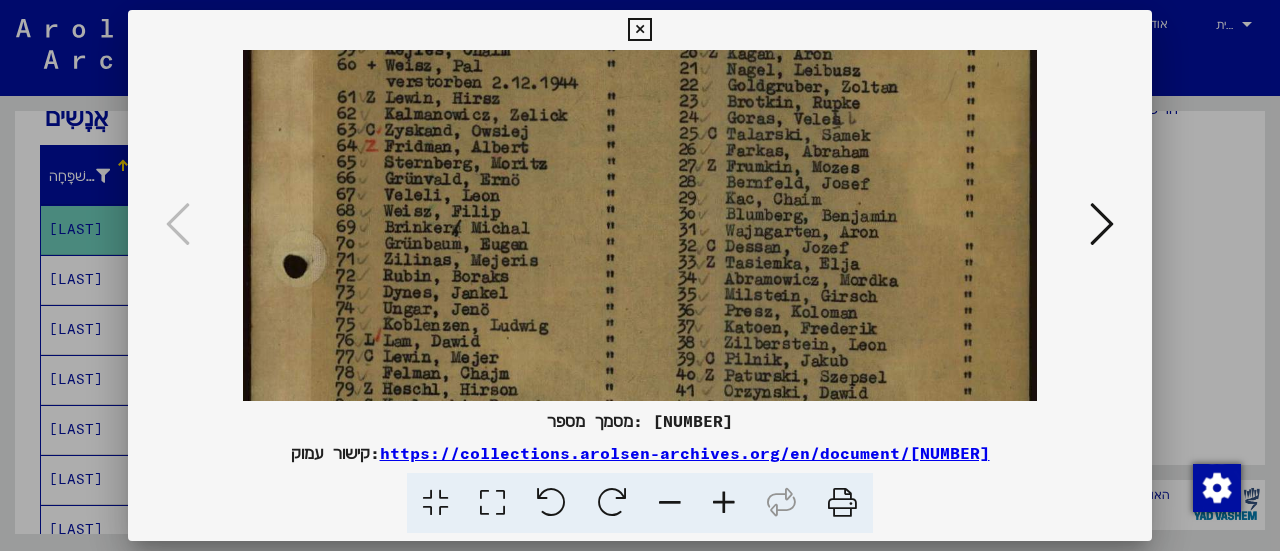 drag, startPoint x: 835, startPoint y: 138, endPoint x: 839, endPoint y: 272, distance: 134.0597 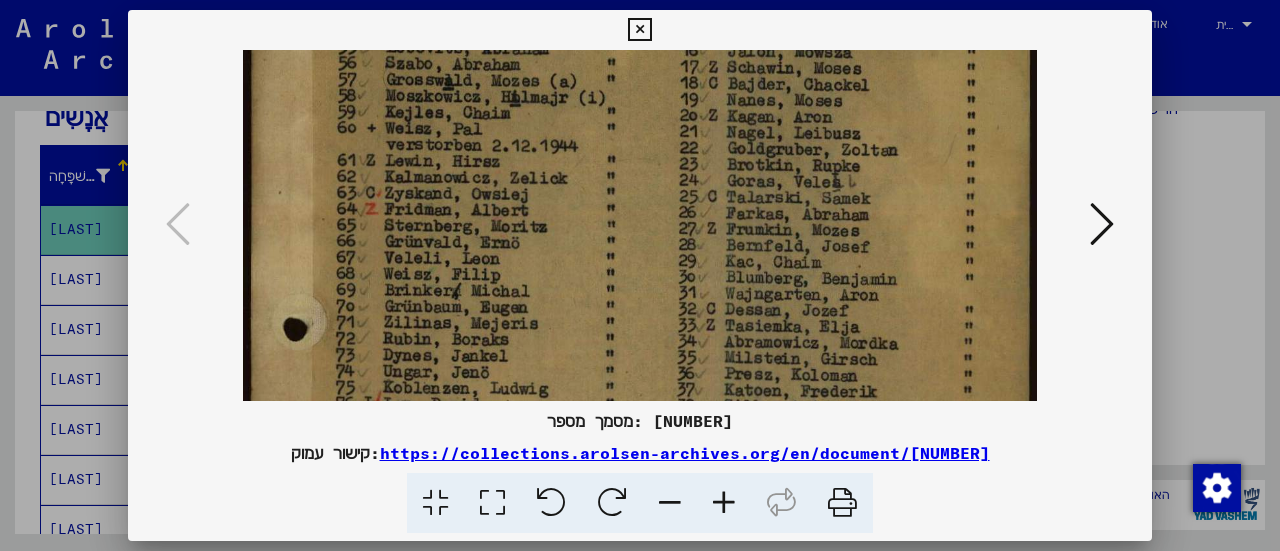 scroll, scrollTop: 142, scrollLeft: 0, axis: vertical 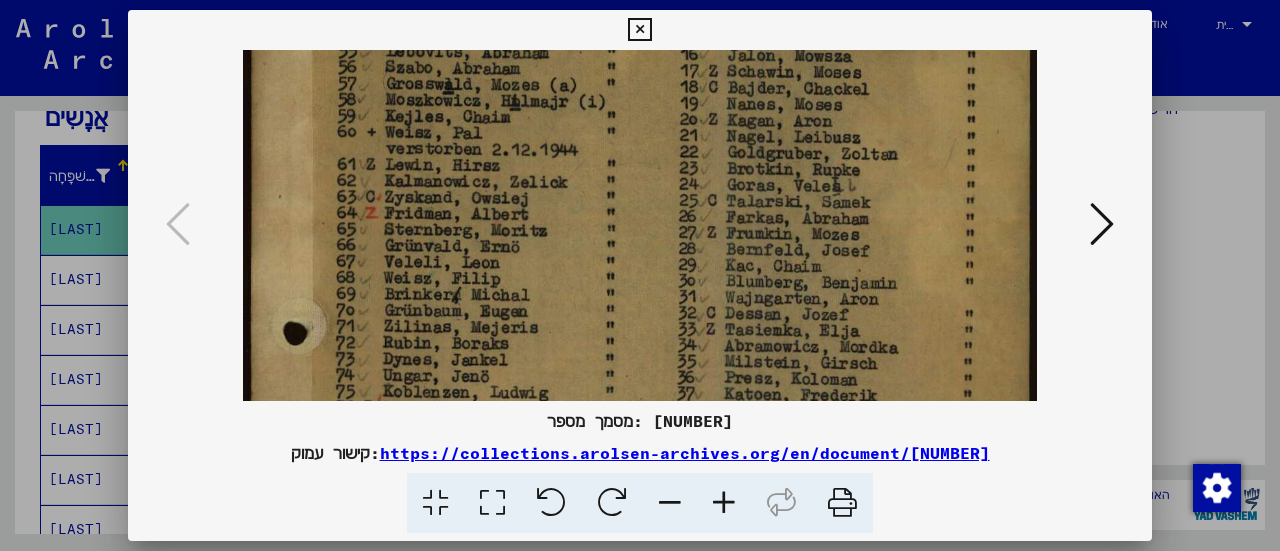 drag, startPoint x: 838, startPoint y: 168, endPoint x: 840, endPoint y: 235, distance: 67.02985 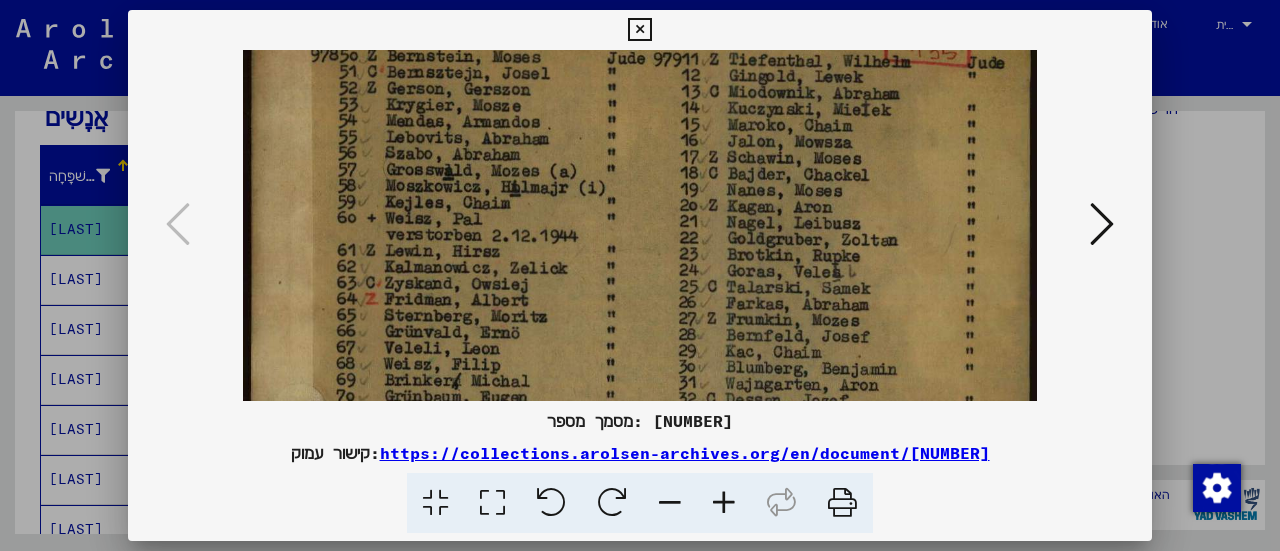 scroll, scrollTop: 55, scrollLeft: 0, axis: vertical 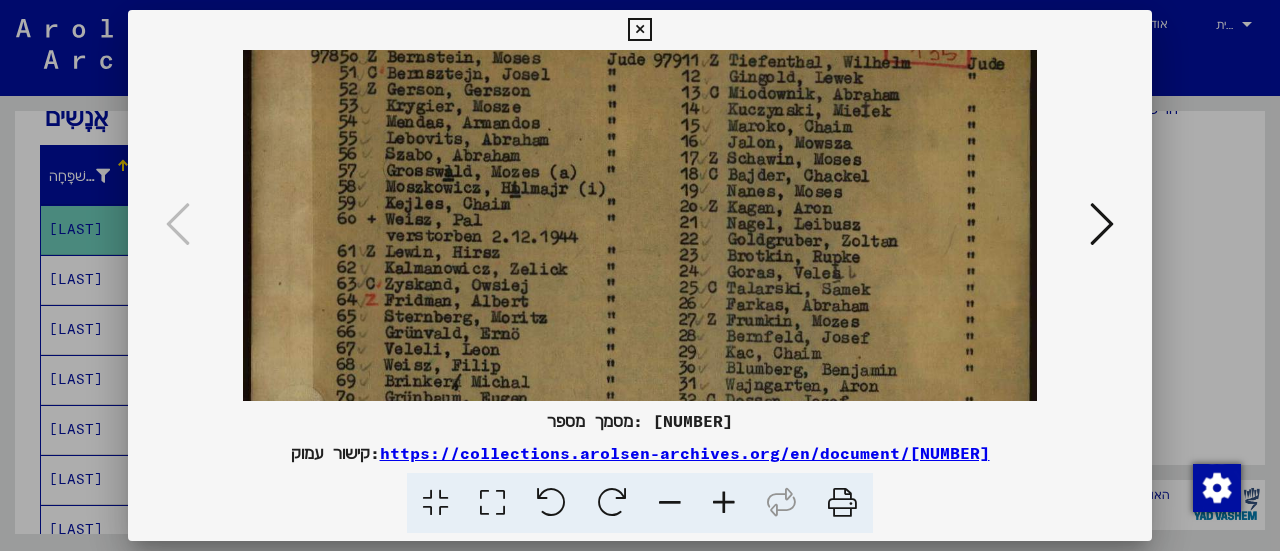 drag, startPoint x: 846, startPoint y: 102, endPoint x: 852, endPoint y: 189, distance: 87.20665 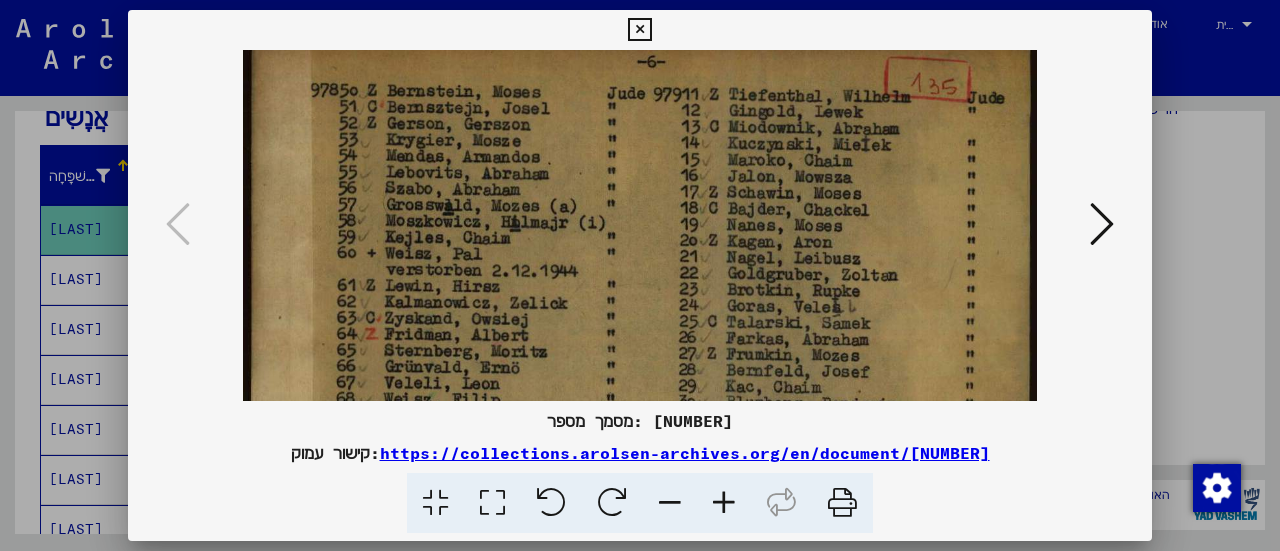 scroll, scrollTop: 0, scrollLeft: 0, axis: both 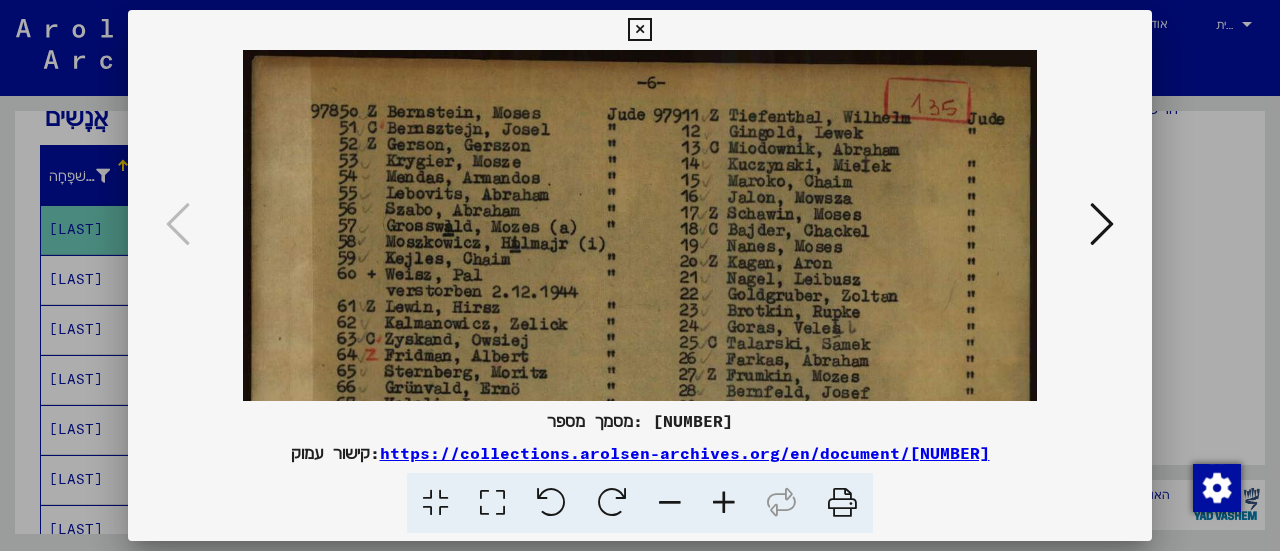 drag, startPoint x: 823, startPoint y: 107, endPoint x: 831, endPoint y: 181, distance: 74.431175 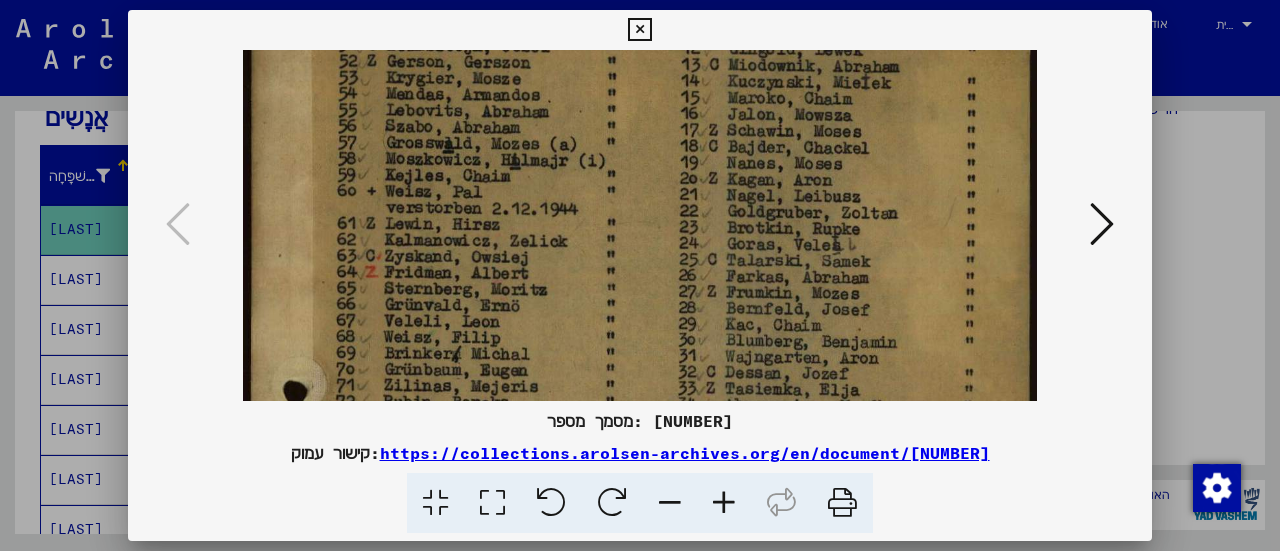 drag, startPoint x: 343, startPoint y: 276, endPoint x: 350, endPoint y: 193, distance: 83.294655 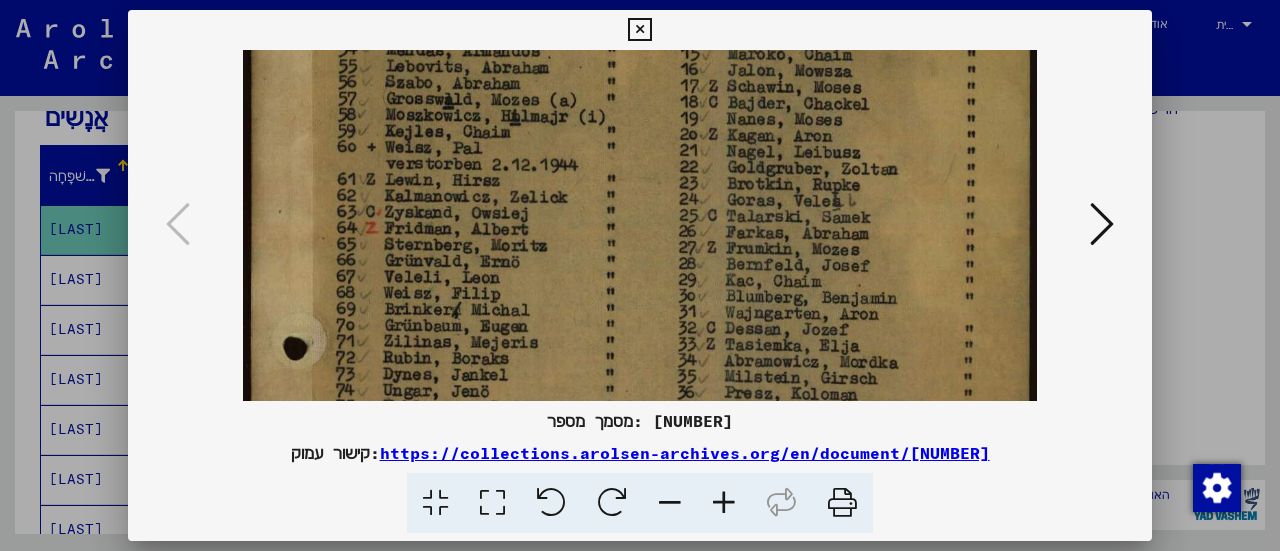 drag, startPoint x: 329, startPoint y: 292, endPoint x: 337, endPoint y: 244, distance: 48.6621 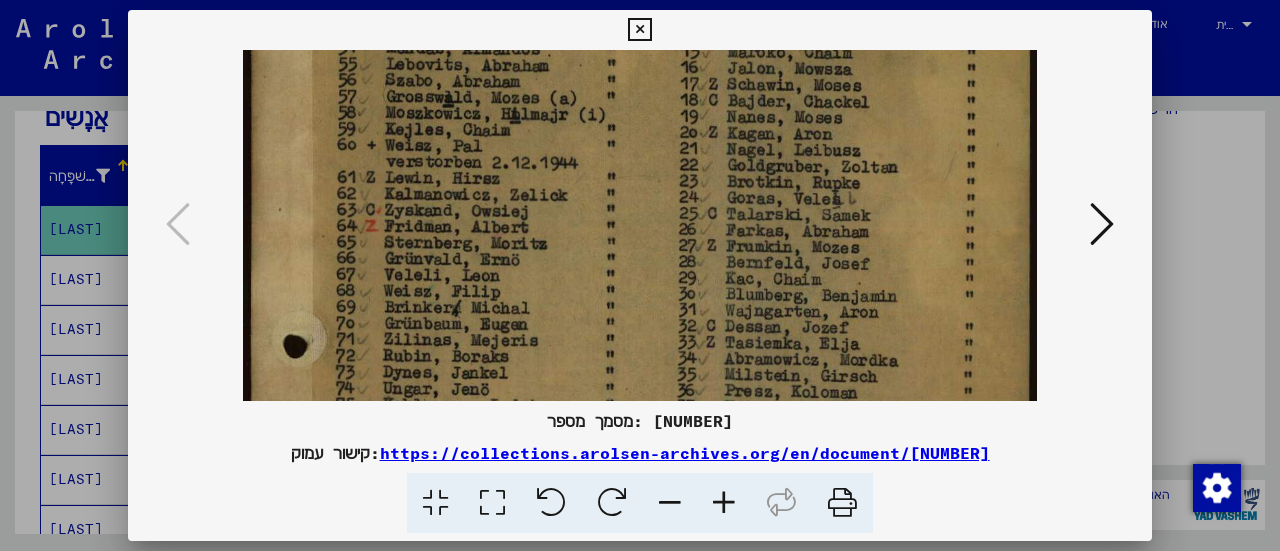 click at bounding box center (639, 30) 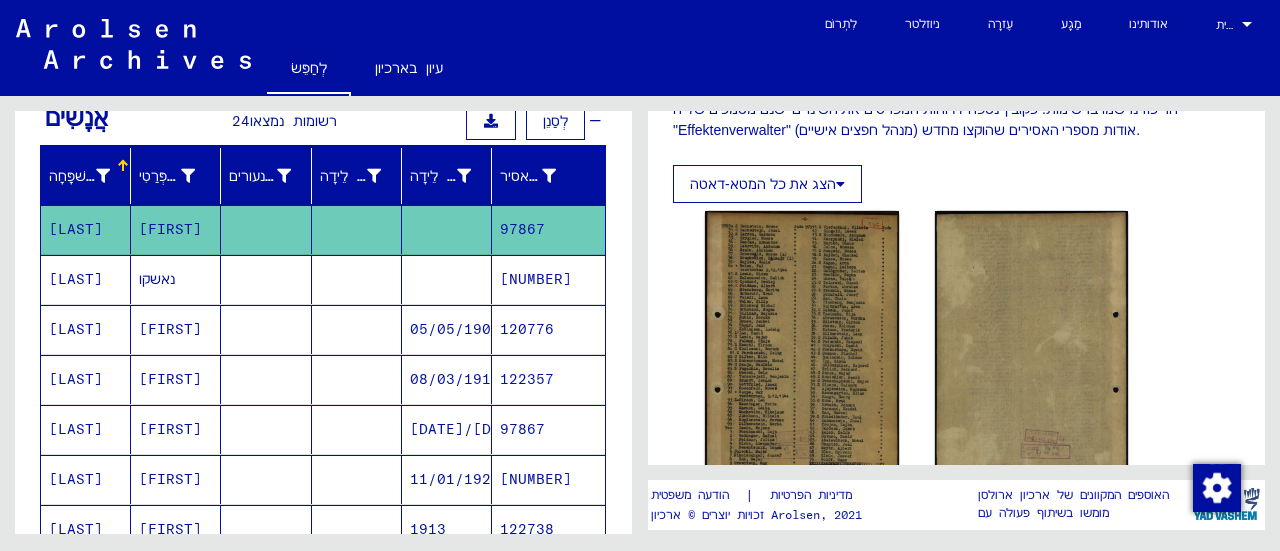 click at bounding box center (447, 329) 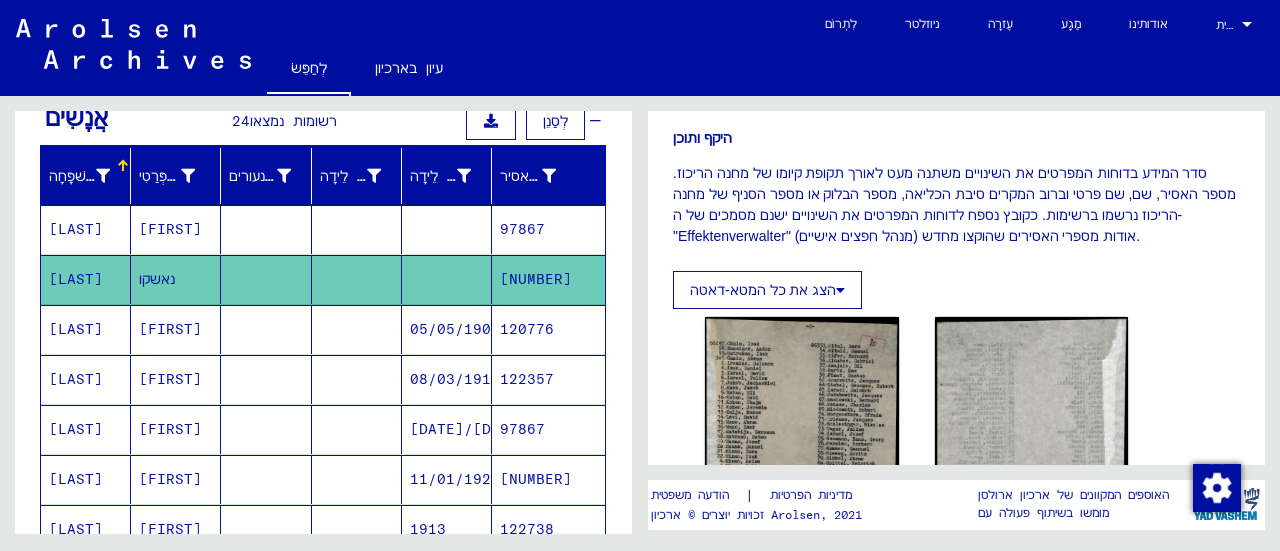 scroll, scrollTop: 300, scrollLeft: 0, axis: vertical 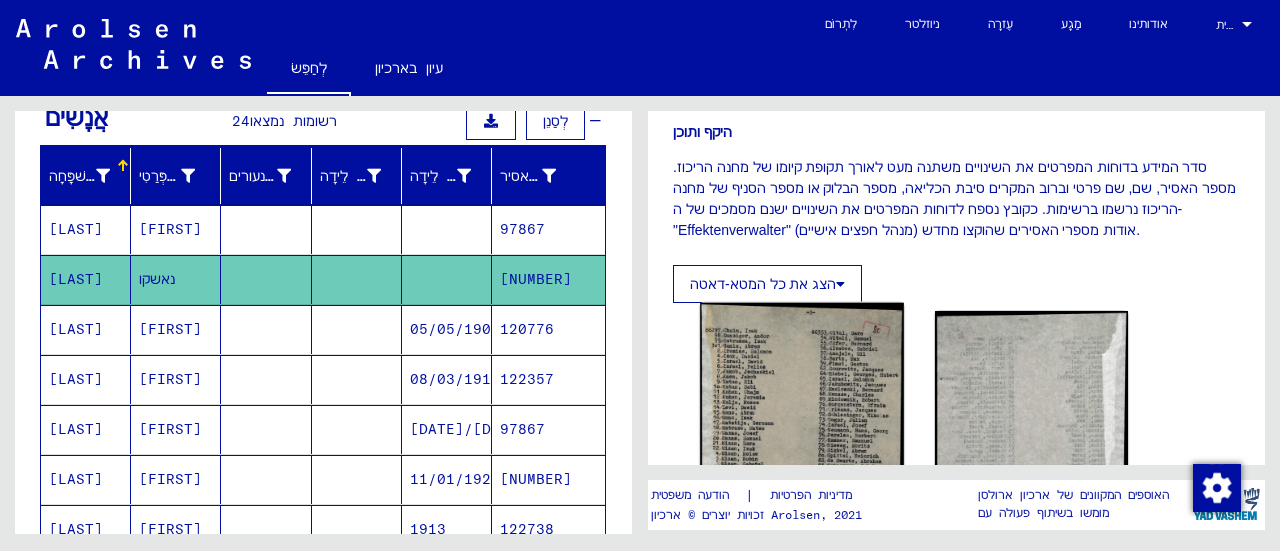 click 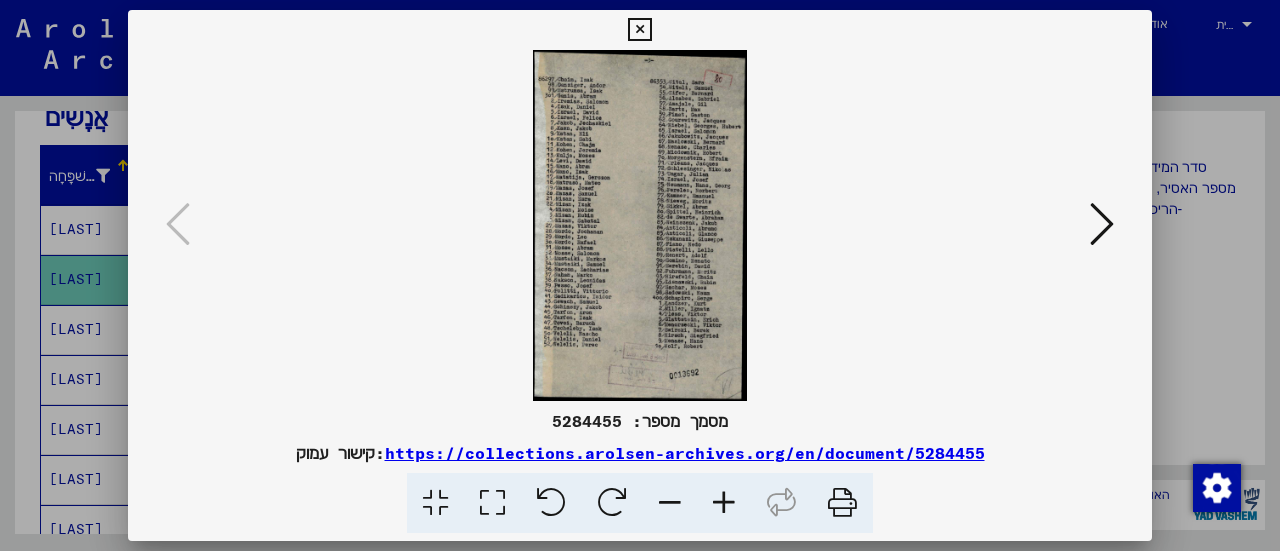 click at bounding box center [724, 503] 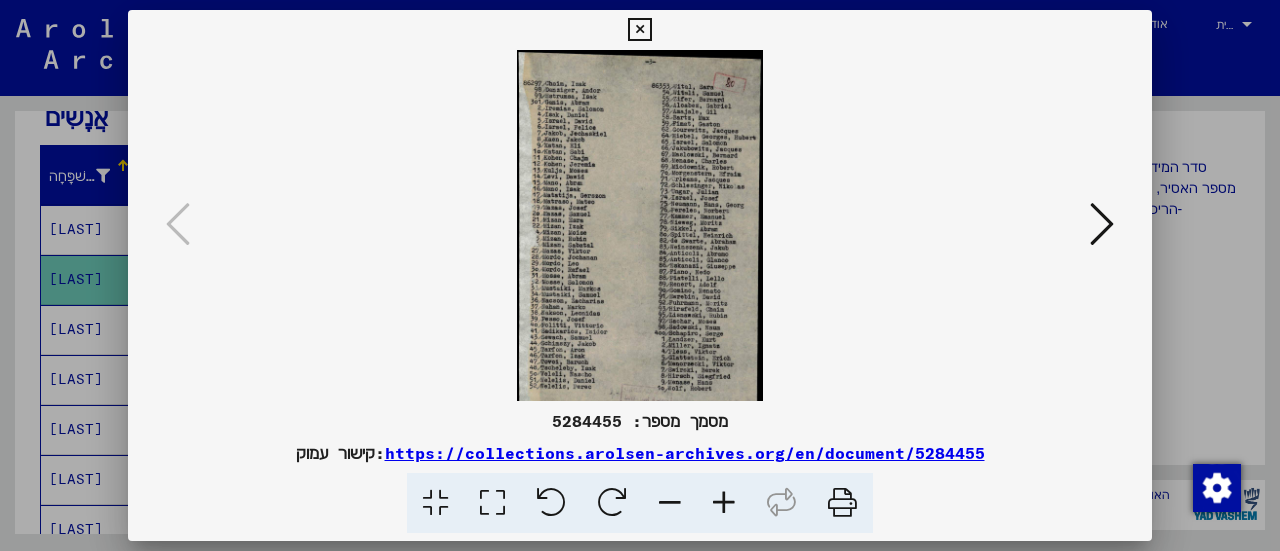 click at bounding box center (724, 503) 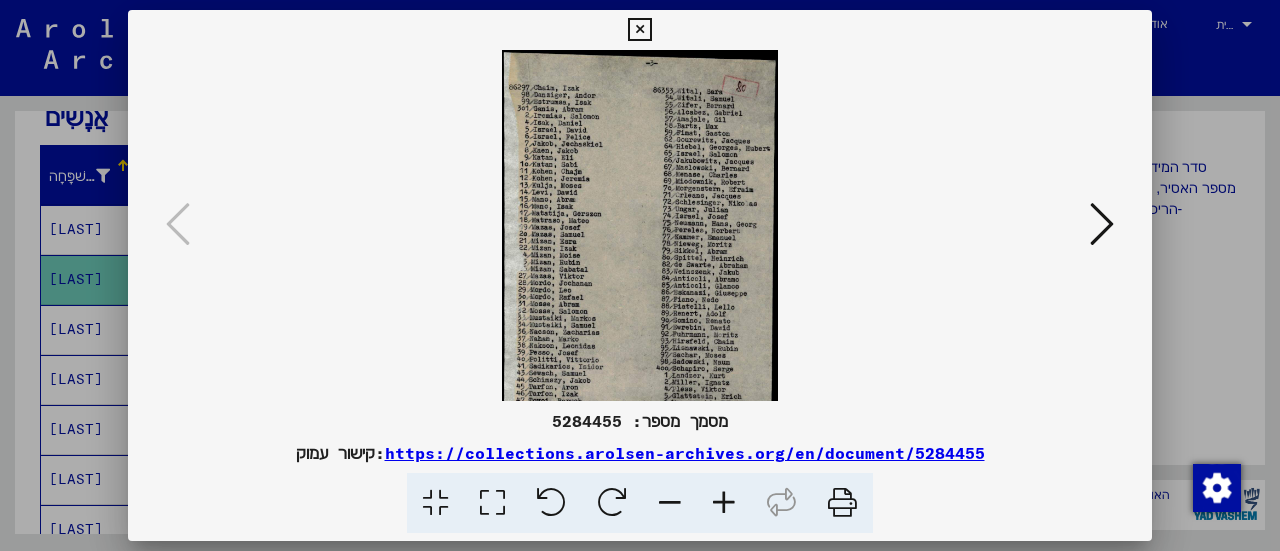 click at bounding box center (724, 503) 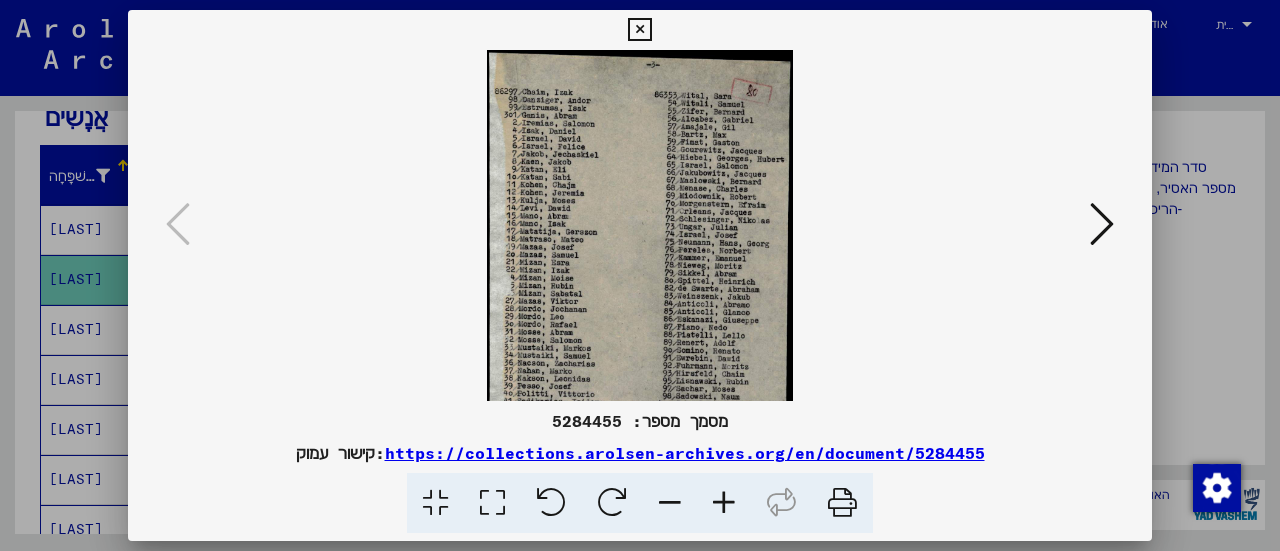 click at bounding box center [724, 503] 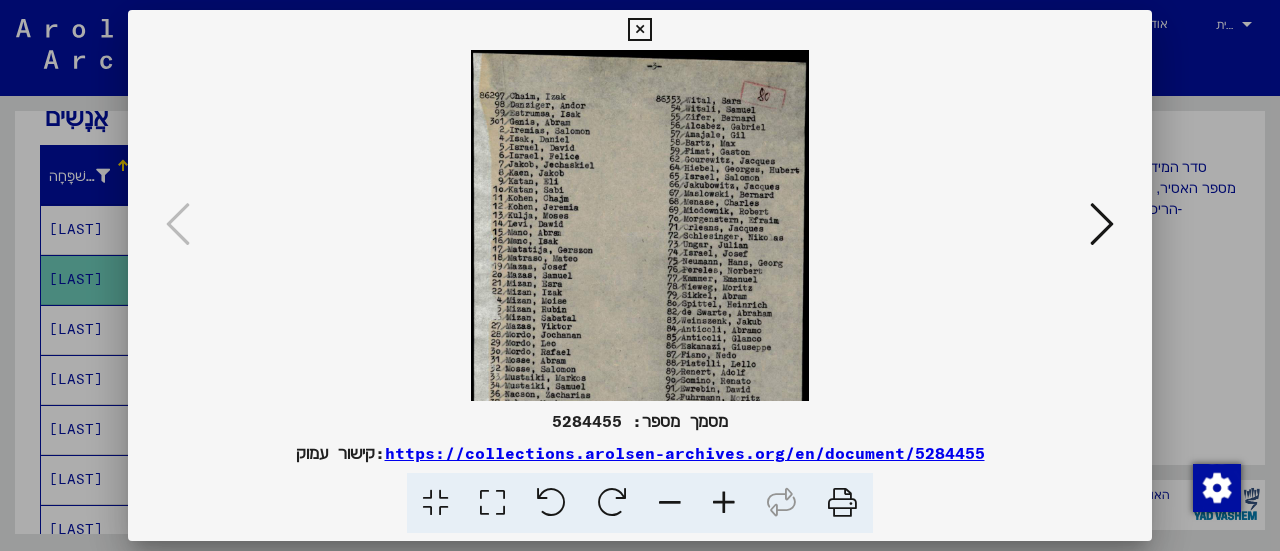 click at bounding box center [724, 503] 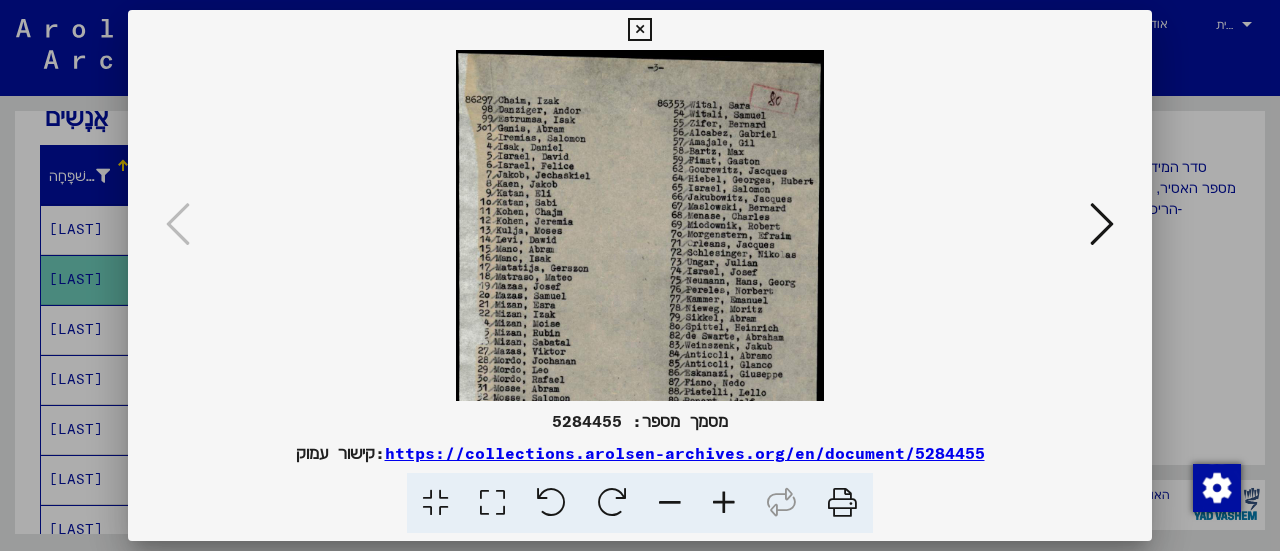 click at bounding box center (724, 503) 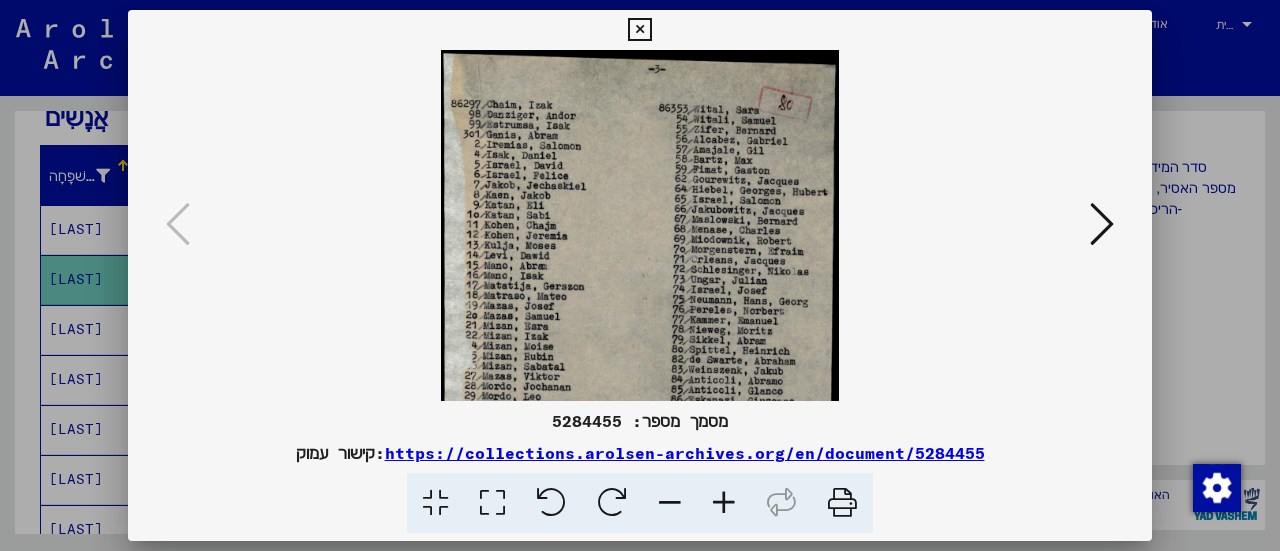 click at bounding box center (724, 503) 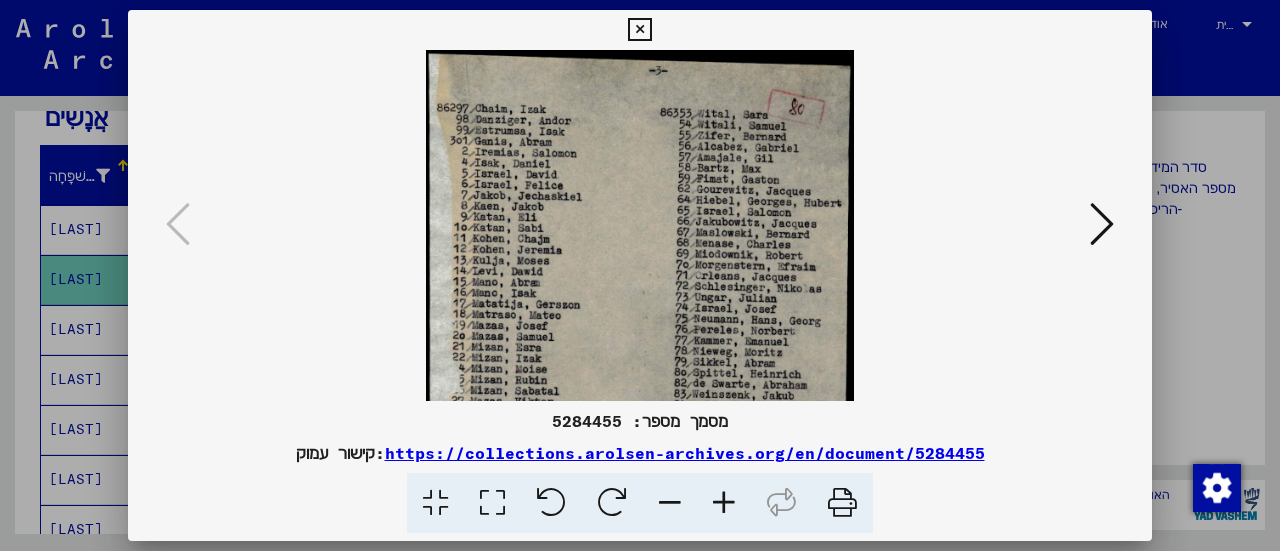 click at bounding box center [724, 503] 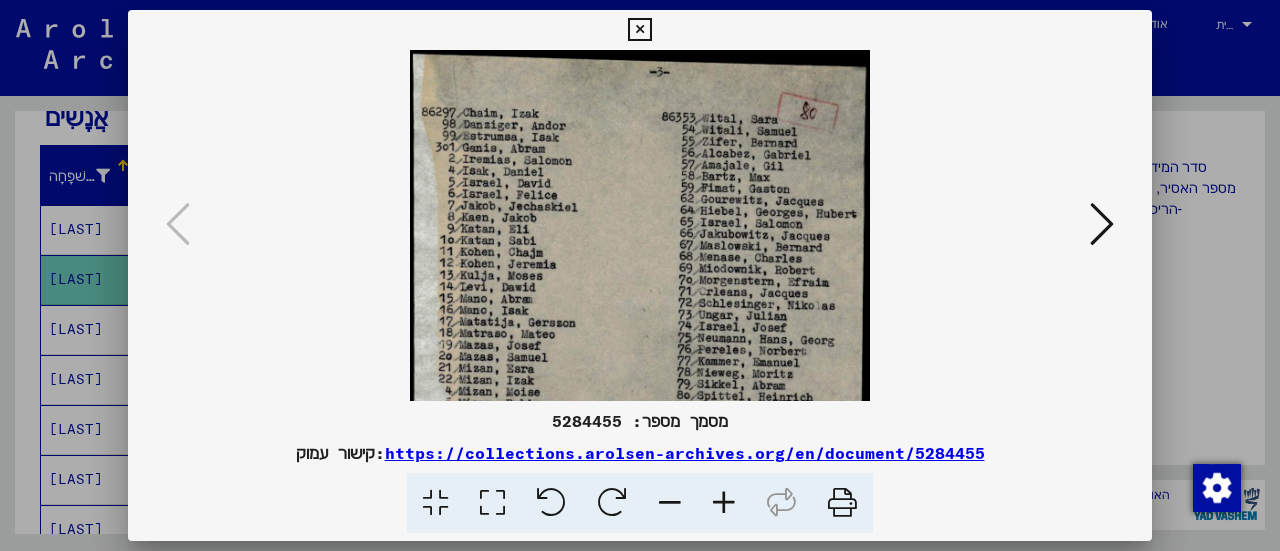 click at bounding box center [724, 503] 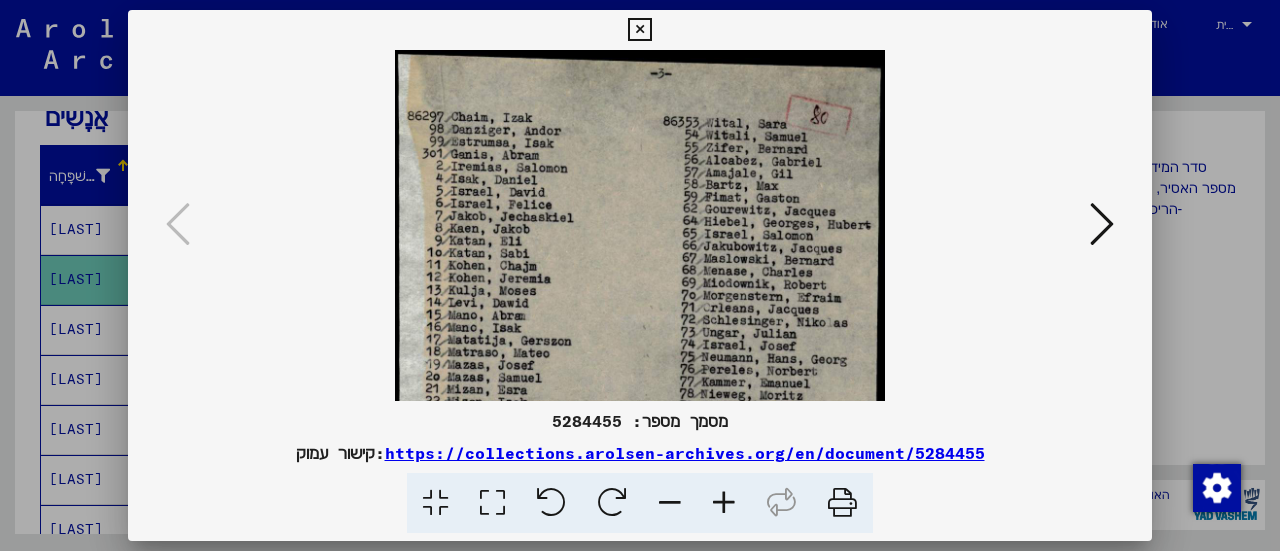 click at bounding box center [724, 503] 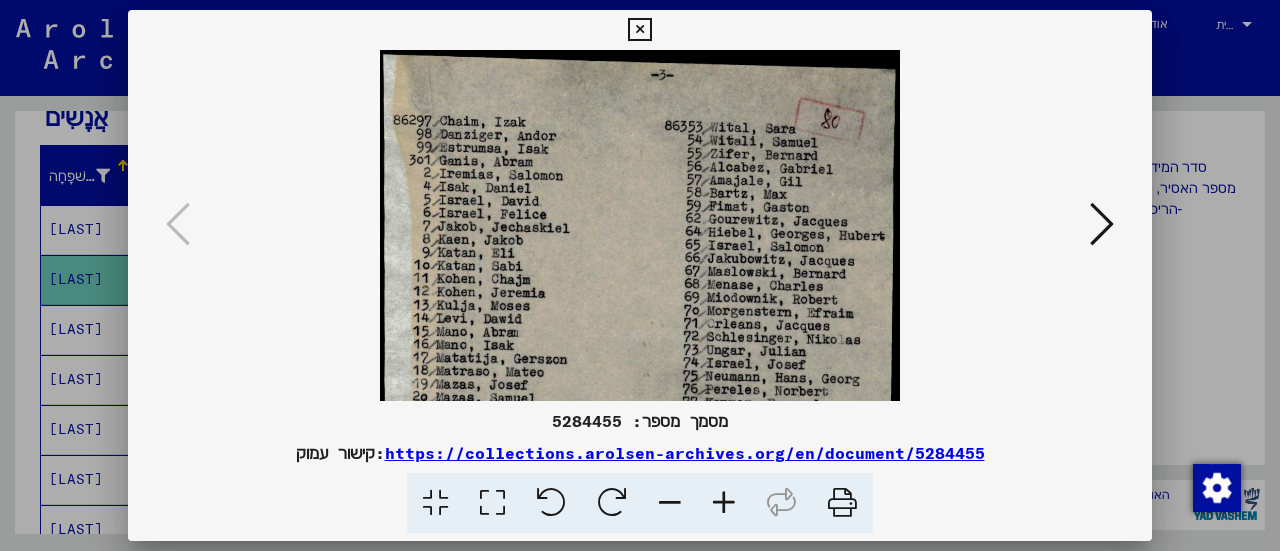 click at bounding box center (724, 503) 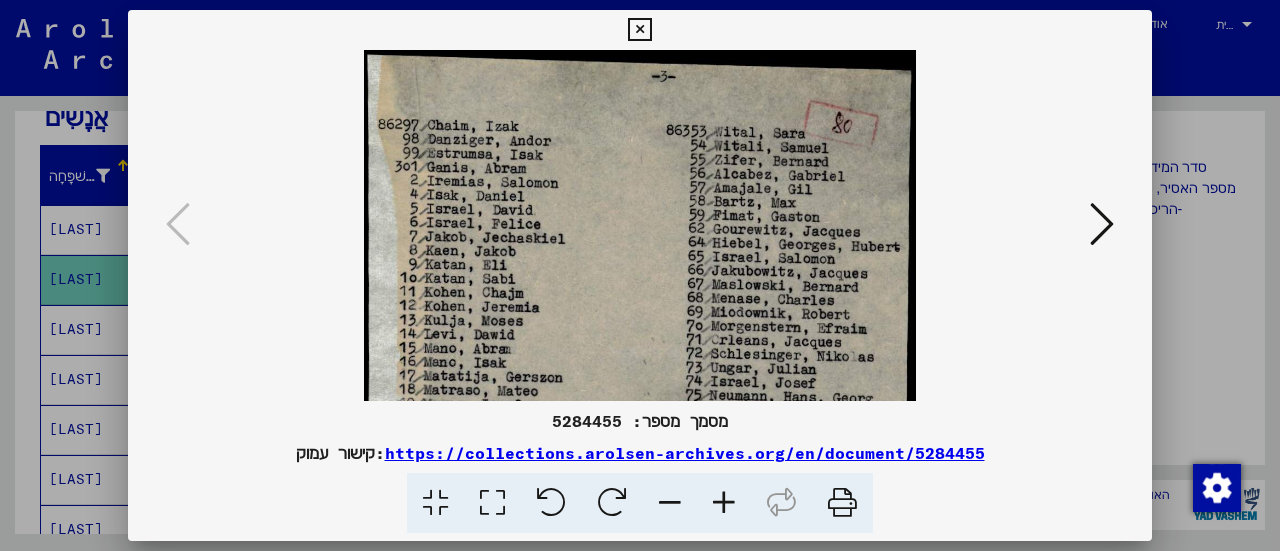 click at bounding box center [724, 503] 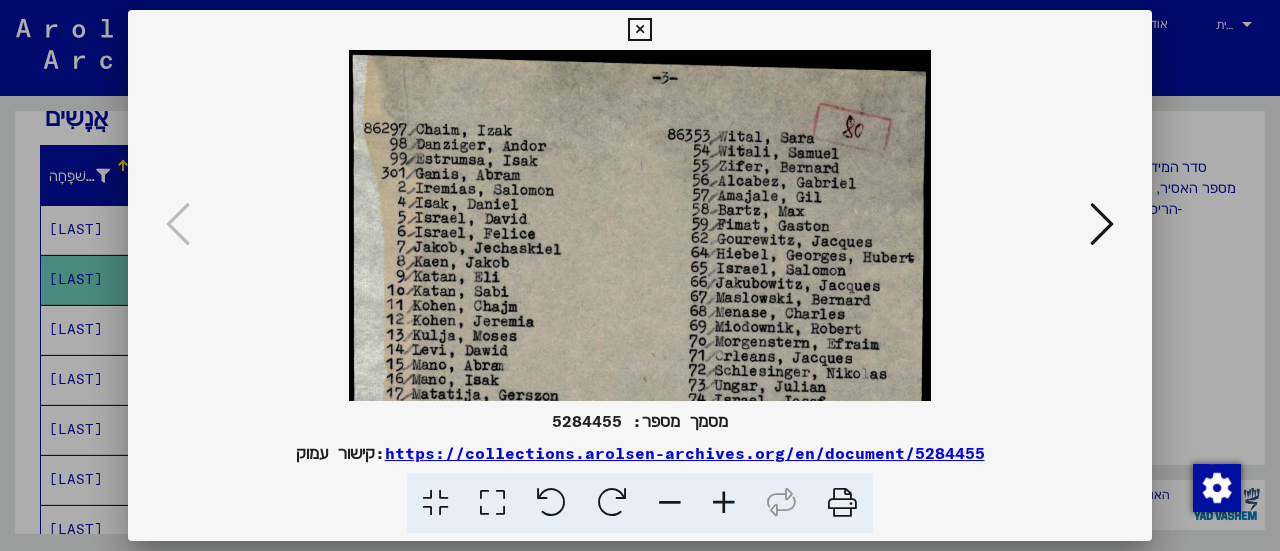 click at bounding box center [724, 503] 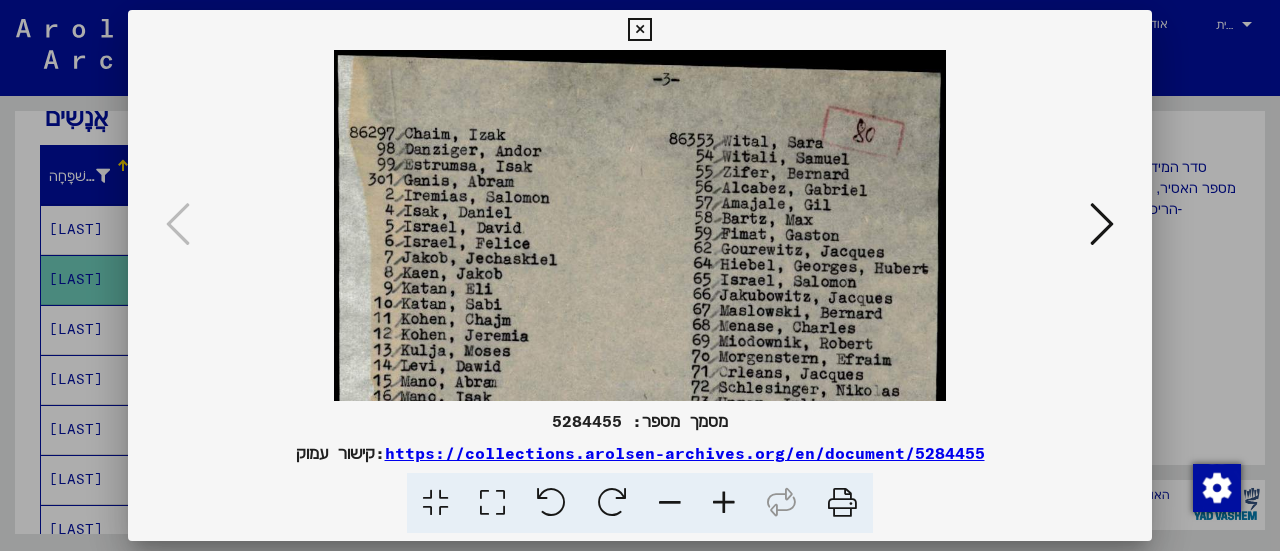click at bounding box center [724, 503] 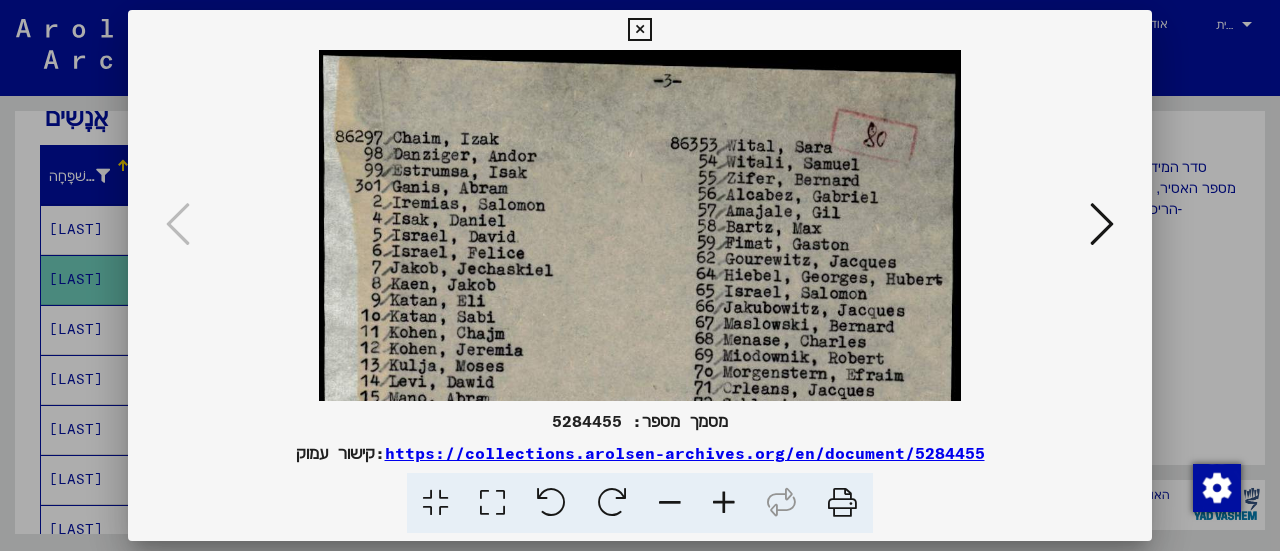 click at bounding box center (724, 503) 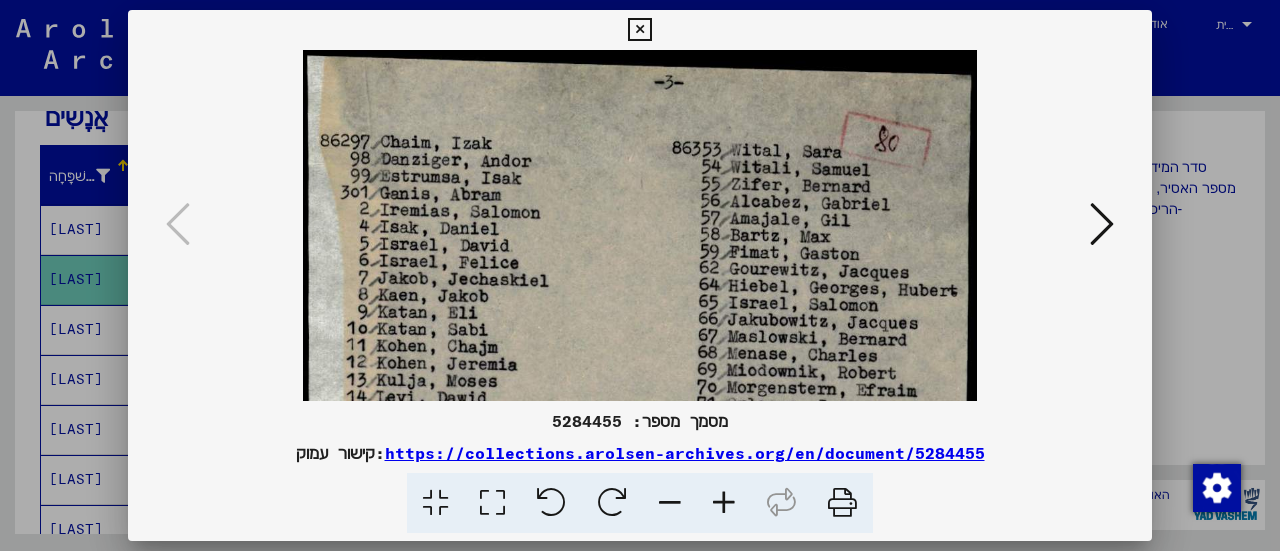 click at bounding box center [724, 503] 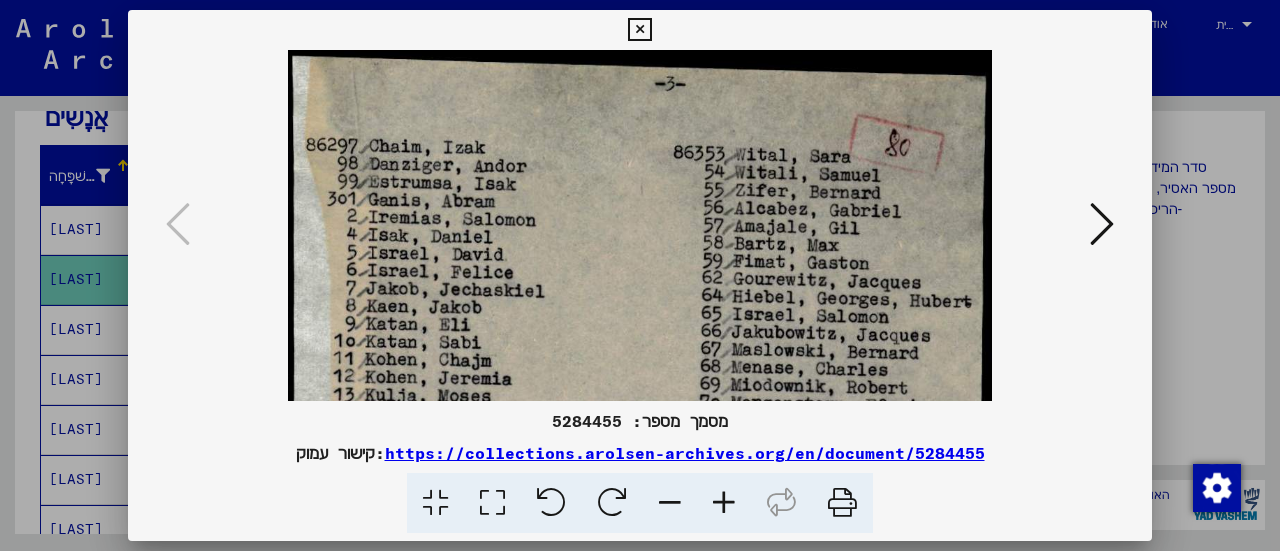 click at bounding box center (724, 503) 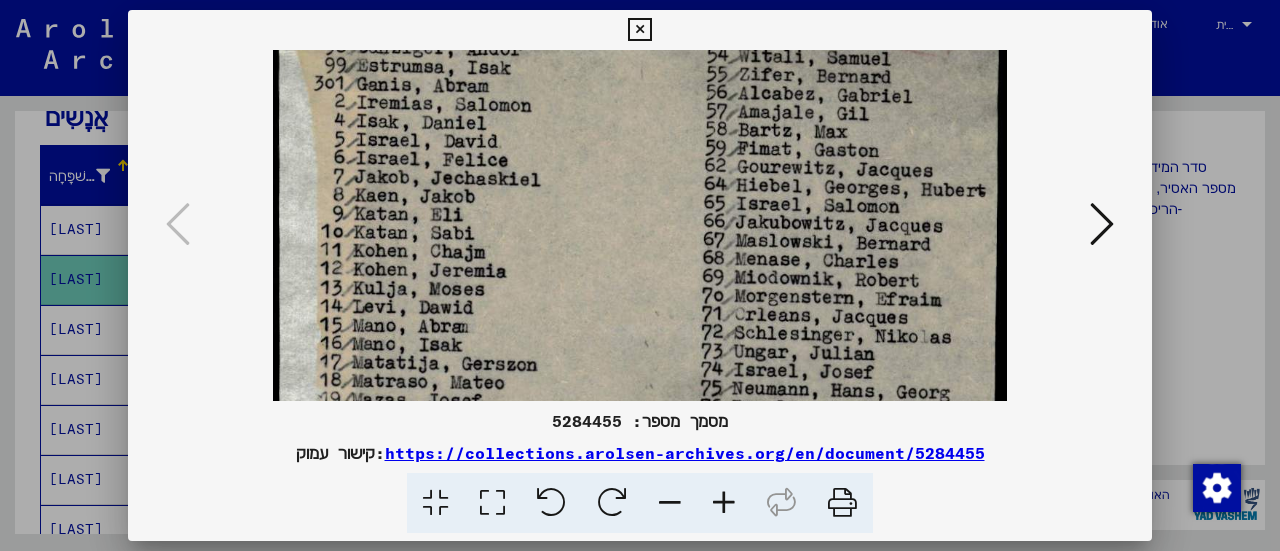 scroll, scrollTop: 131, scrollLeft: 0, axis: vertical 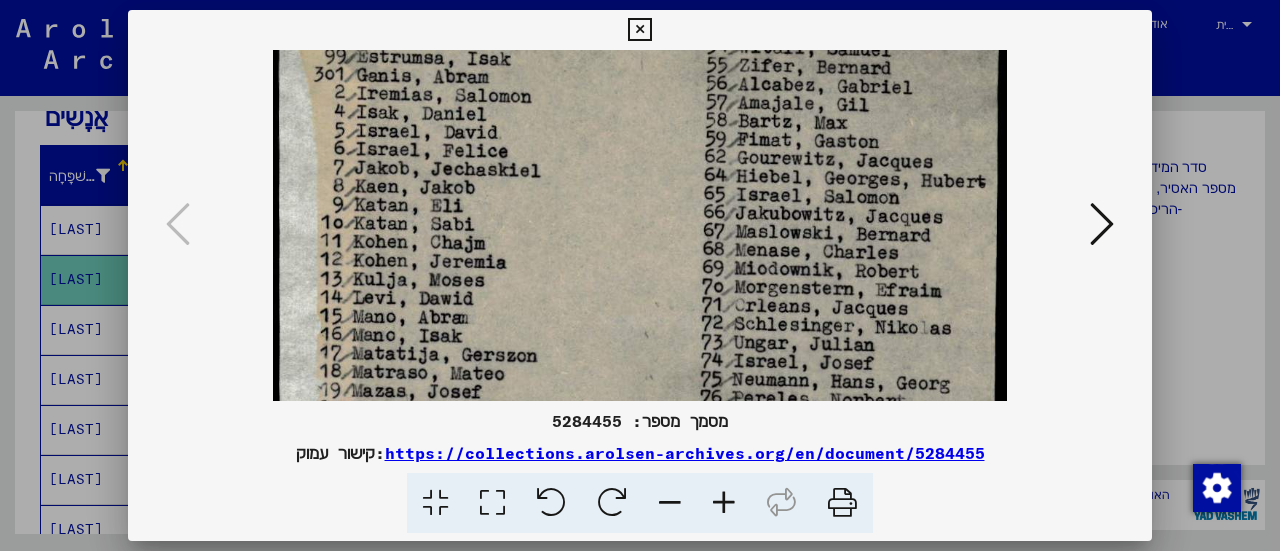 drag, startPoint x: 391, startPoint y: 321, endPoint x: 402, endPoint y: 193, distance: 128.47179 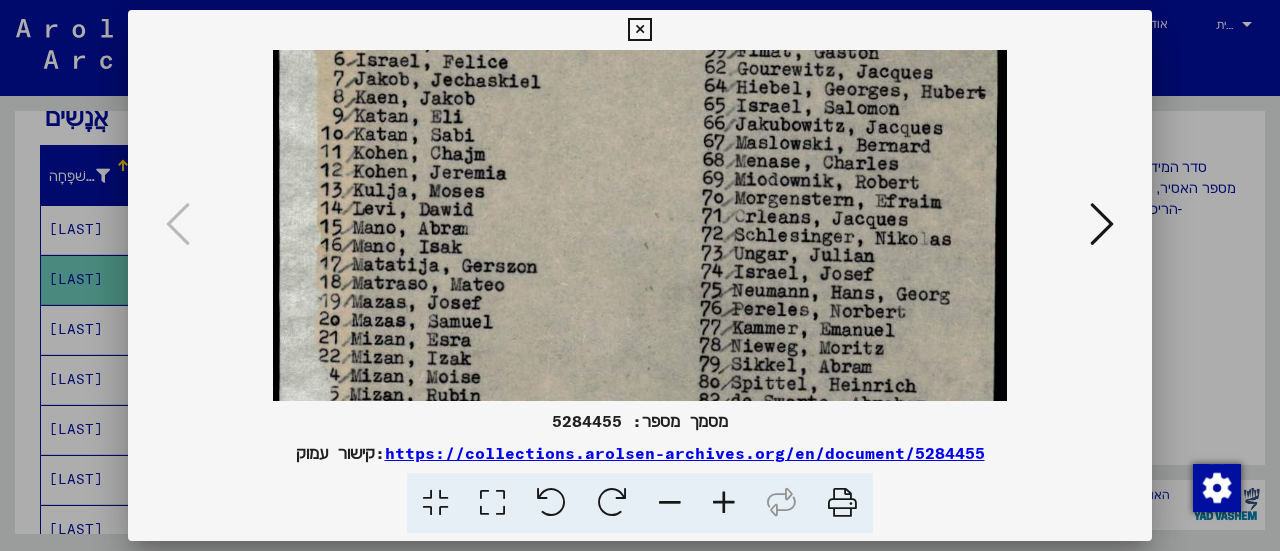 drag, startPoint x: 379, startPoint y: 314, endPoint x: 390, endPoint y: 224, distance: 90.66973 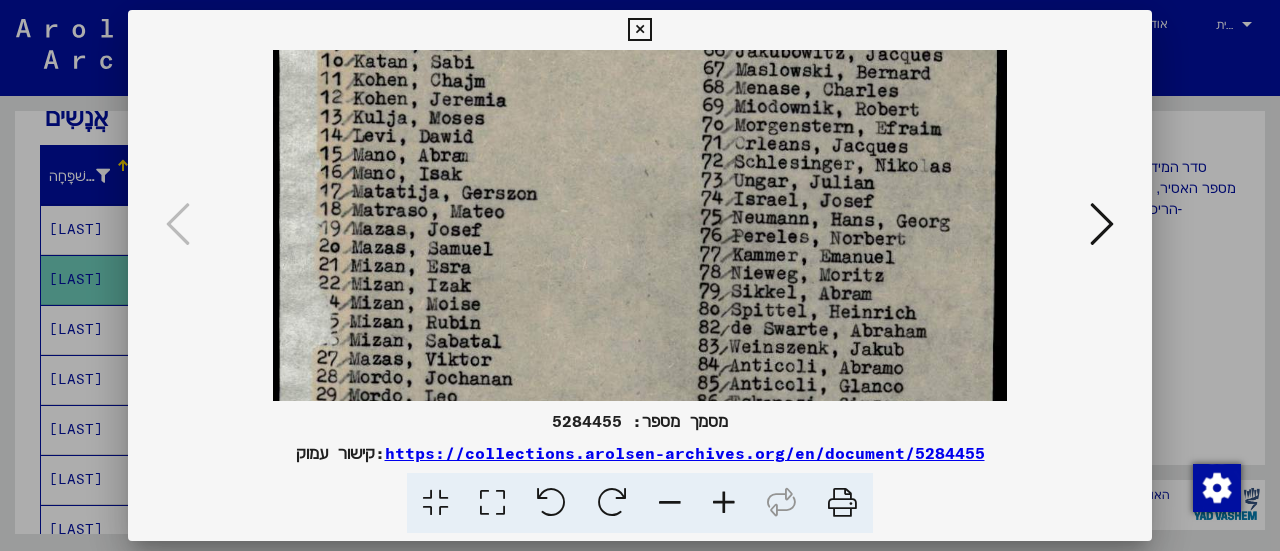 scroll, scrollTop: 294, scrollLeft: 0, axis: vertical 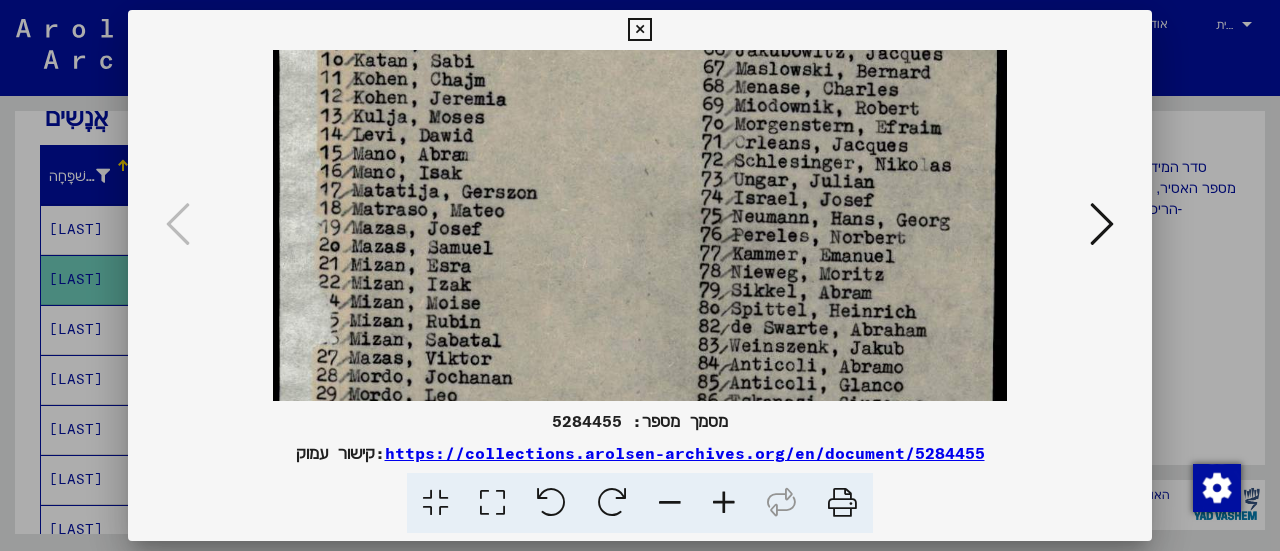 drag, startPoint x: 543, startPoint y: 301, endPoint x: 543, endPoint y: 234, distance: 67 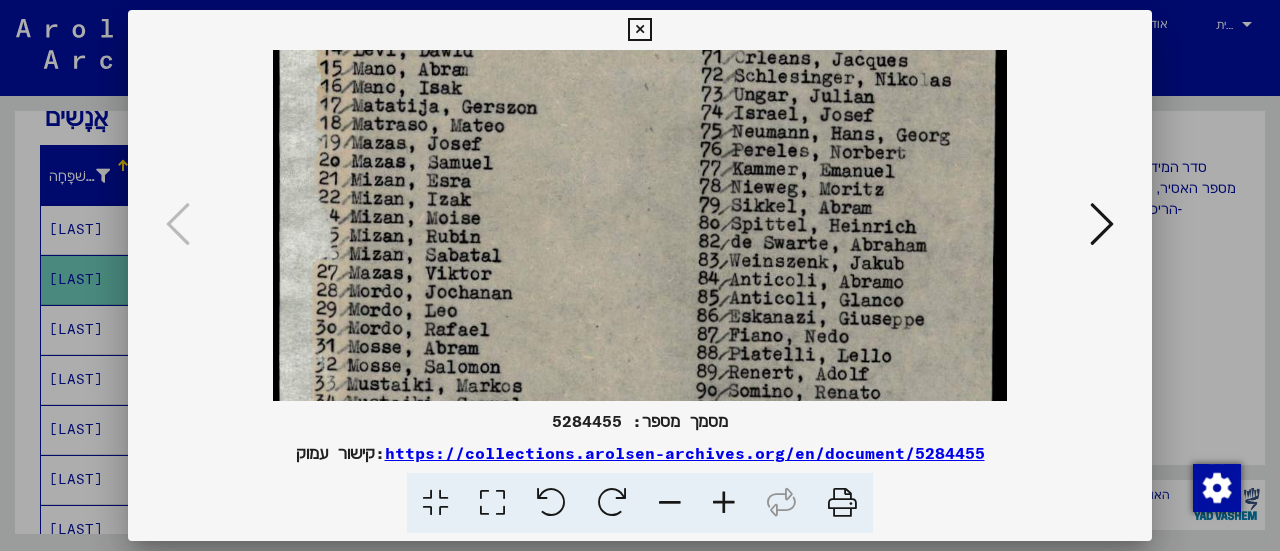scroll, scrollTop: 381, scrollLeft: 0, axis: vertical 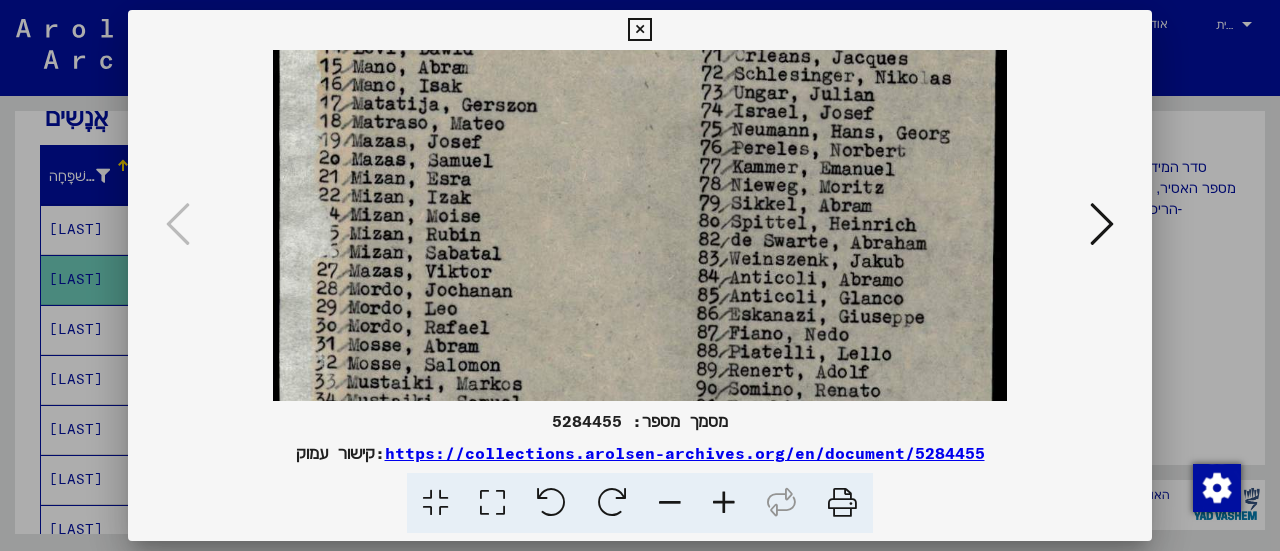 drag, startPoint x: 528, startPoint y: 307, endPoint x: 531, endPoint y: 221, distance: 86.05231 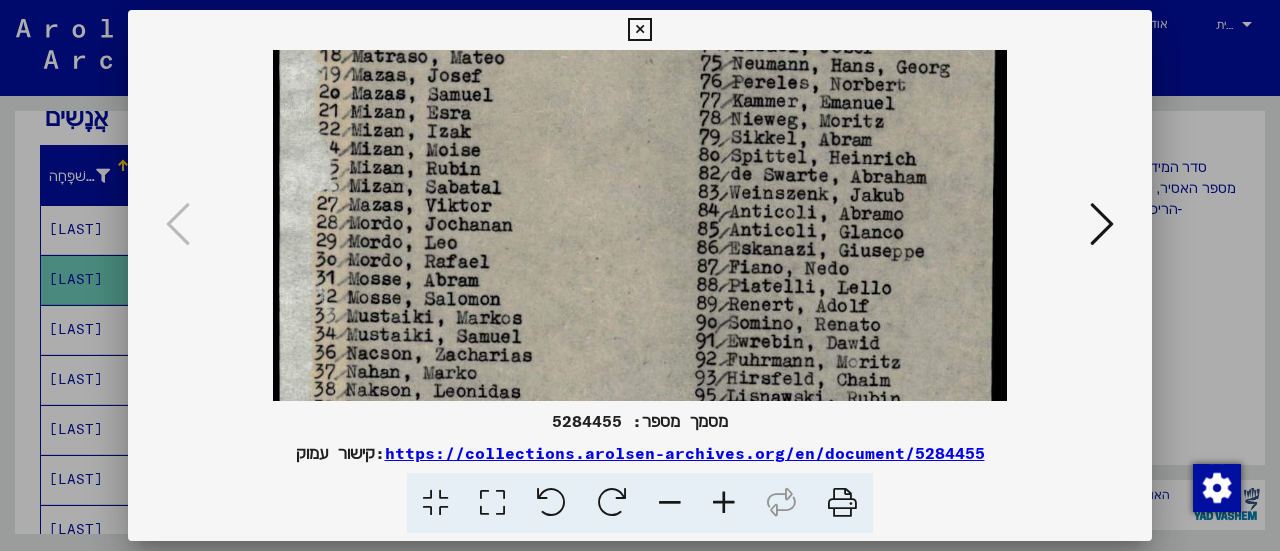 scroll, scrollTop: 448, scrollLeft: 0, axis: vertical 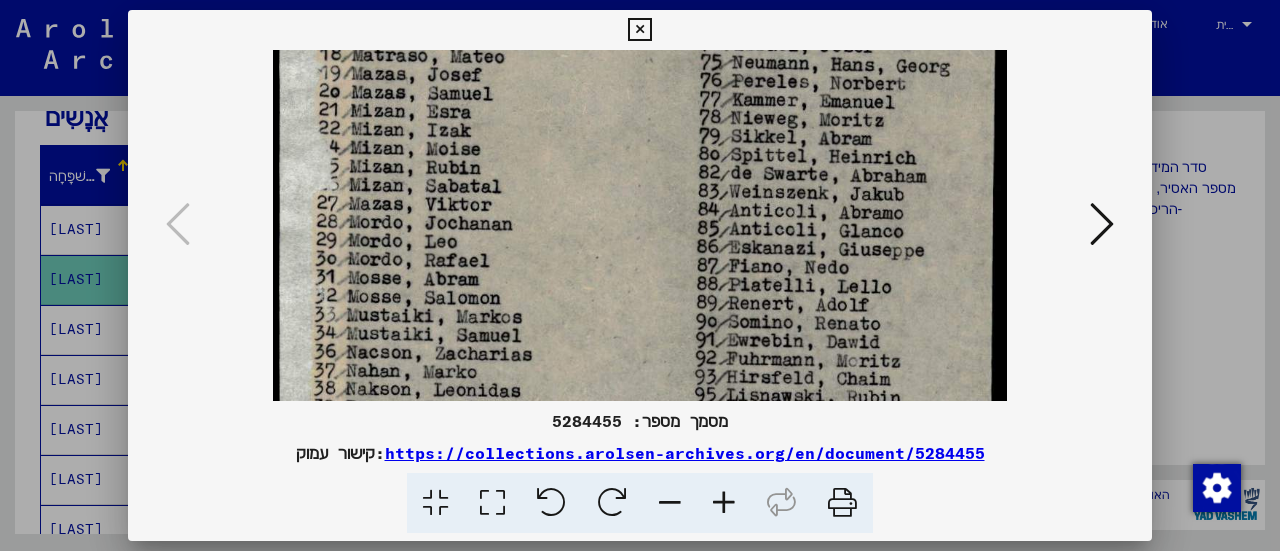 drag, startPoint x: 542, startPoint y: 308, endPoint x: 550, endPoint y: 241, distance: 67.47592 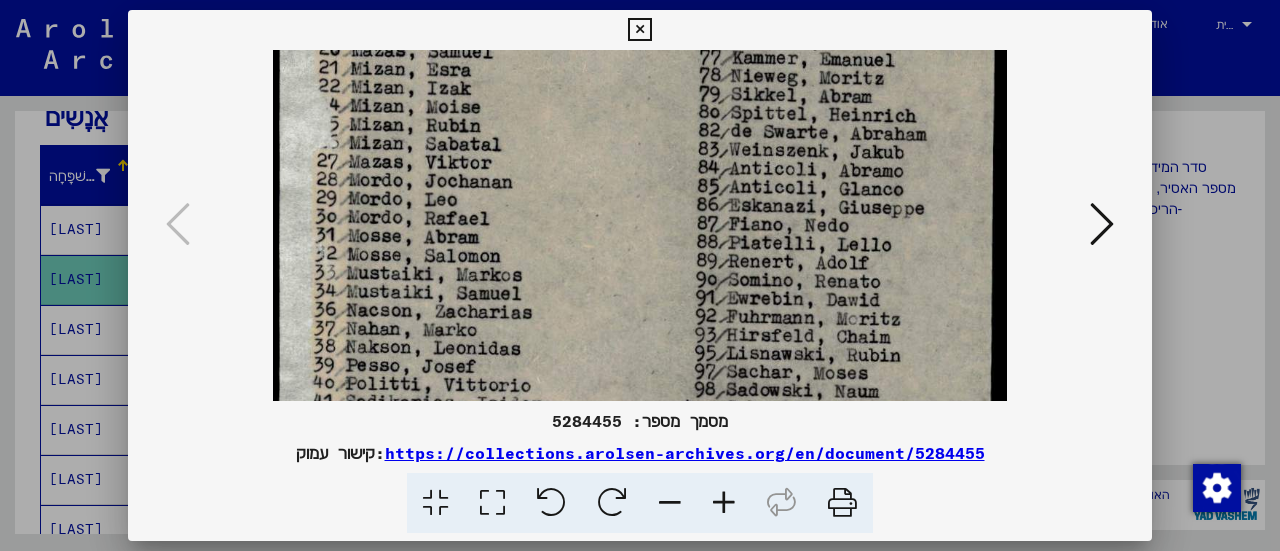 scroll, scrollTop: 509, scrollLeft: 0, axis: vertical 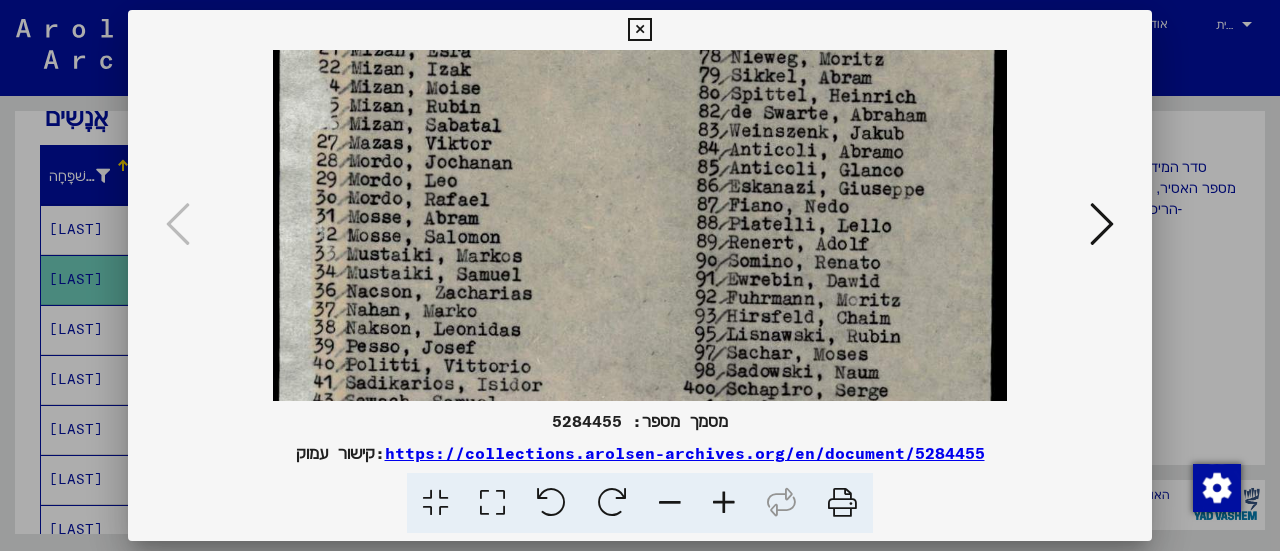 drag, startPoint x: 555, startPoint y: 295, endPoint x: 560, endPoint y: 234, distance: 61.204575 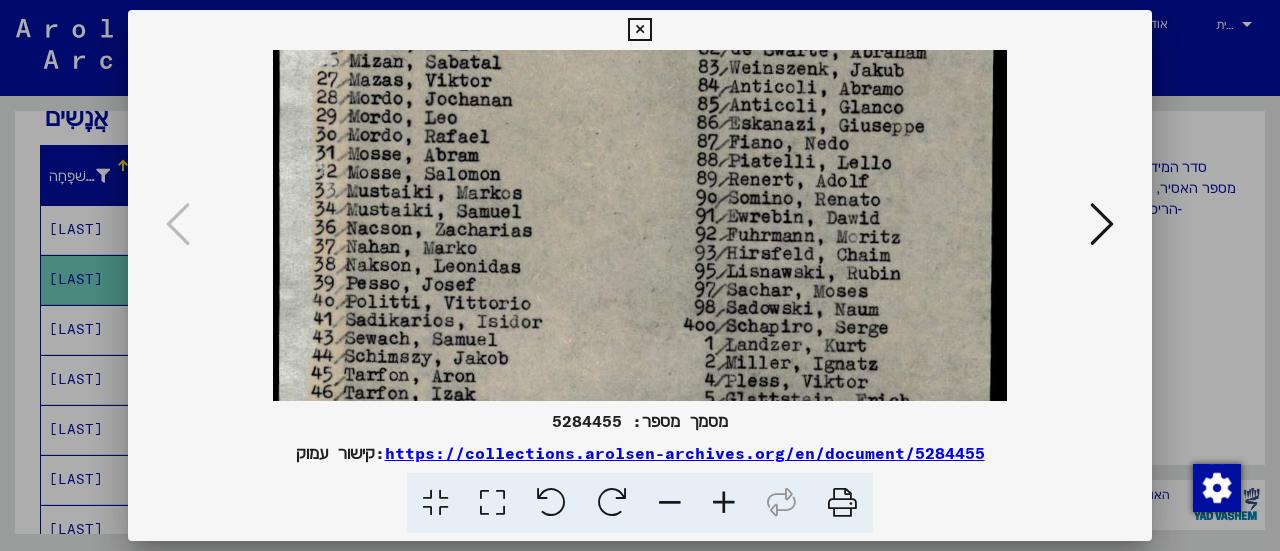 drag, startPoint x: 560, startPoint y: 308, endPoint x: 564, endPoint y: 240, distance: 68.117546 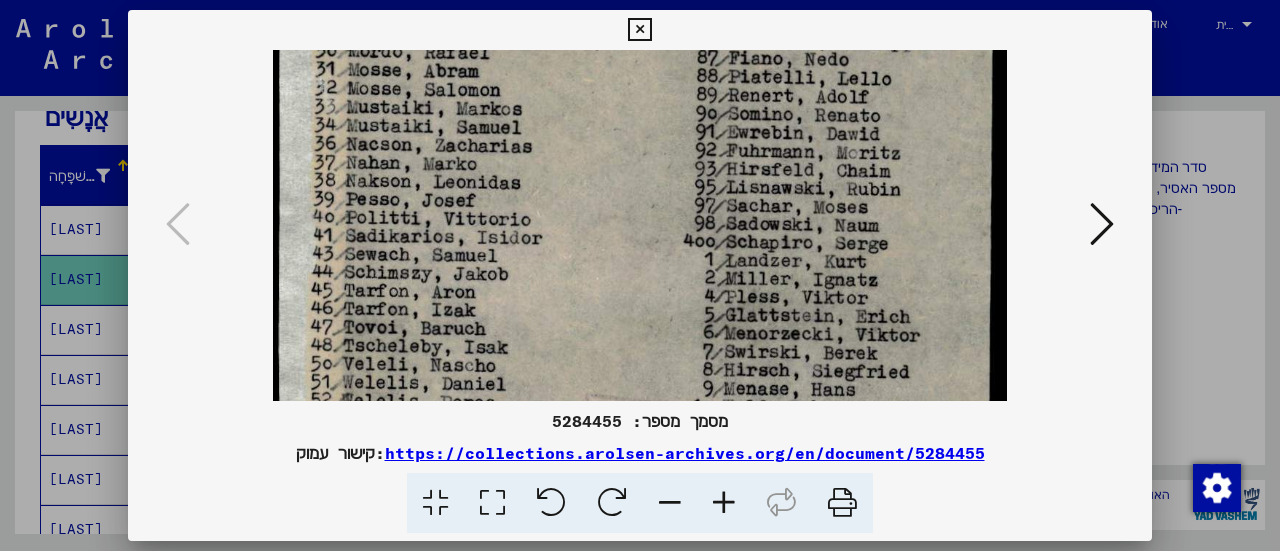 scroll, scrollTop: 671, scrollLeft: 0, axis: vertical 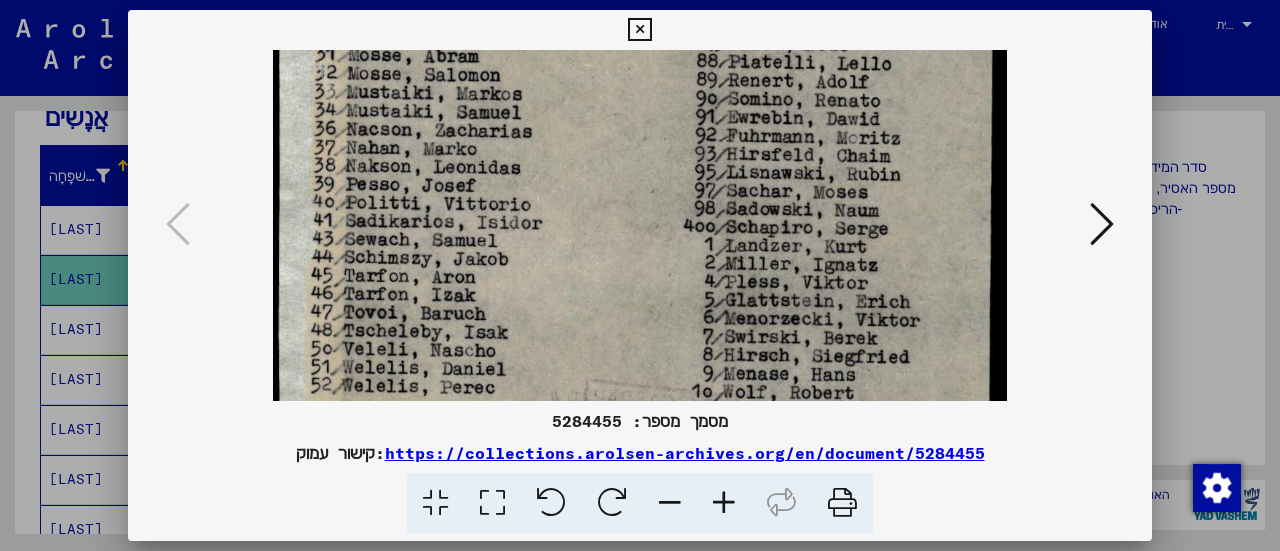 drag, startPoint x: 574, startPoint y: 329, endPoint x: 586, endPoint y: 238, distance: 91.787796 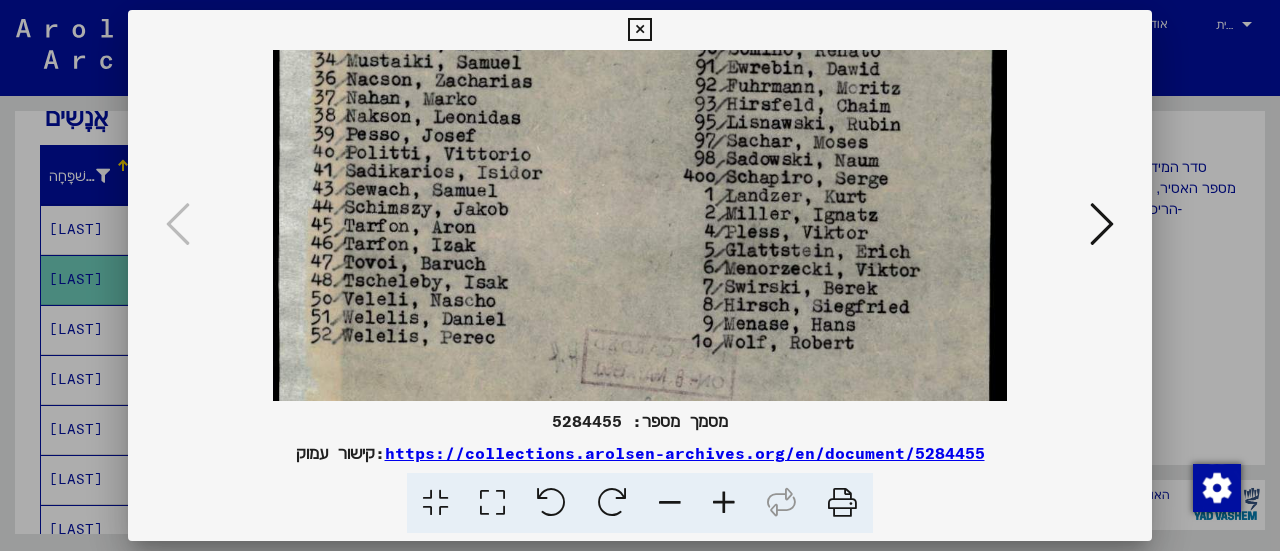 scroll, scrollTop: 731, scrollLeft: 0, axis: vertical 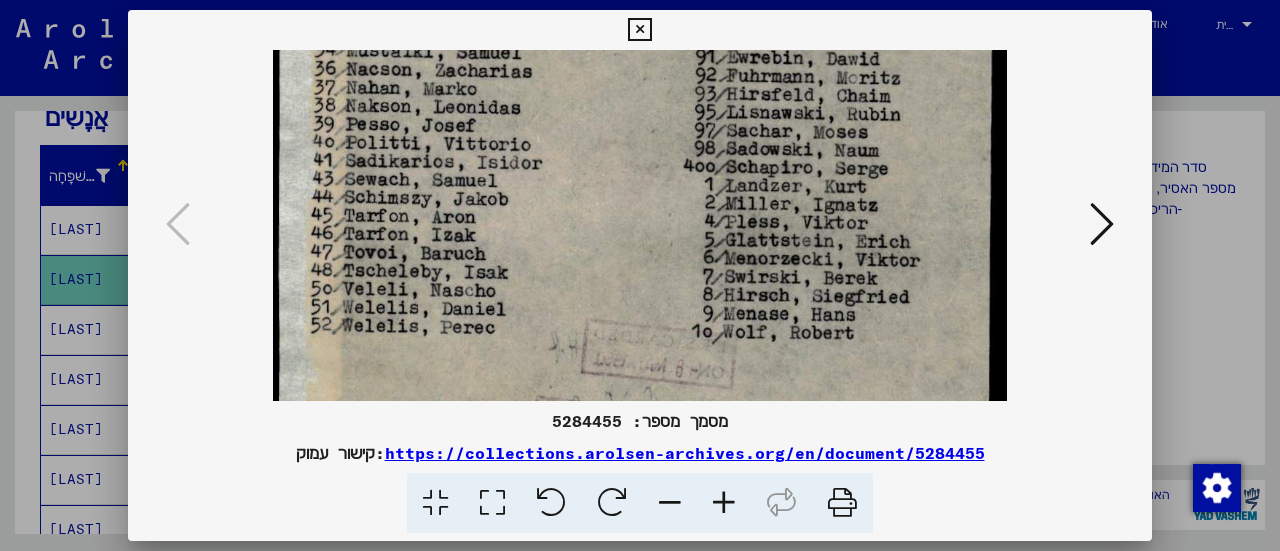 drag, startPoint x: 588, startPoint y: 313, endPoint x: 590, endPoint y: 253, distance: 60.033325 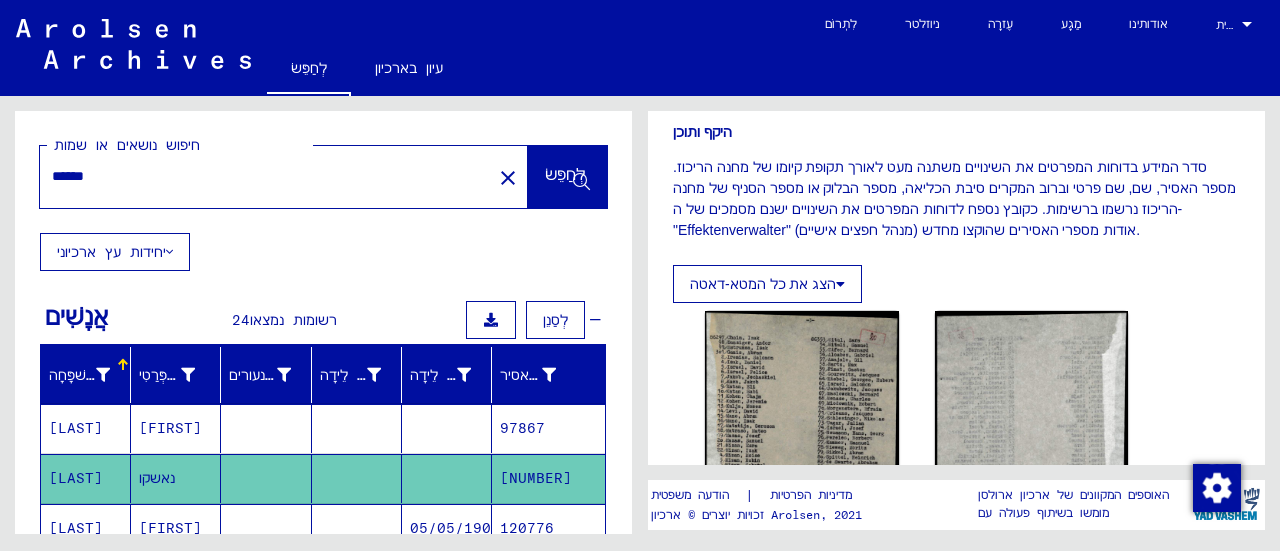 scroll, scrollTop: 0, scrollLeft: 0, axis: both 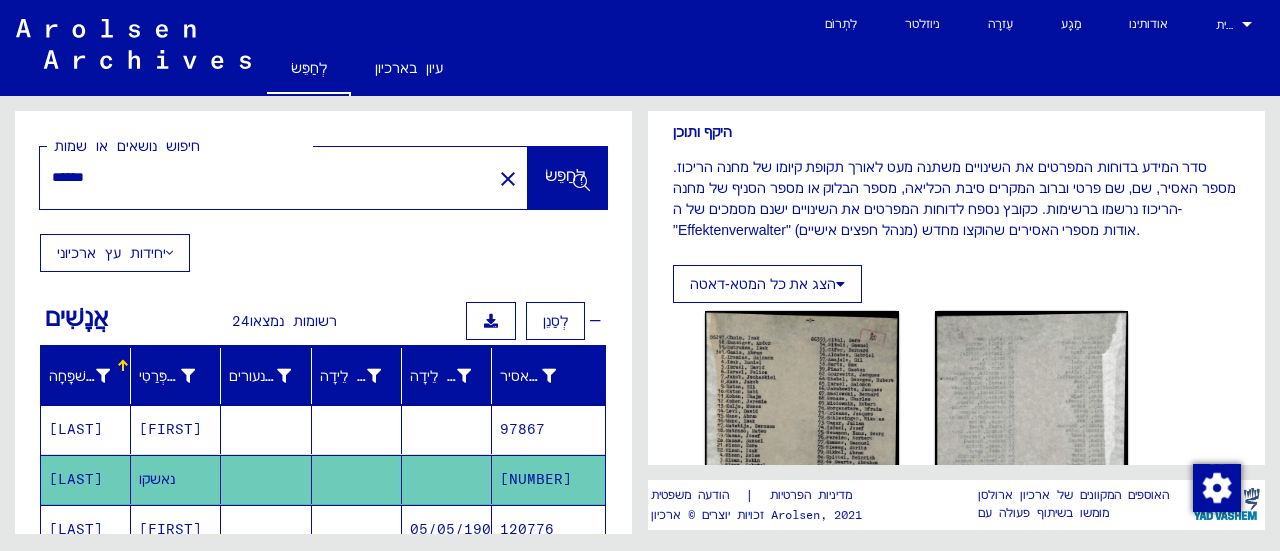 drag, startPoint x: 106, startPoint y: 174, endPoint x: 48, endPoint y: 175, distance: 58.00862 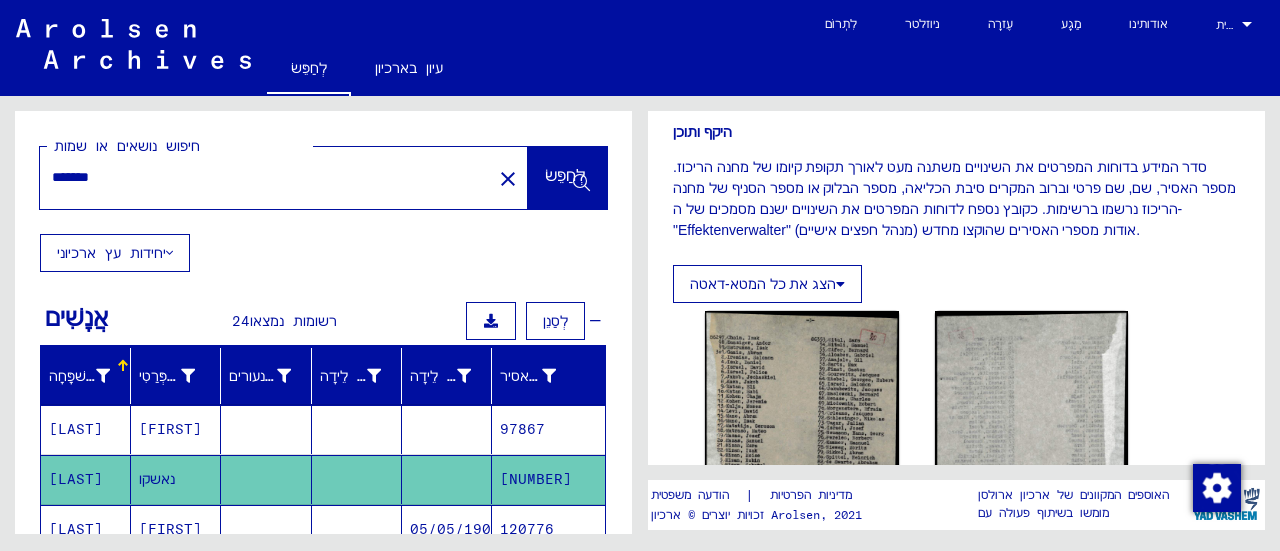 type on "*******" 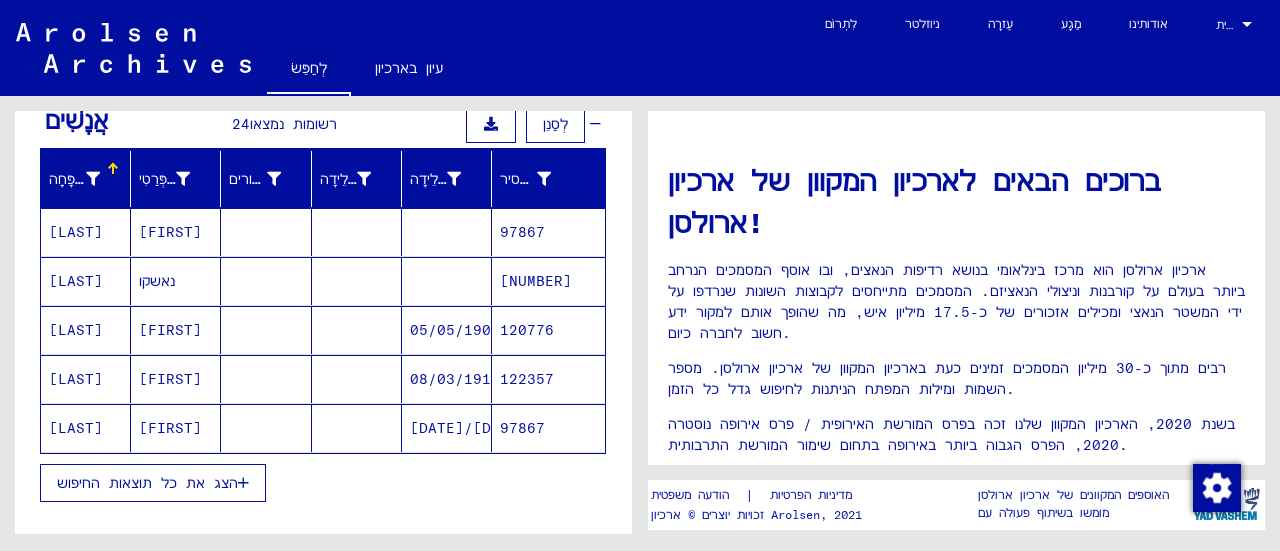scroll, scrollTop: 200, scrollLeft: 0, axis: vertical 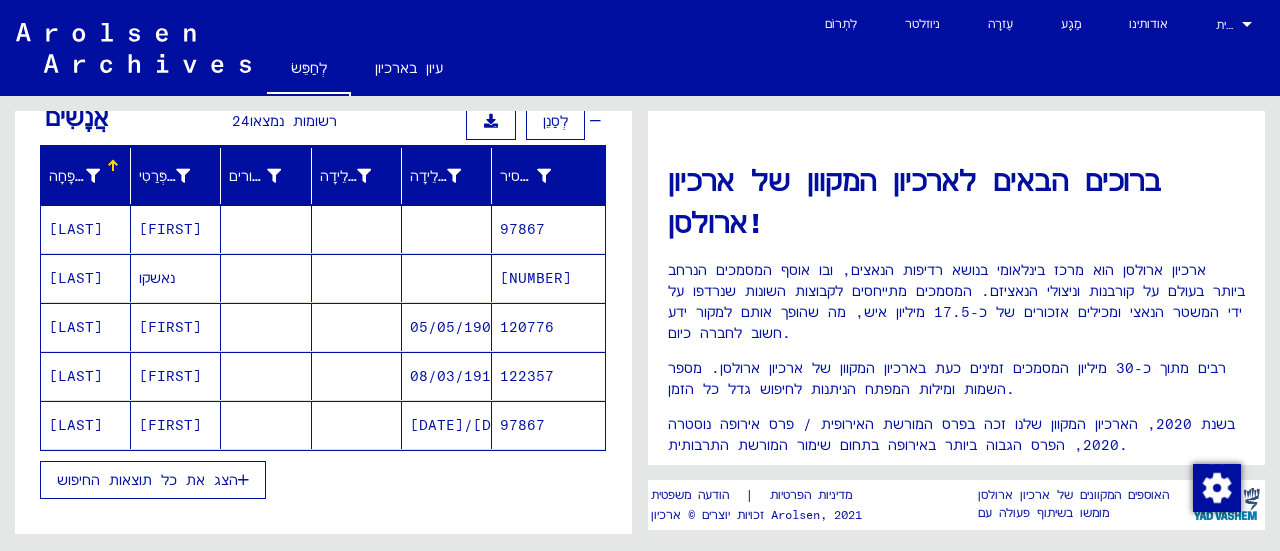 click on "הצג את כל תוצאות החיפוש" at bounding box center (147, 480) 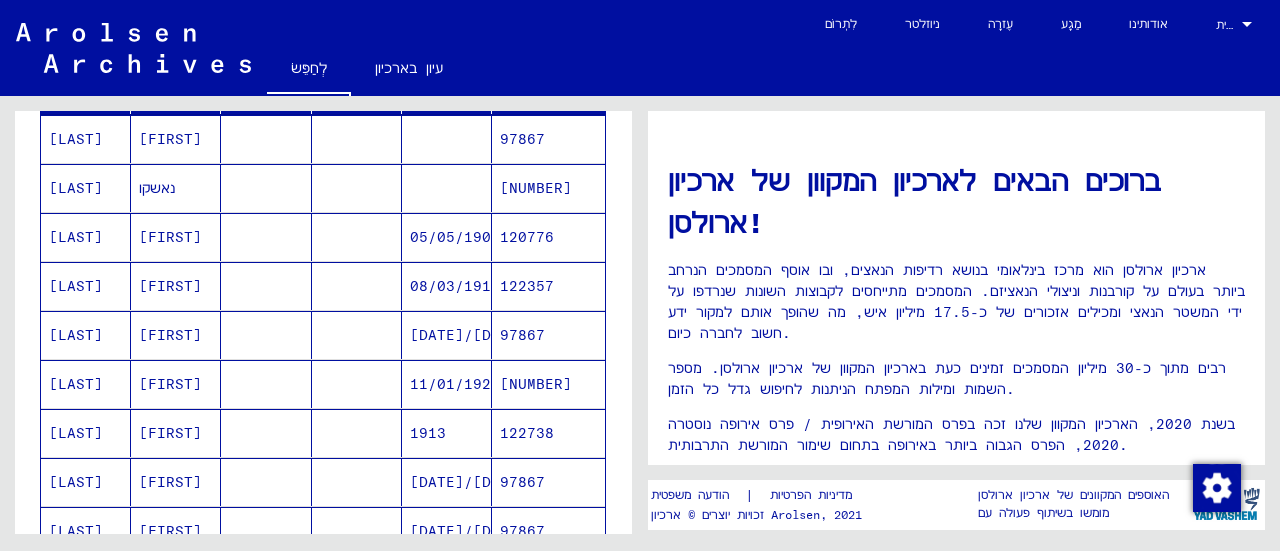 scroll, scrollTop: 300, scrollLeft: 0, axis: vertical 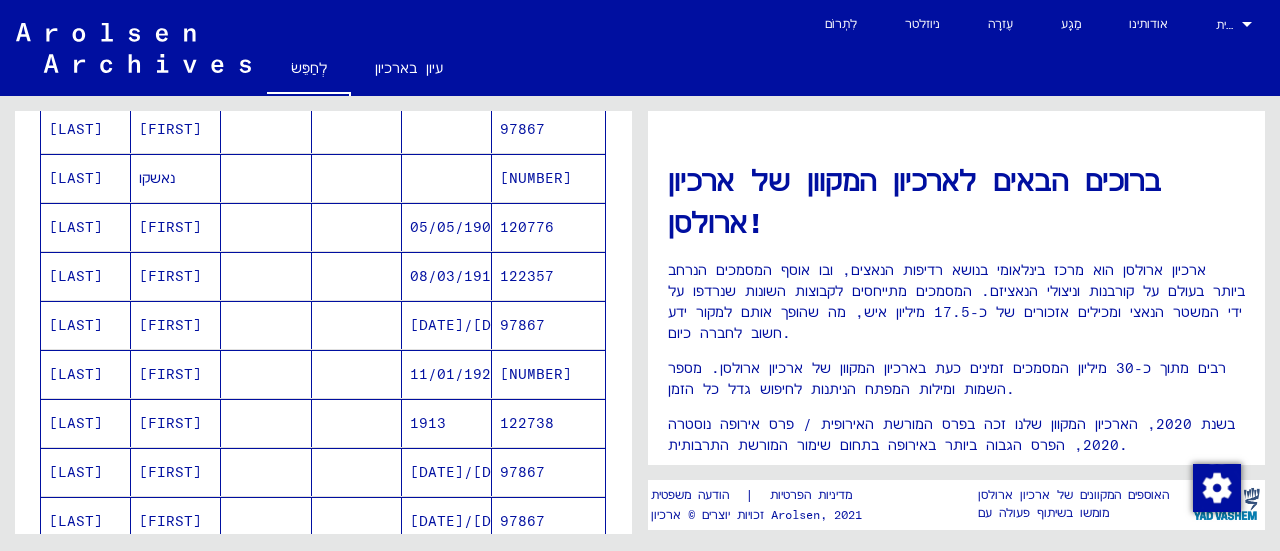 click at bounding box center [357, 325] 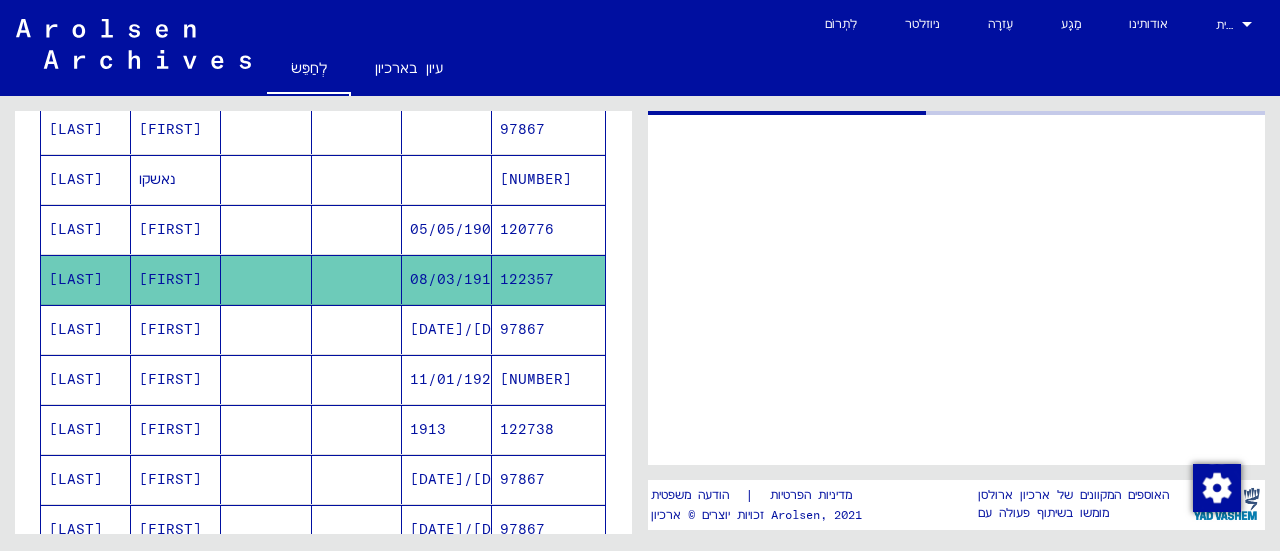 scroll, scrollTop: 300, scrollLeft: 0, axis: vertical 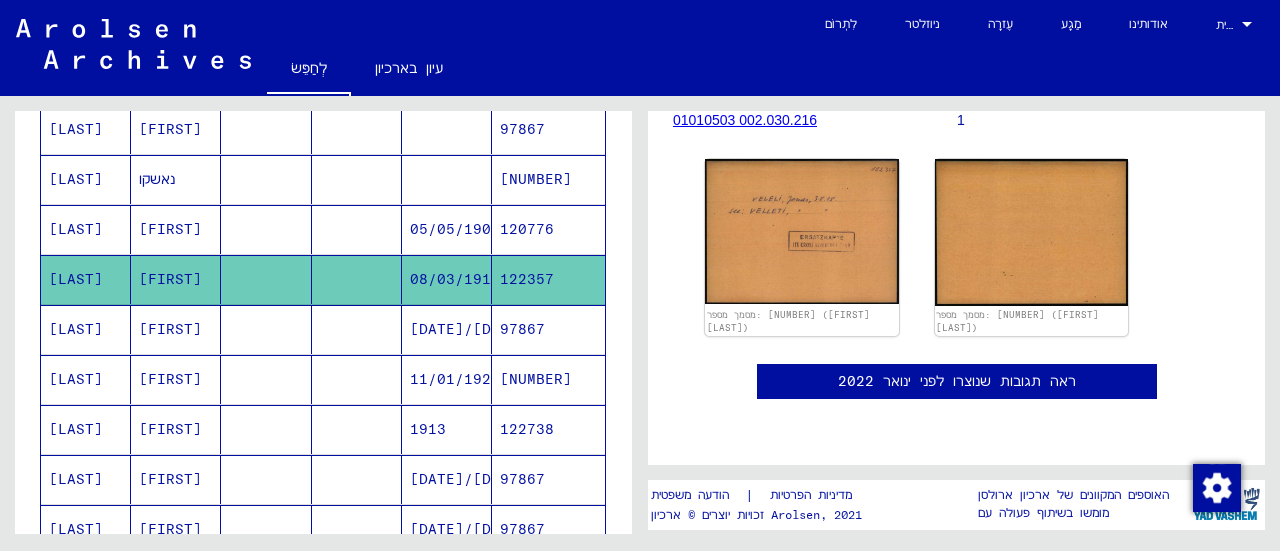 click at bounding box center [357, 479] 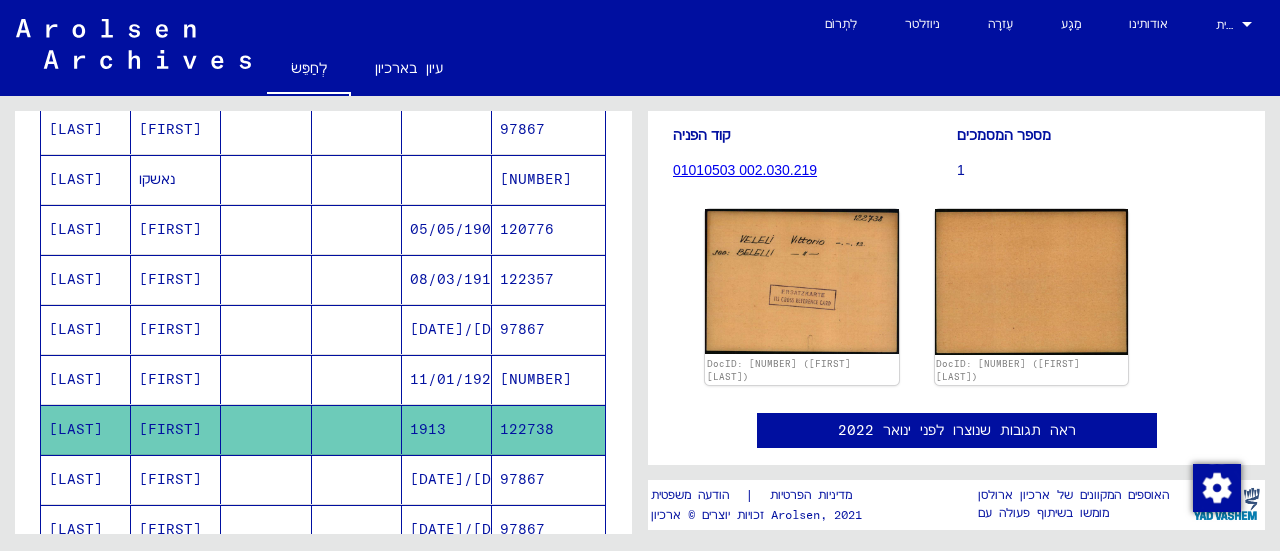 scroll, scrollTop: 200, scrollLeft: 0, axis: vertical 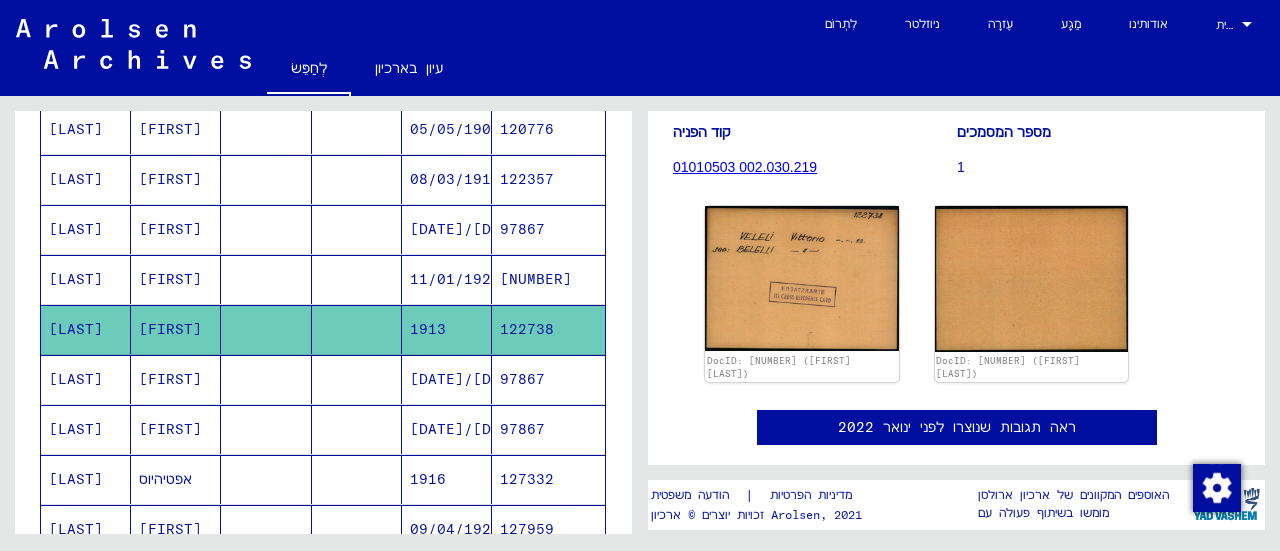 click at bounding box center [266, 529] 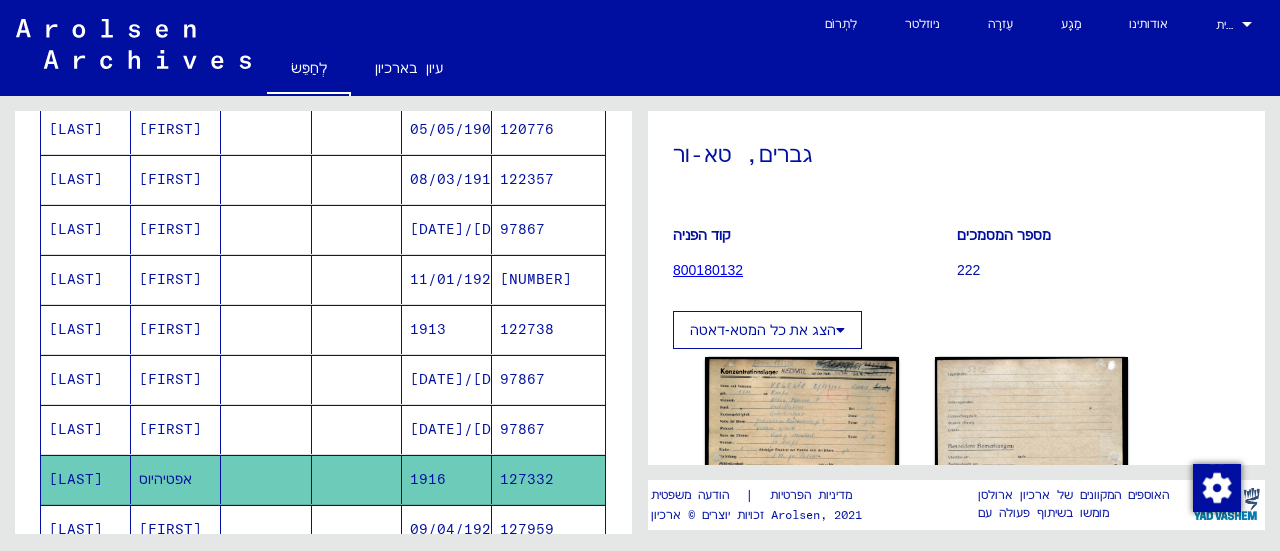 scroll, scrollTop: 300, scrollLeft: 0, axis: vertical 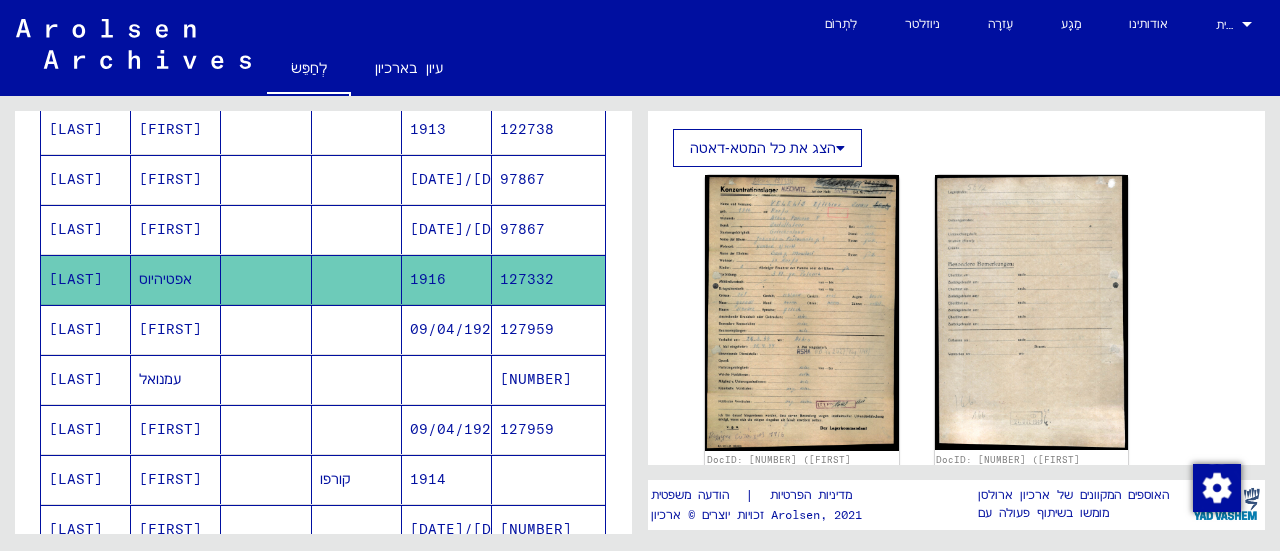 click on "עמנואל" at bounding box center [170, 429] 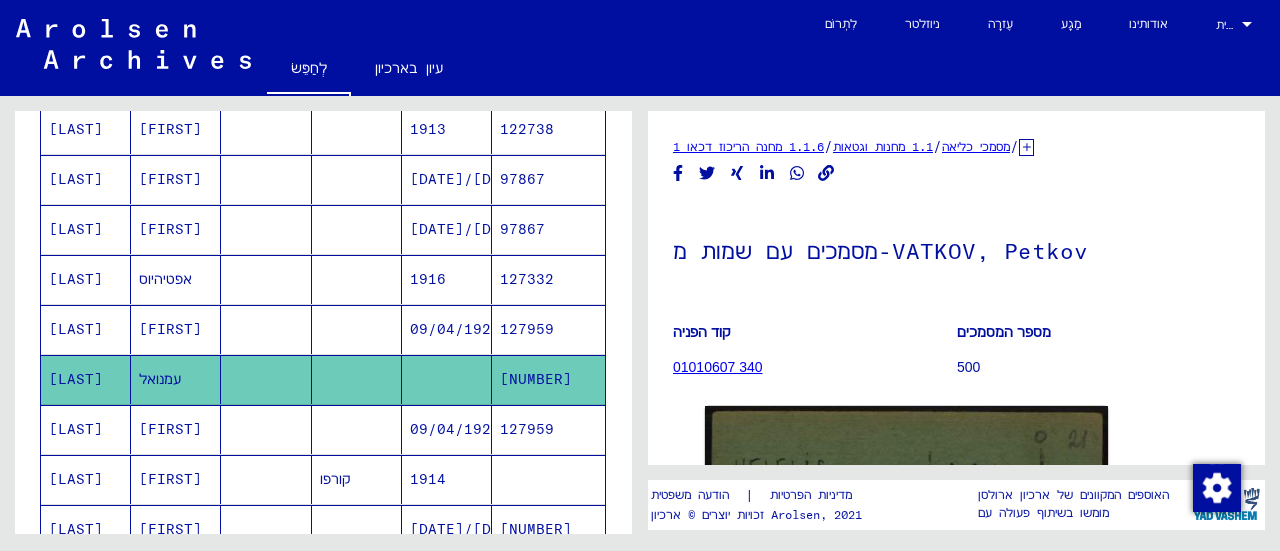 scroll, scrollTop: 200, scrollLeft: 0, axis: vertical 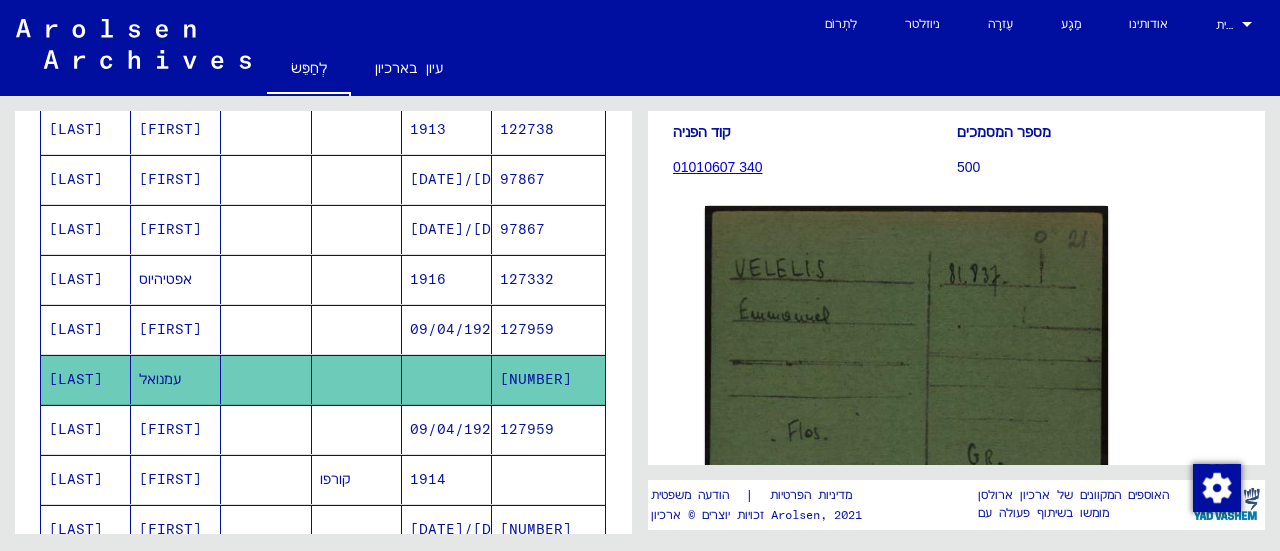 click at bounding box center (266, 479) 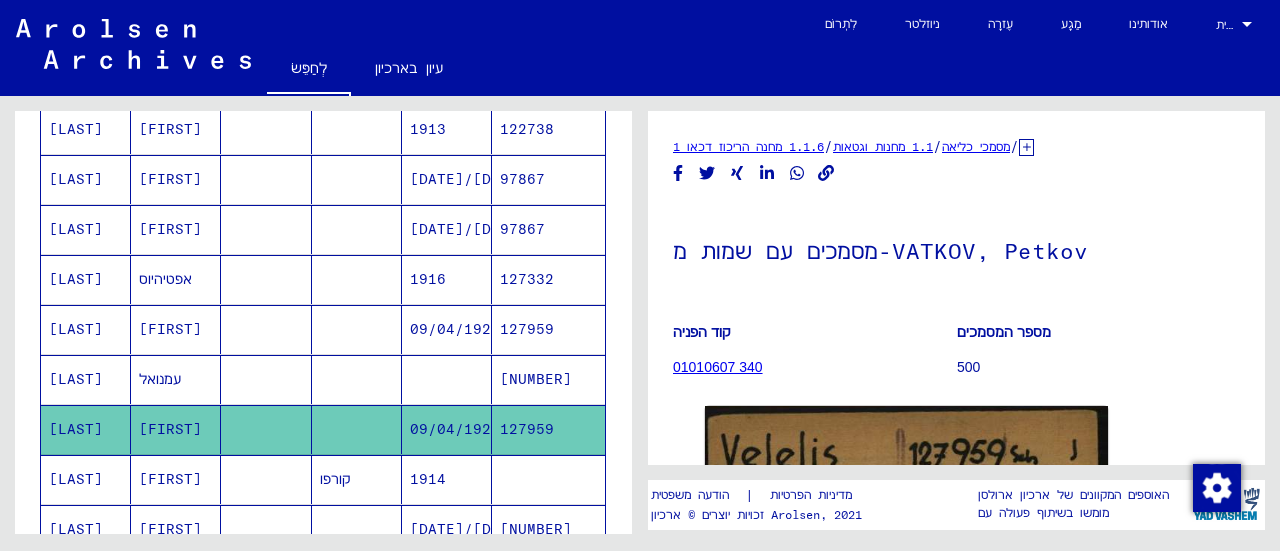 click at bounding box center (266, 529) 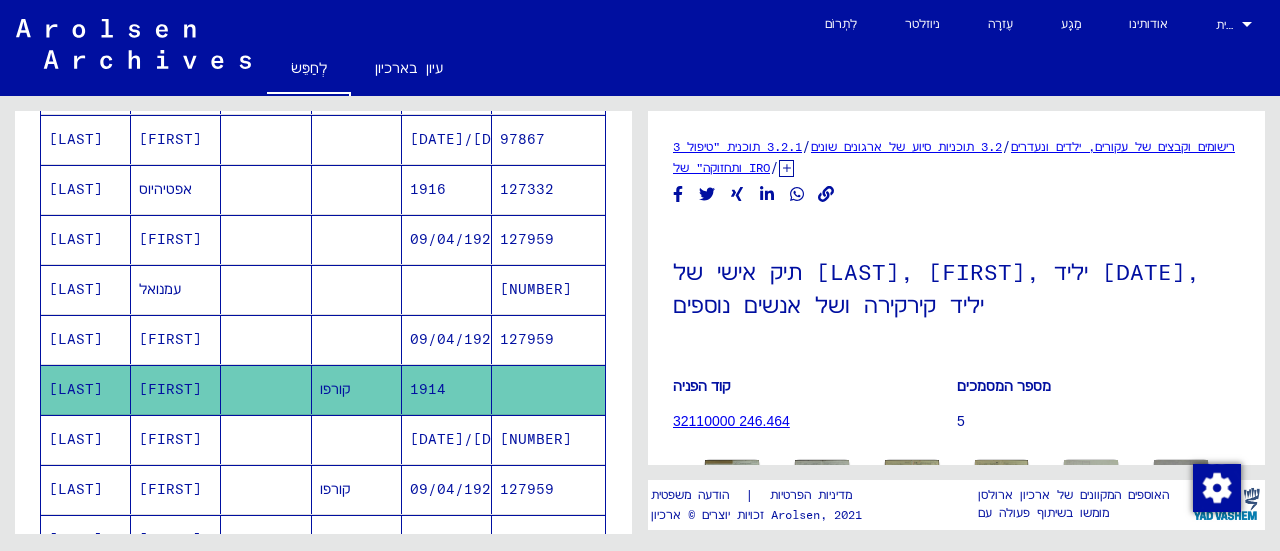 scroll, scrollTop: 700, scrollLeft: 0, axis: vertical 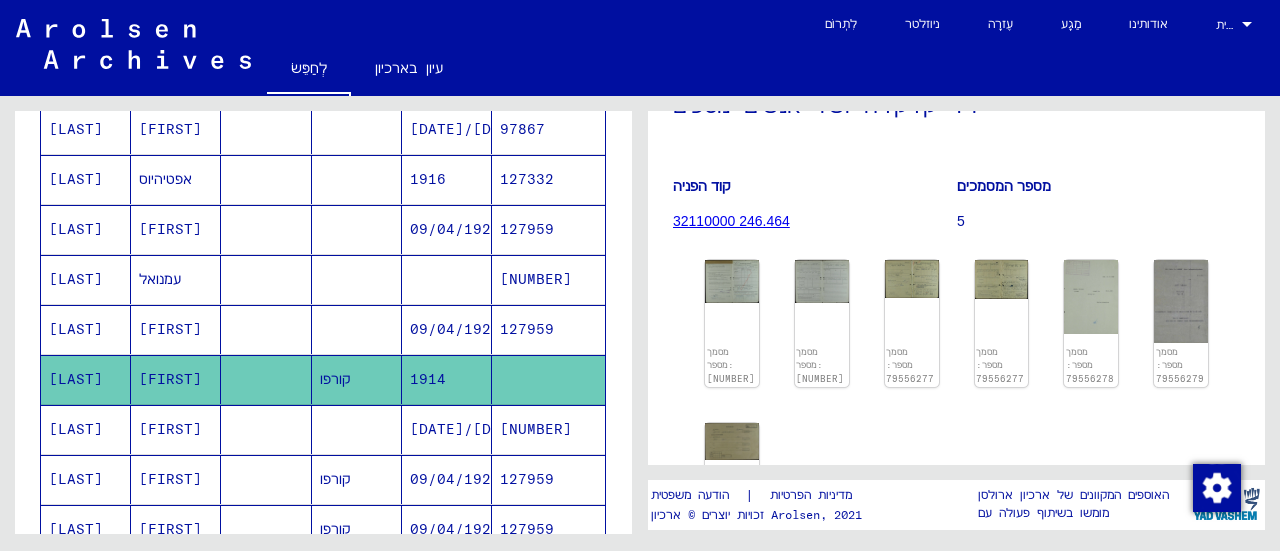 click on "[FIRST]" at bounding box center (170, 479) 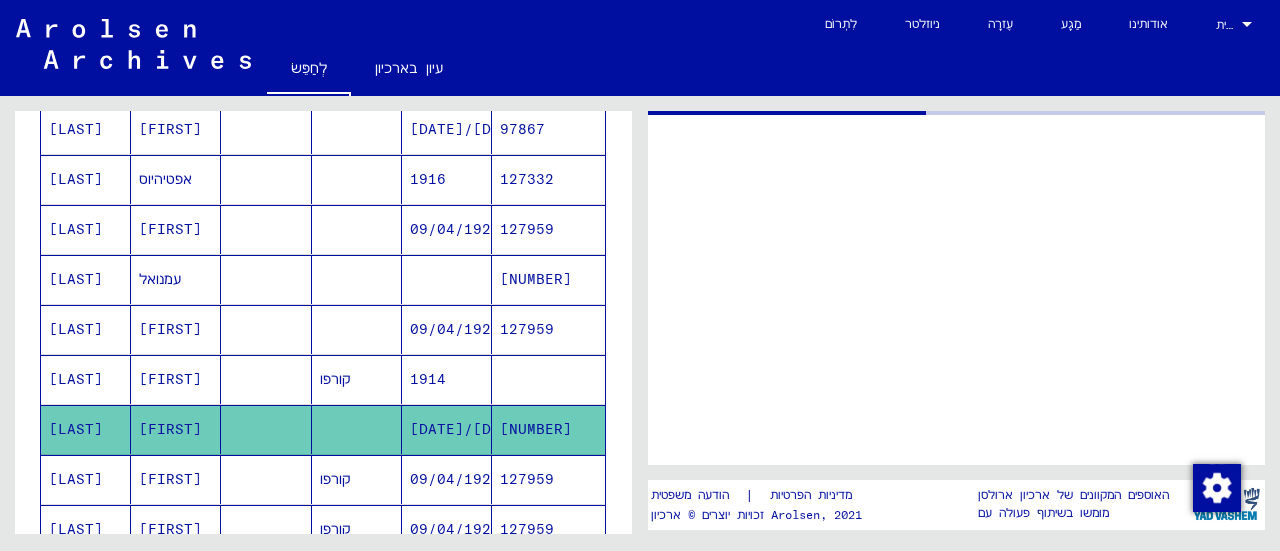 scroll, scrollTop: 0, scrollLeft: 0, axis: both 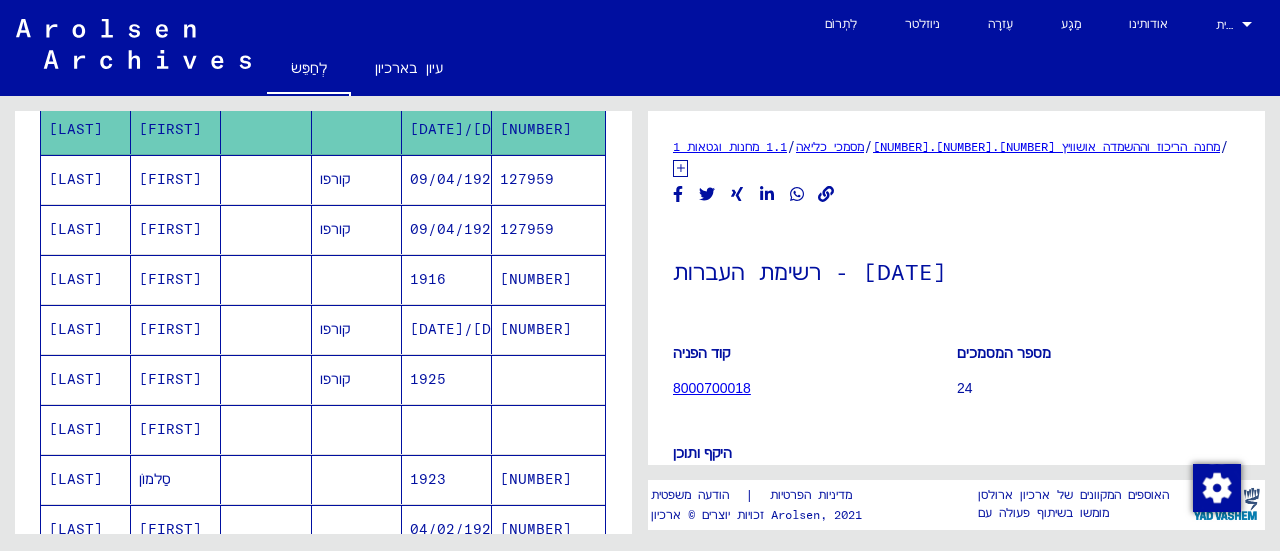 click at bounding box center [357, 479] 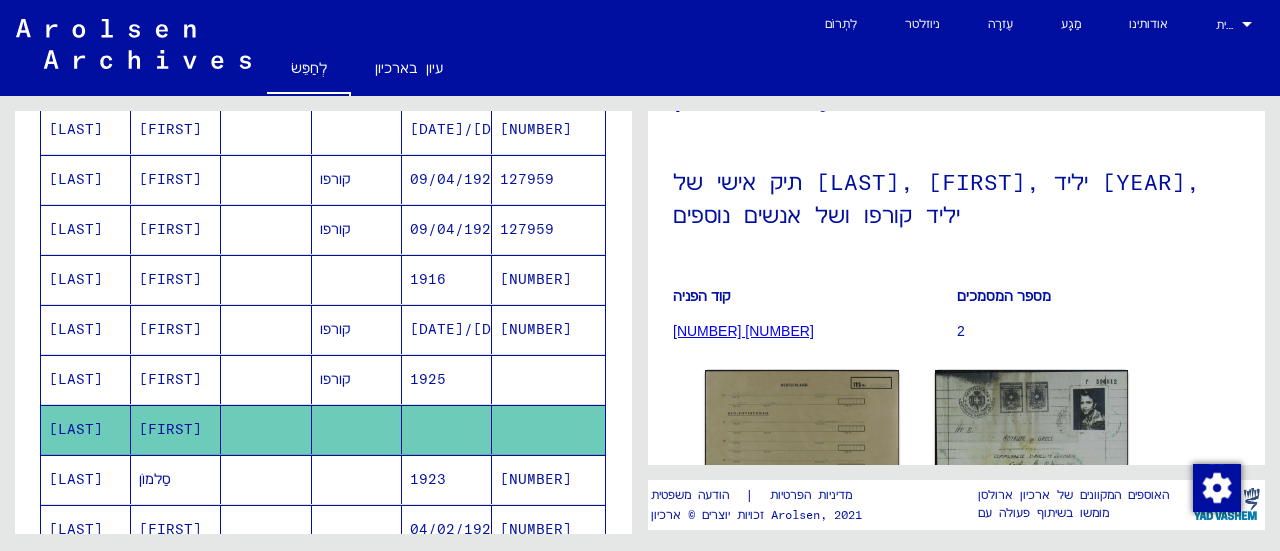 scroll, scrollTop: 100, scrollLeft: 0, axis: vertical 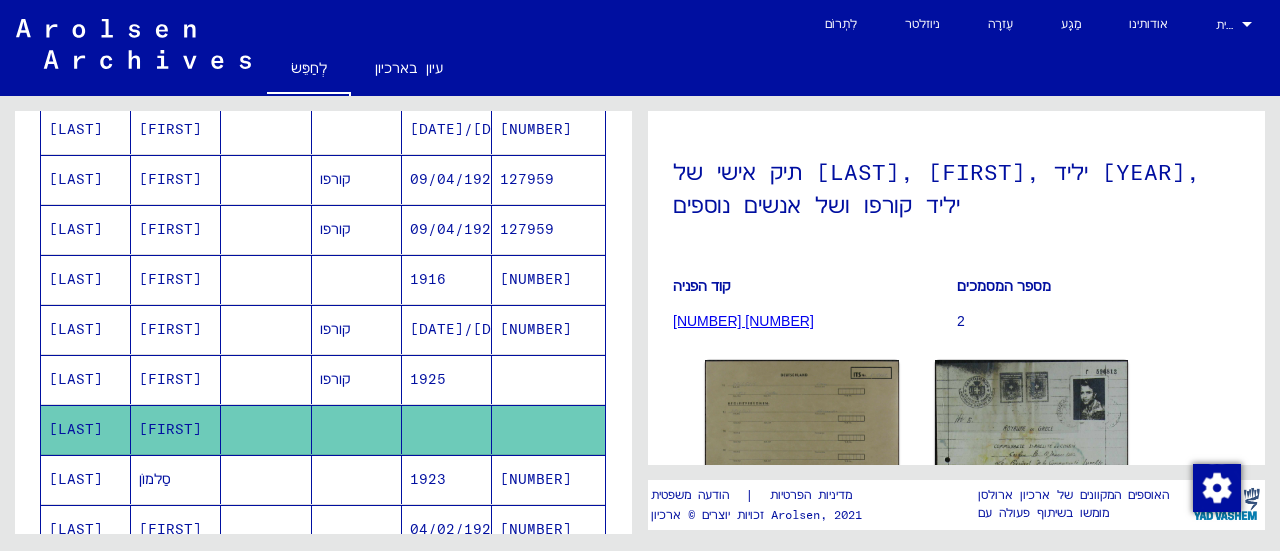 click at bounding box center (266, 529) 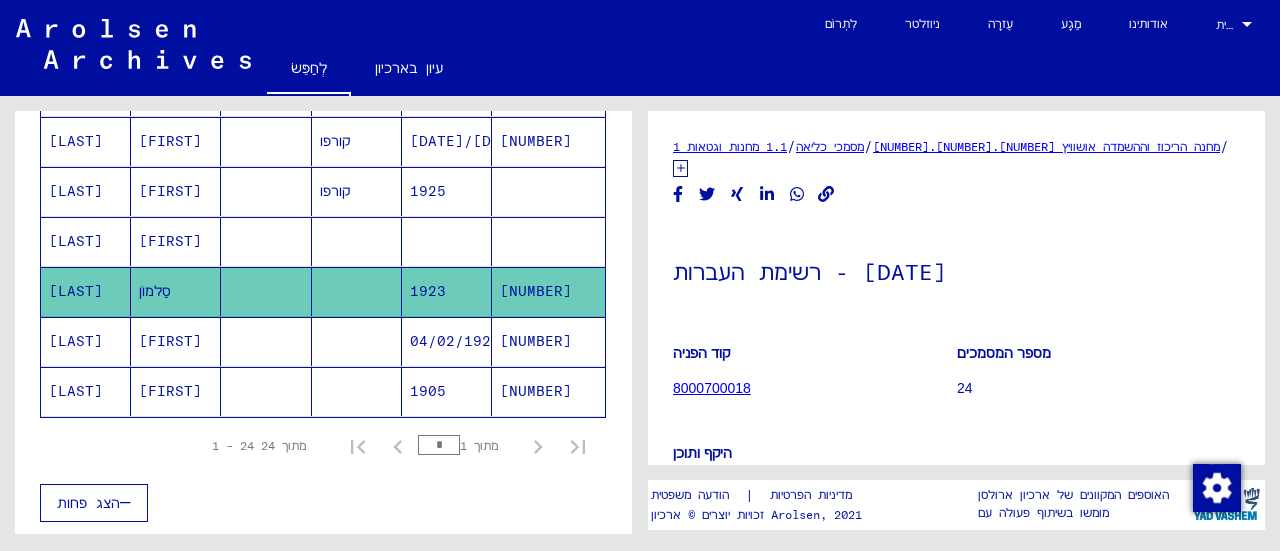 scroll, scrollTop: 1200, scrollLeft: 0, axis: vertical 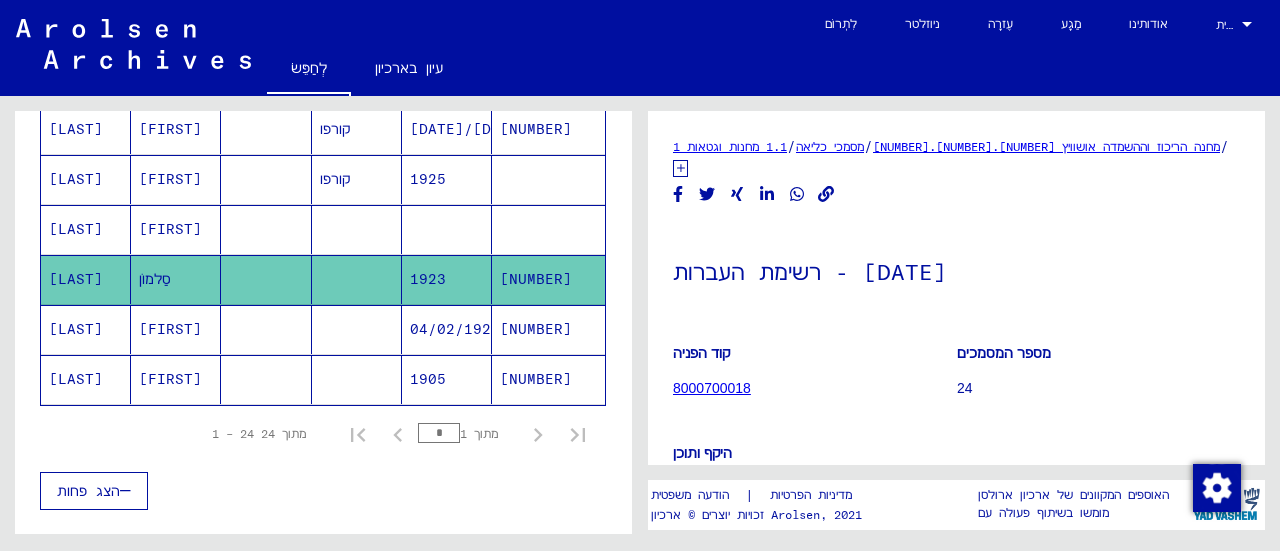 click at bounding box center [266, 379] 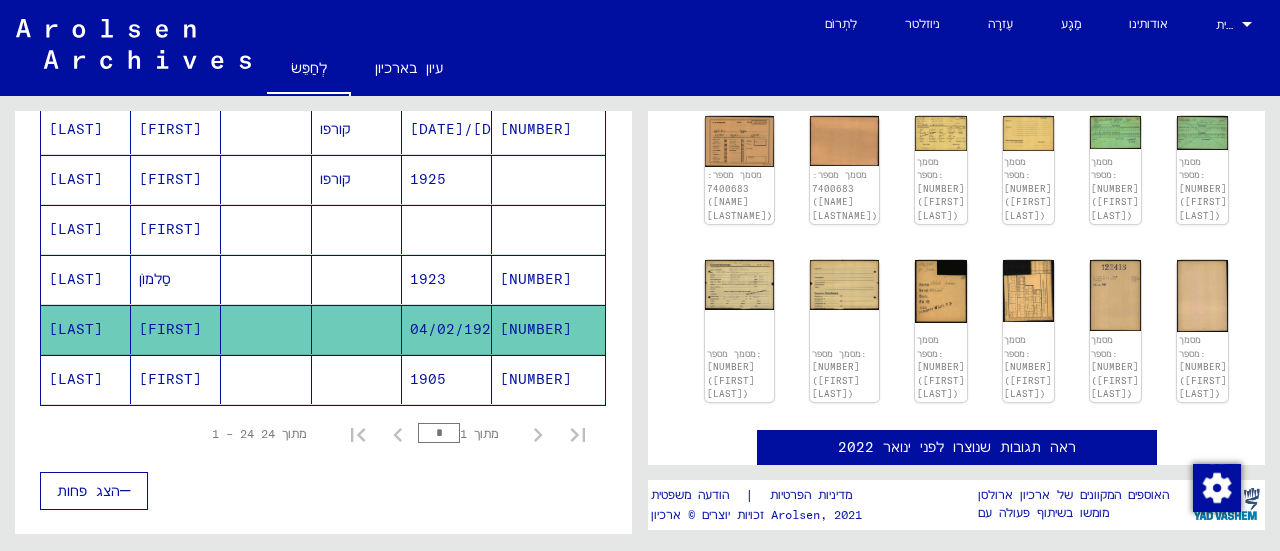 scroll, scrollTop: 300, scrollLeft: 0, axis: vertical 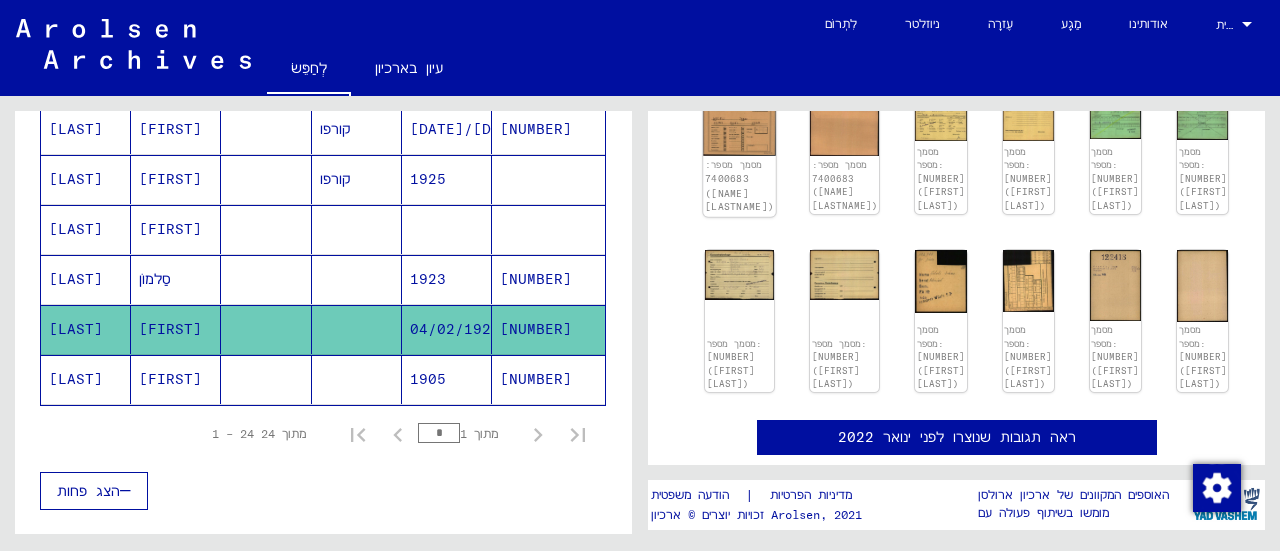 click 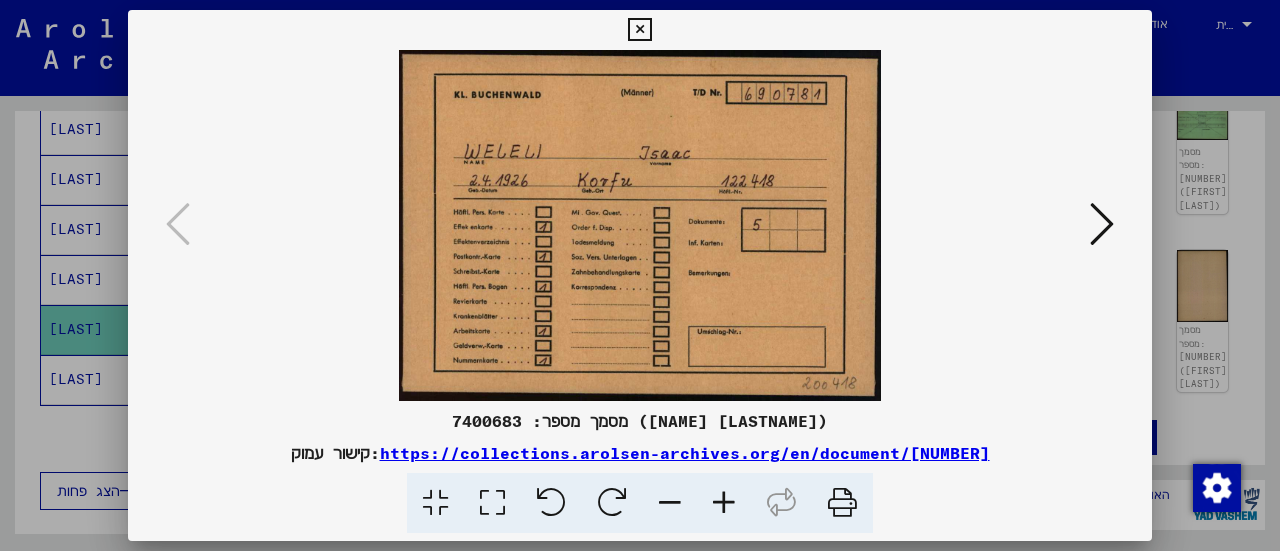 click at bounding box center [1102, 224] 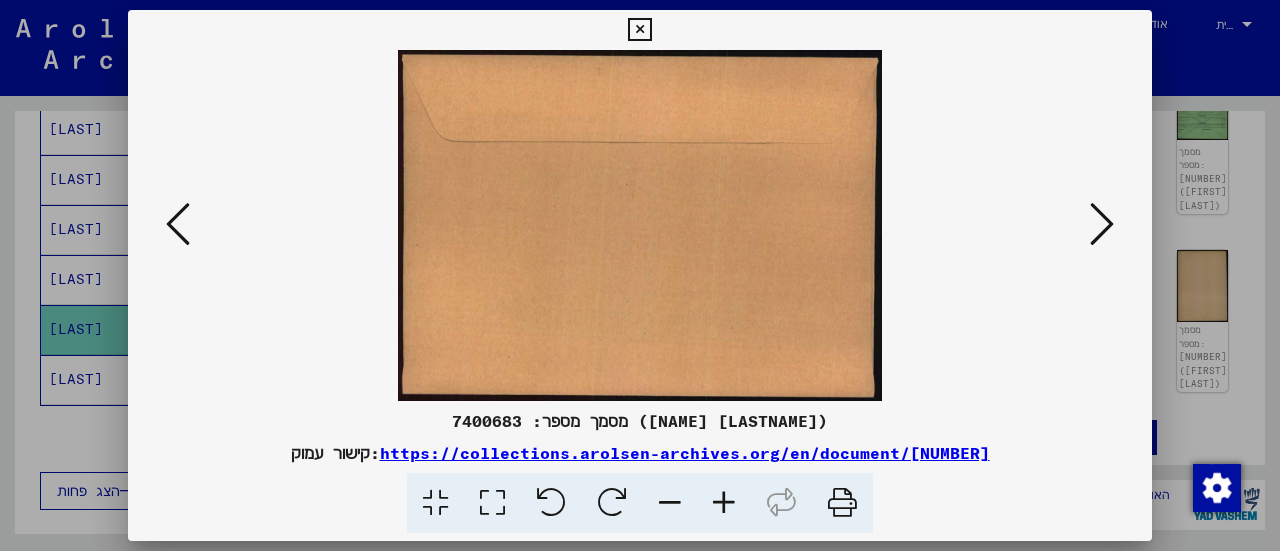 click at bounding box center [1102, 224] 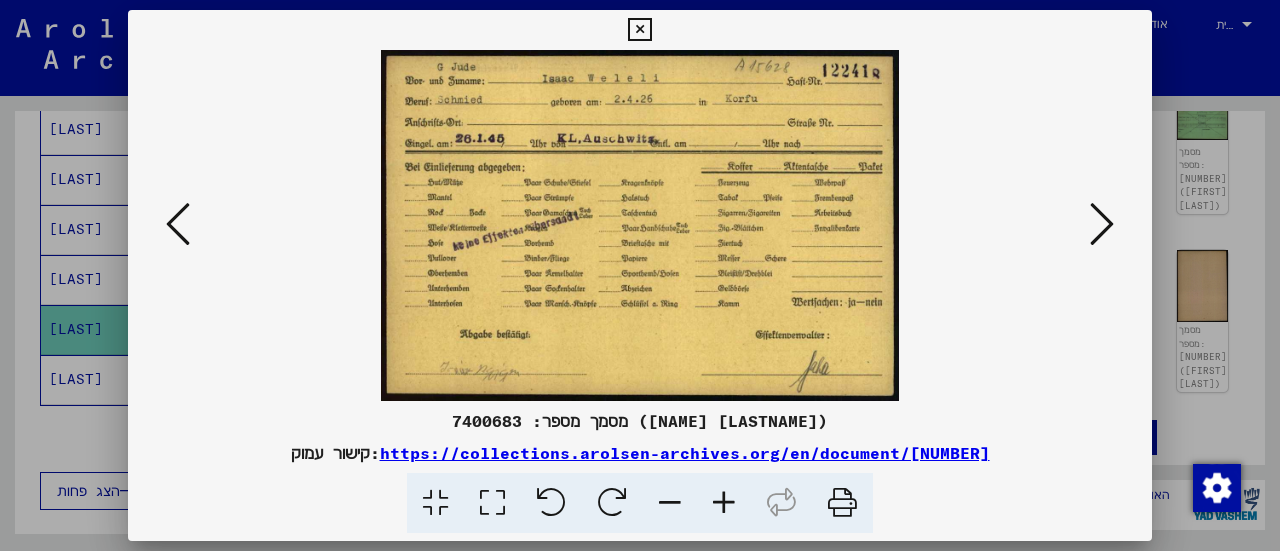 click at bounding box center [1102, 224] 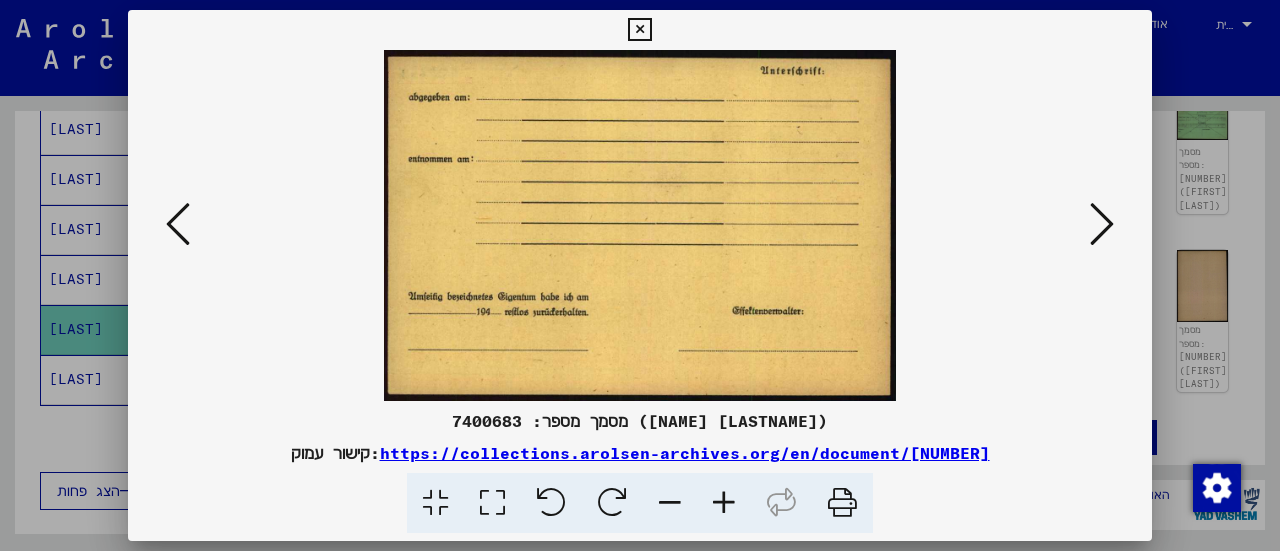 click at bounding box center (1102, 224) 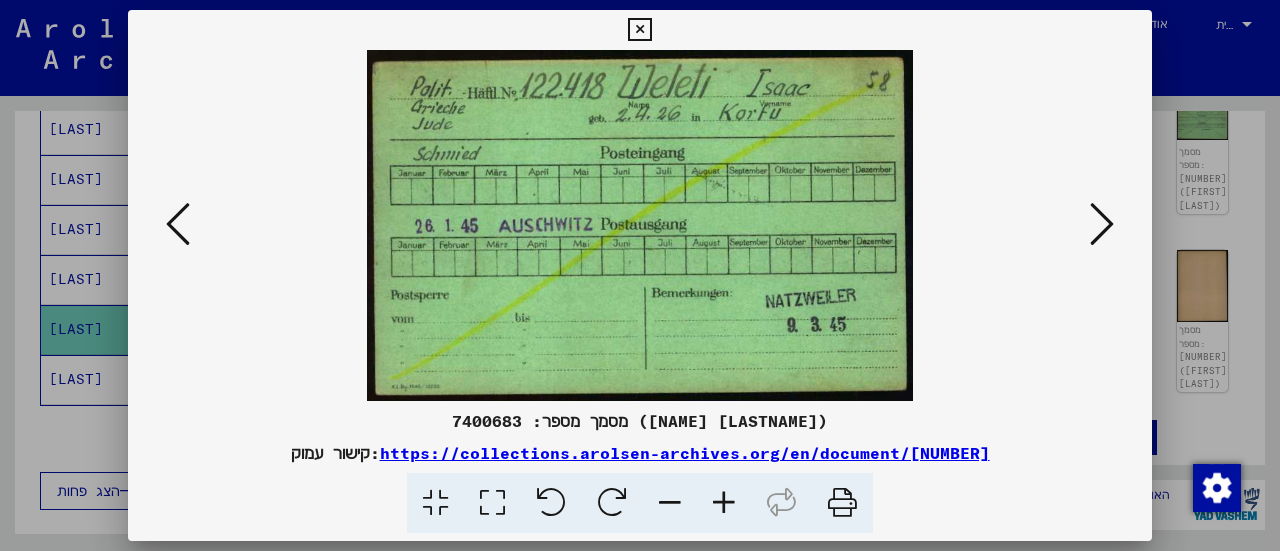 click at bounding box center (1102, 224) 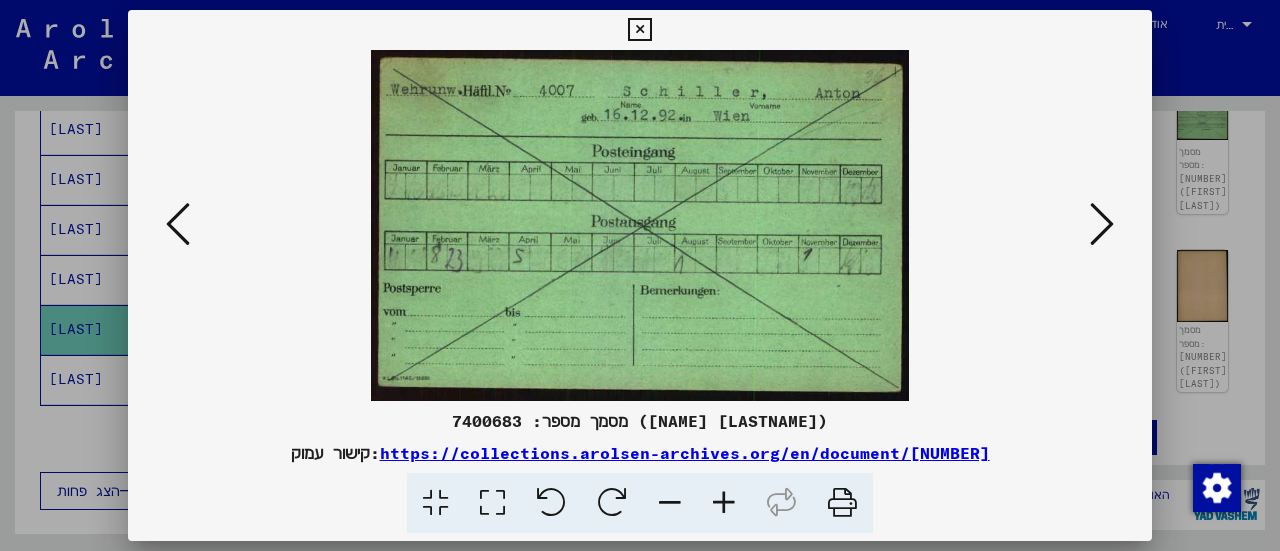 click at bounding box center [1102, 224] 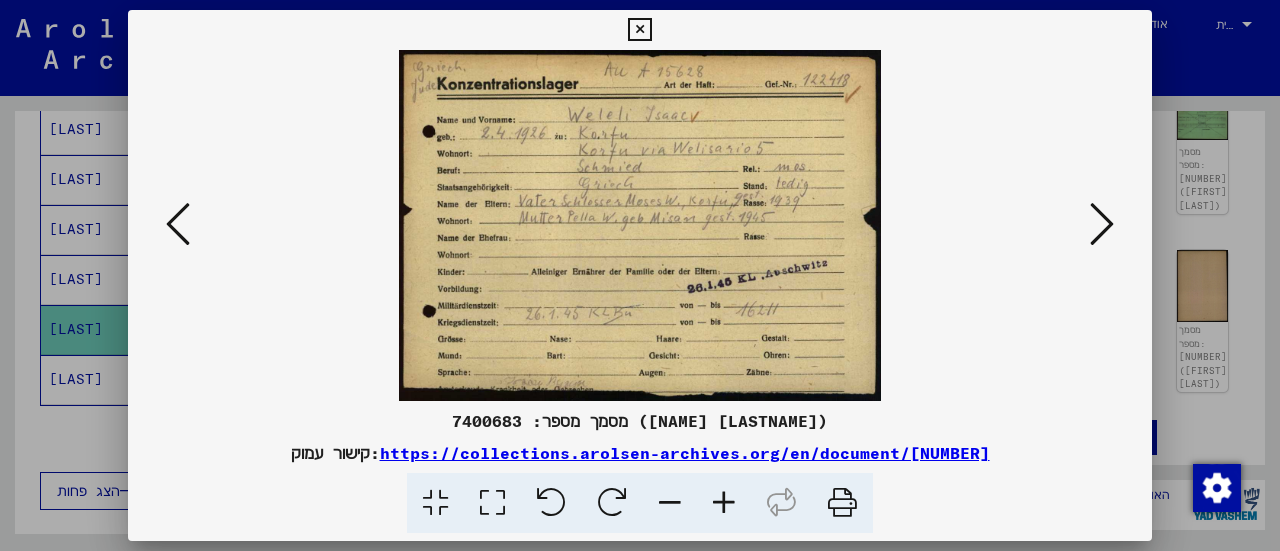 click at bounding box center [639, 30] 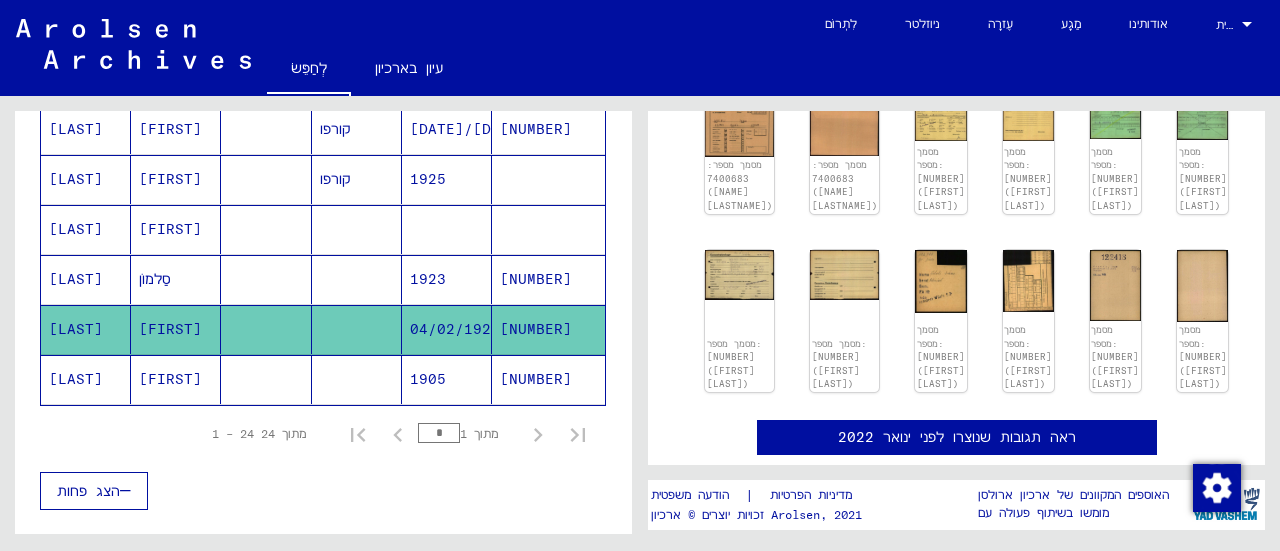 click on "[FIRST]" 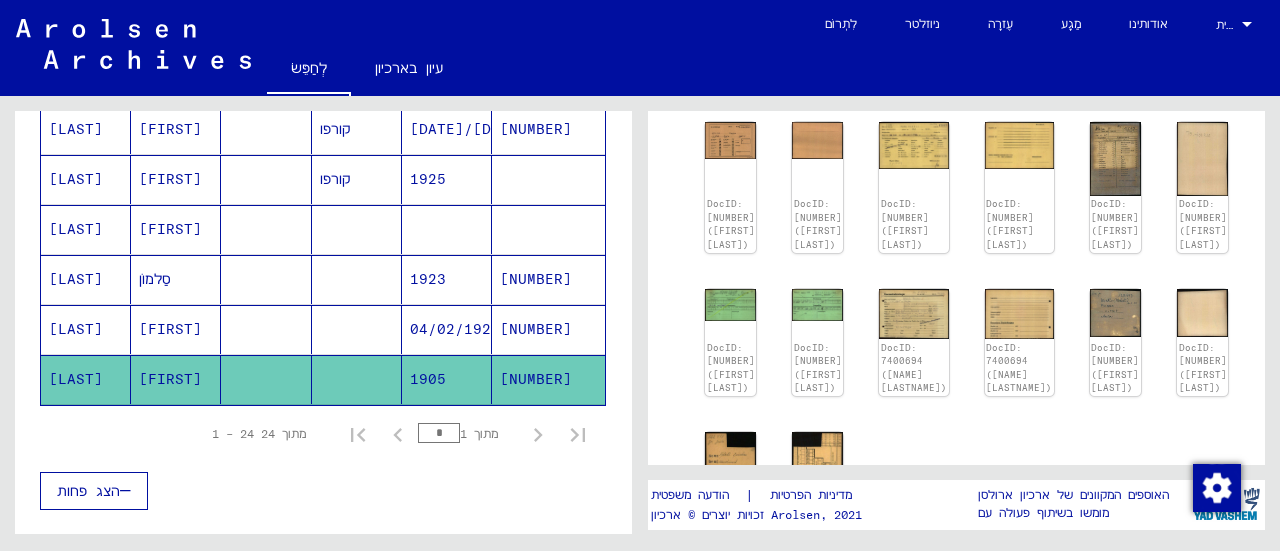scroll, scrollTop: 300, scrollLeft: 0, axis: vertical 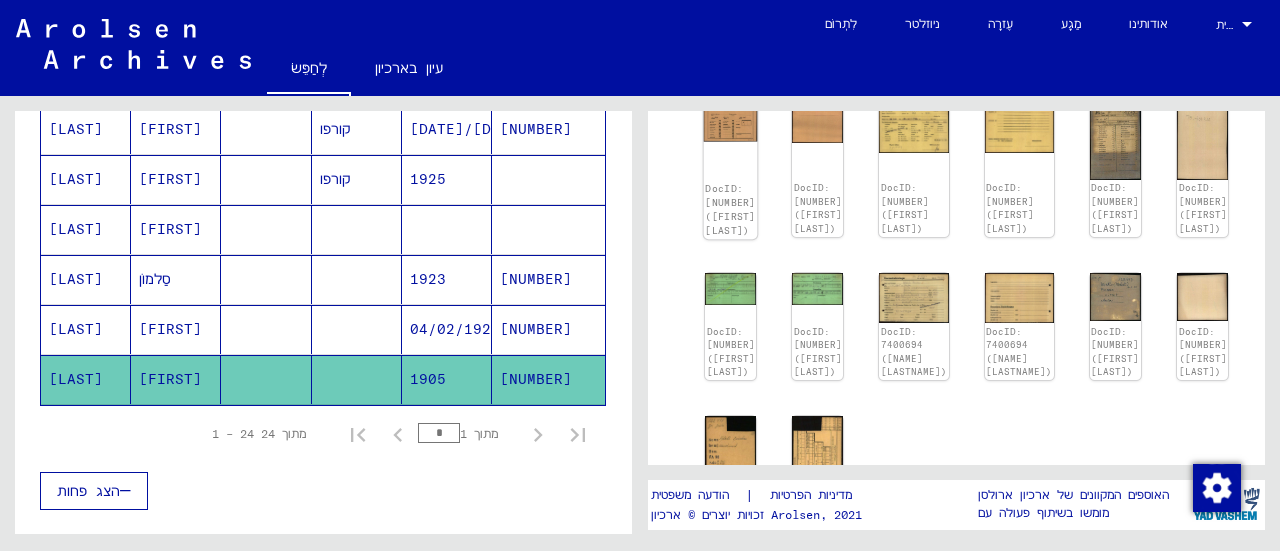 click 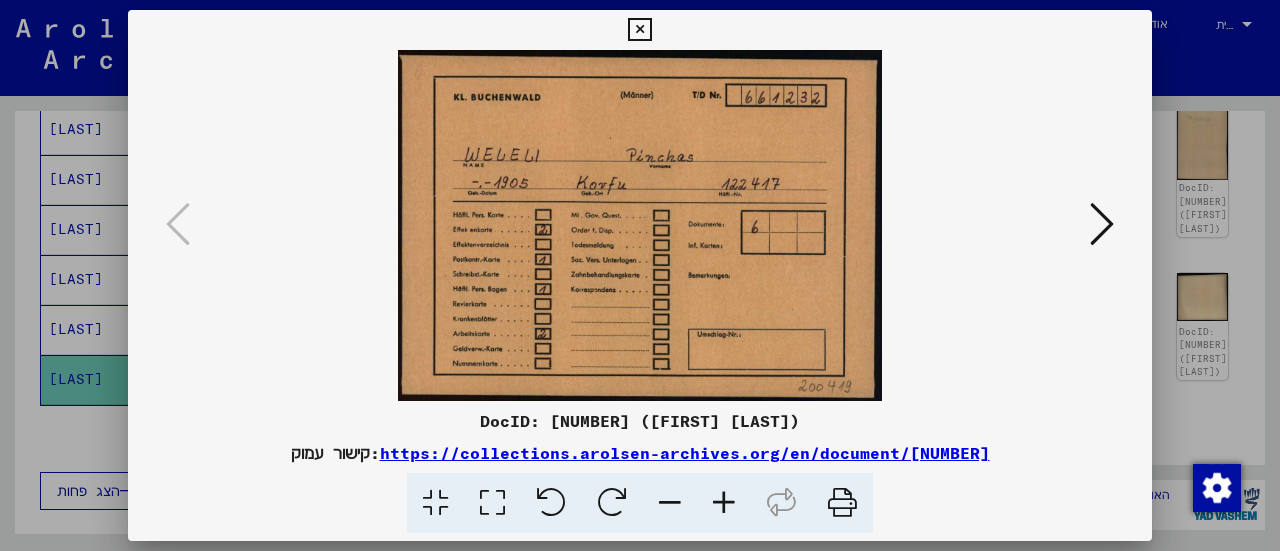 click at bounding box center (1102, 225) 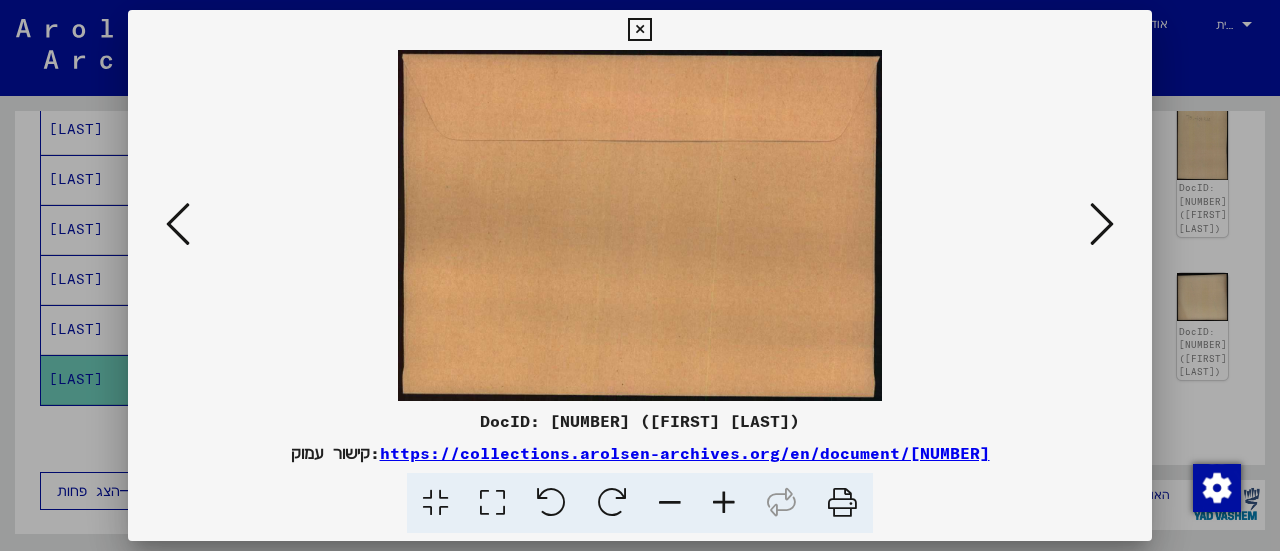 click at bounding box center (1102, 225) 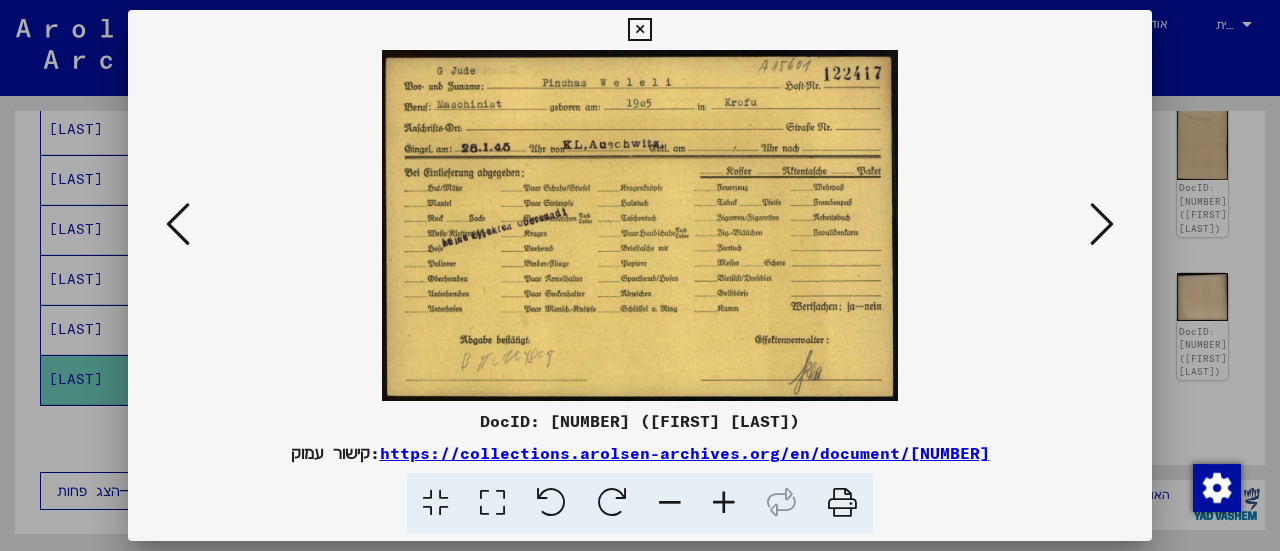 click at bounding box center [1102, 225] 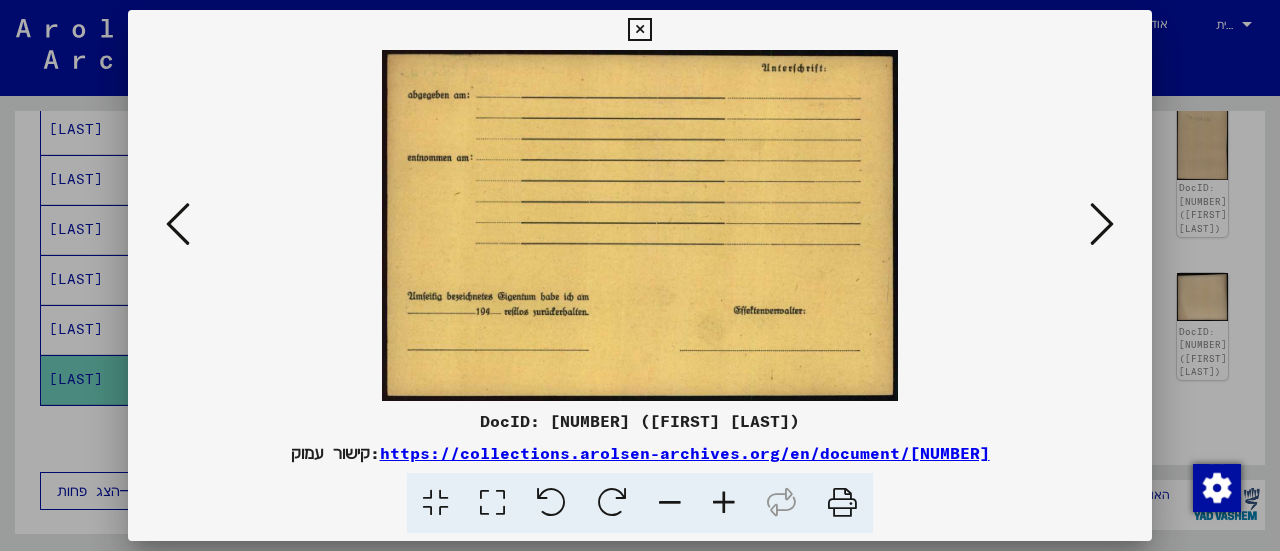 click at bounding box center [1102, 225] 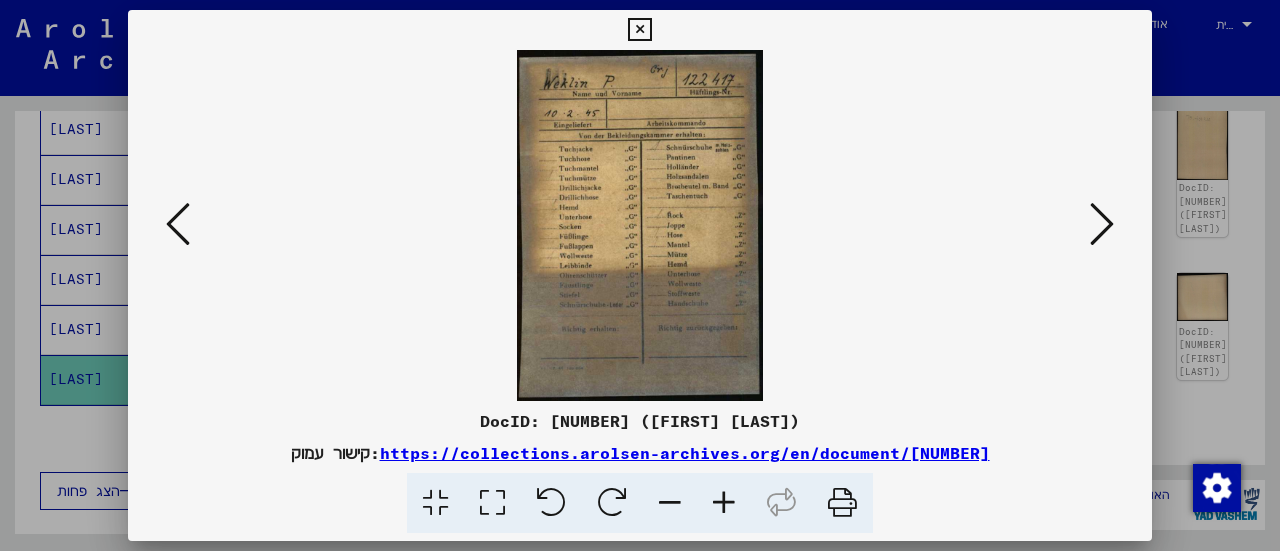 click at bounding box center [1102, 225] 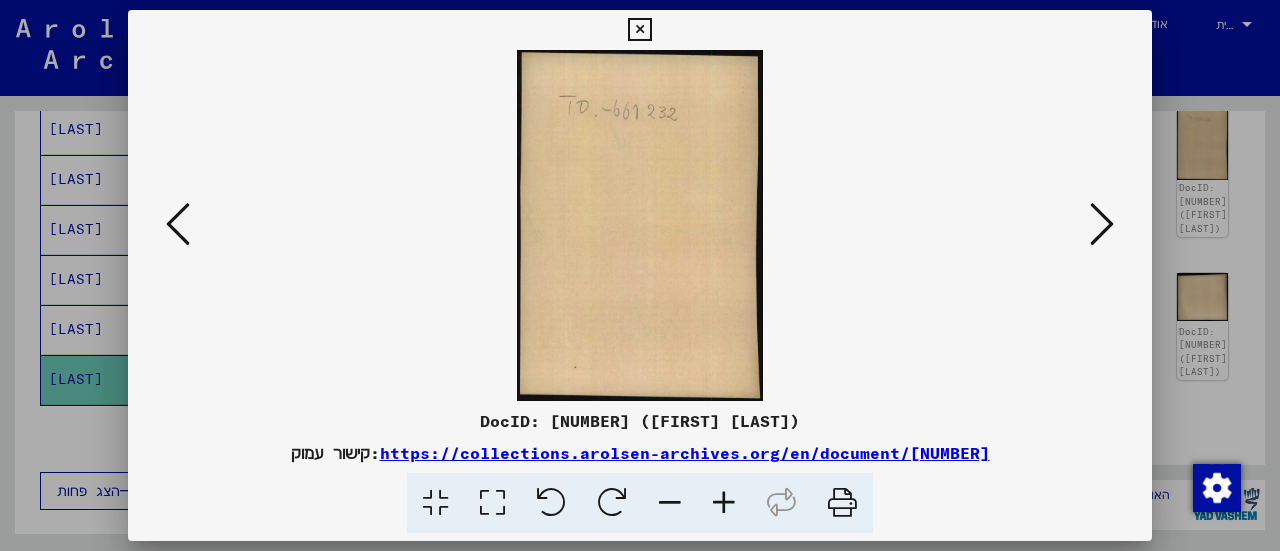 click at bounding box center [1102, 225] 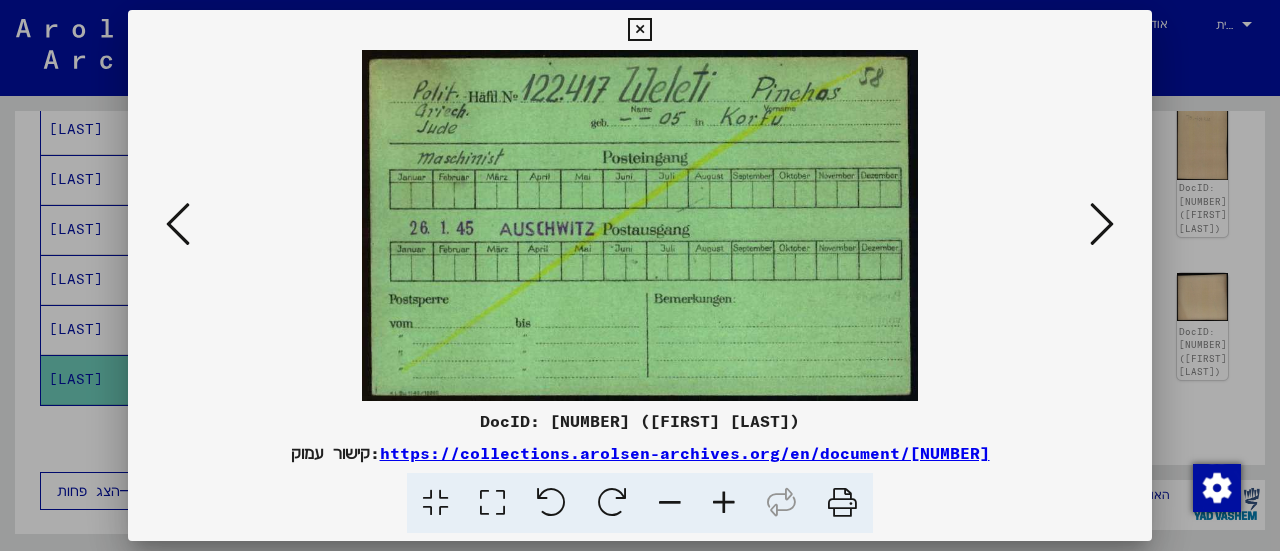 click at bounding box center (1102, 225) 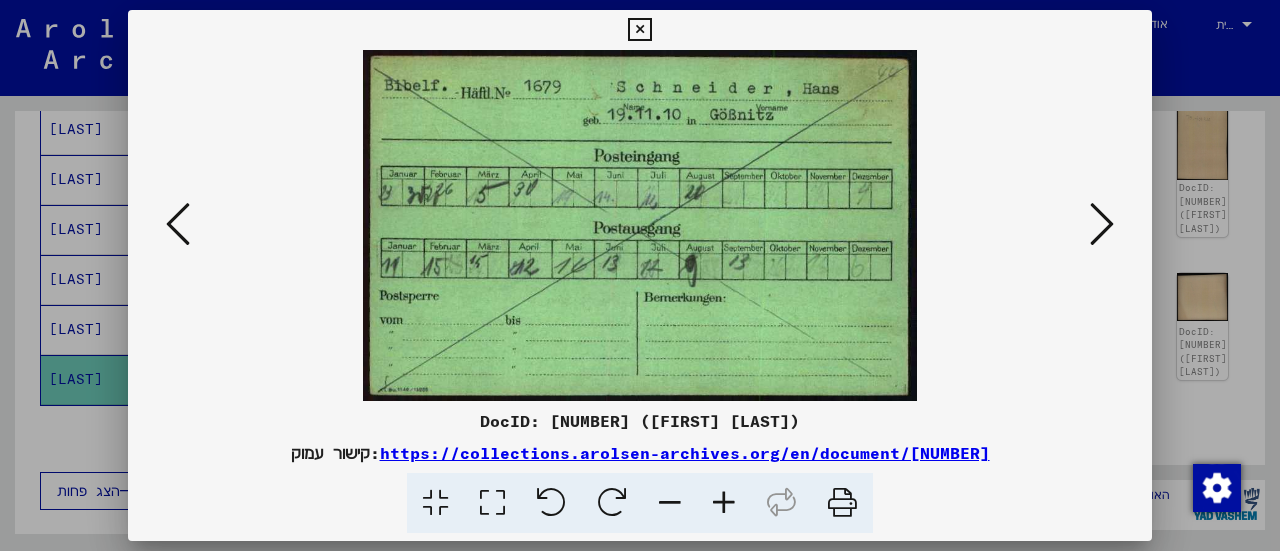 click at bounding box center (1102, 225) 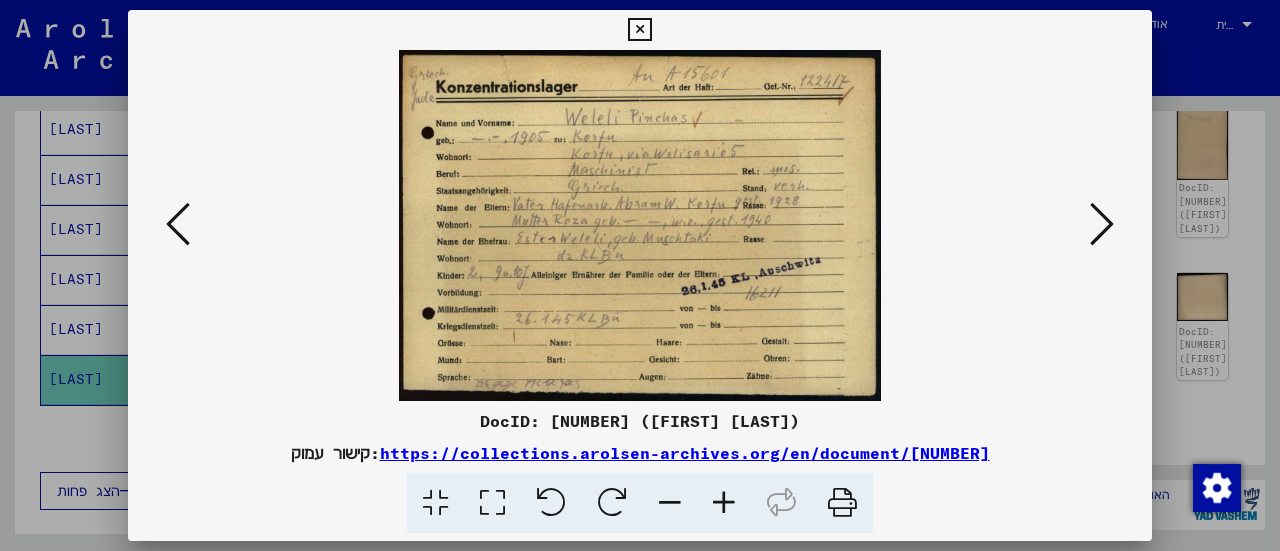click at bounding box center (724, 503) 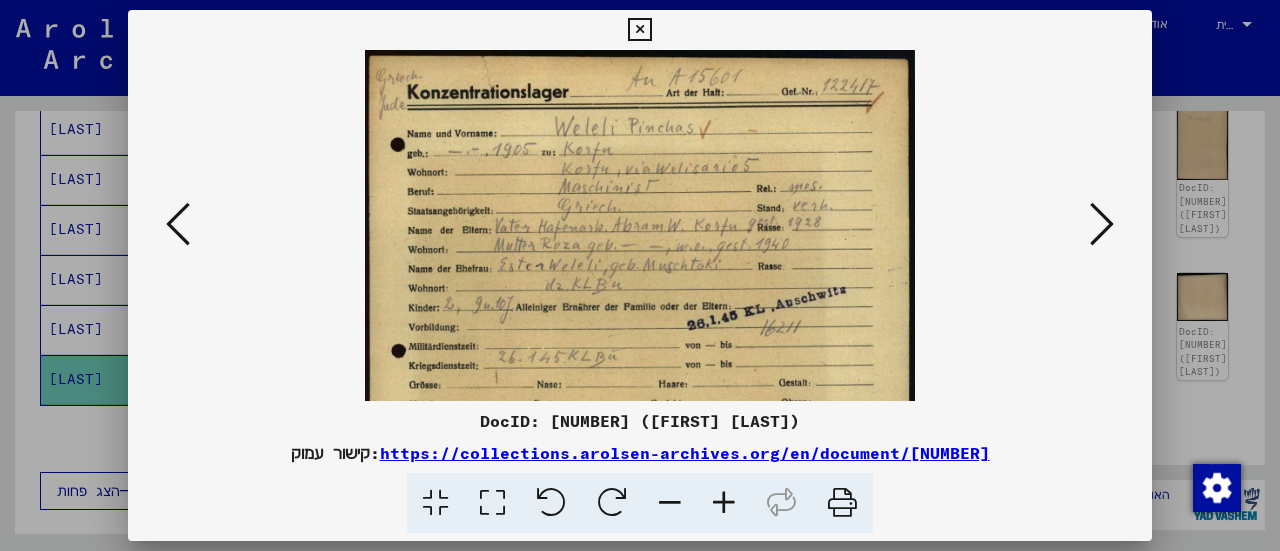 click at bounding box center [724, 503] 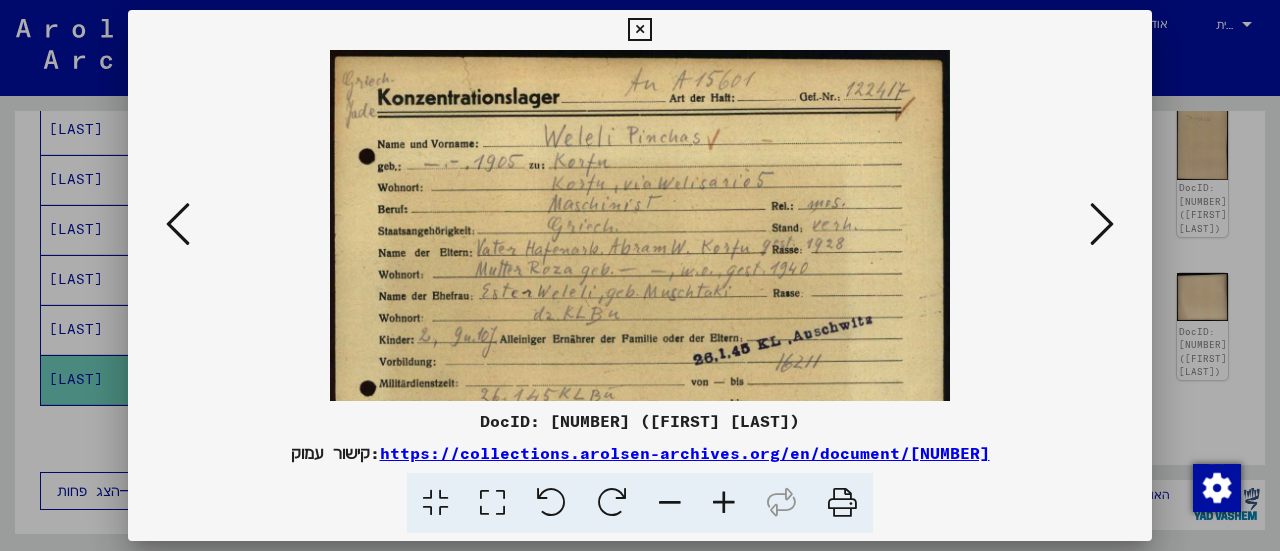 click at bounding box center (724, 503) 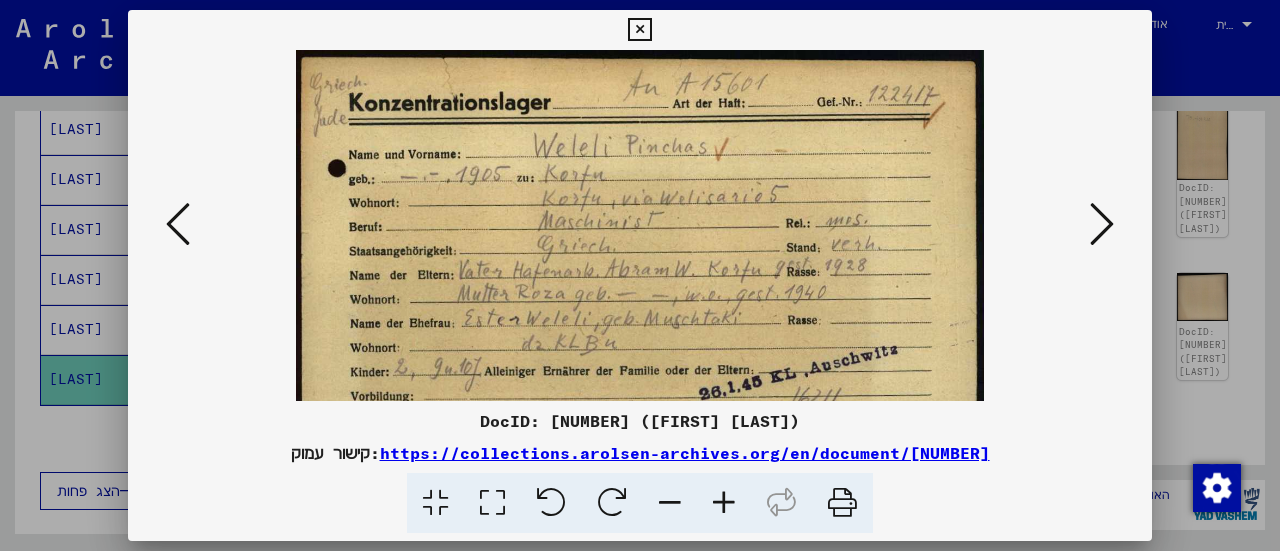 click at bounding box center (724, 503) 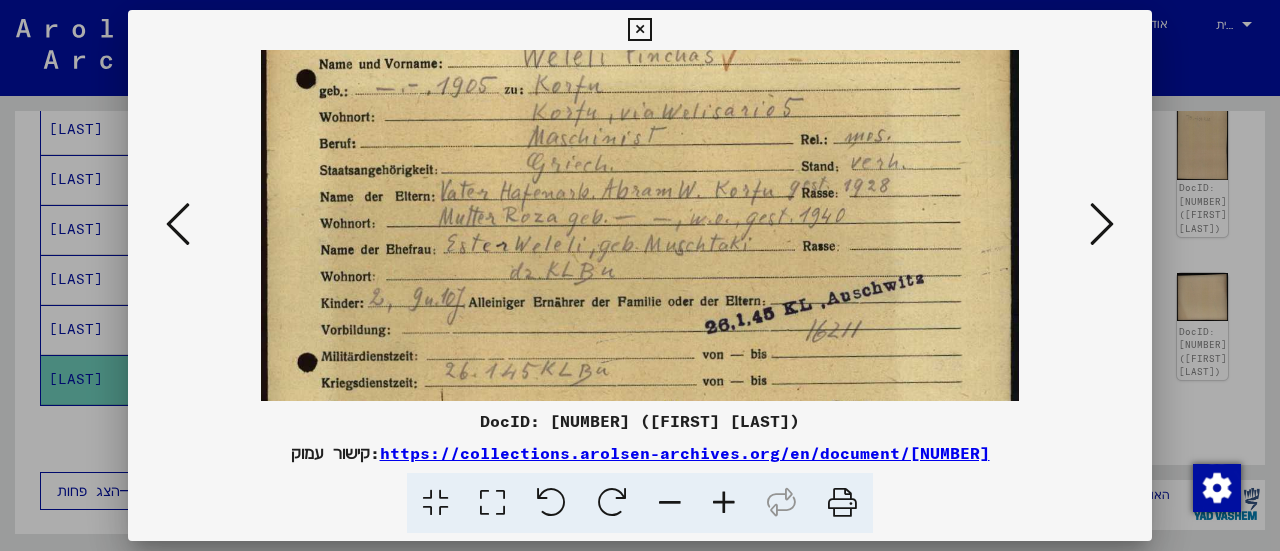 drag, startPoint x: 671, startPoint y: 266, endPoint x: 675, endPoint y: 164, distance: 102.0784 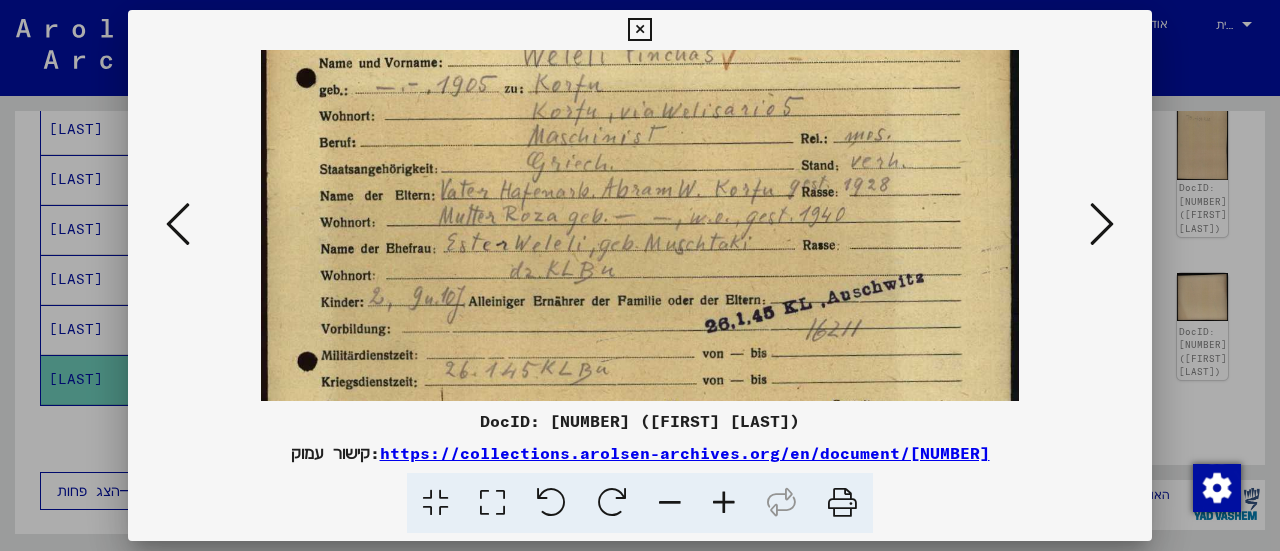 click at bounding box center [639, 30] 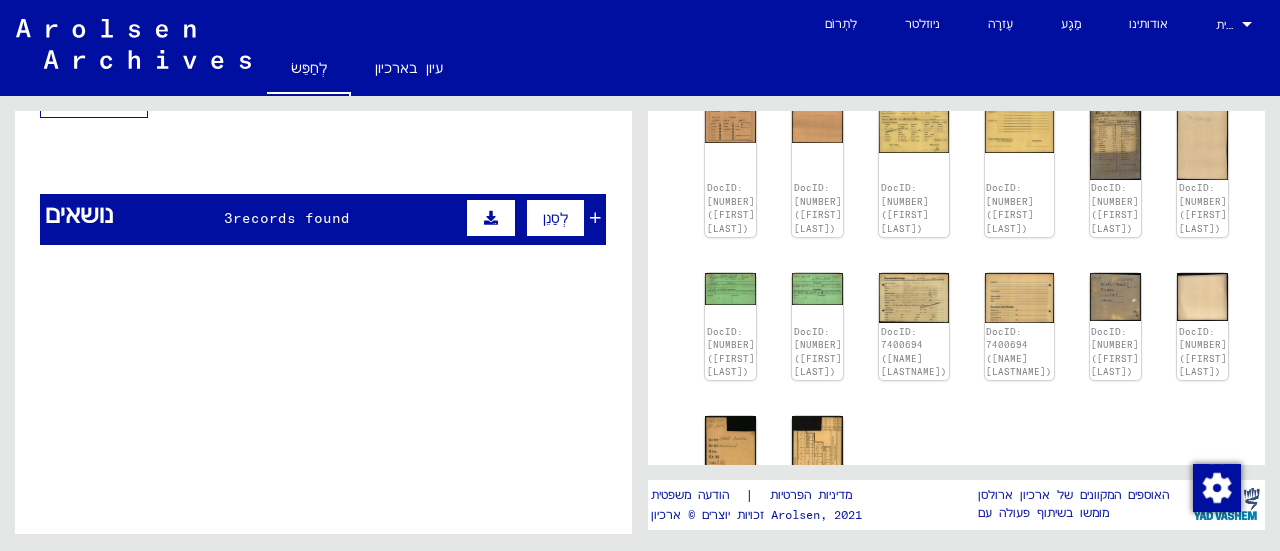 scroll, scrollTop: 1600, scrollLeft: 0, axis: vertical 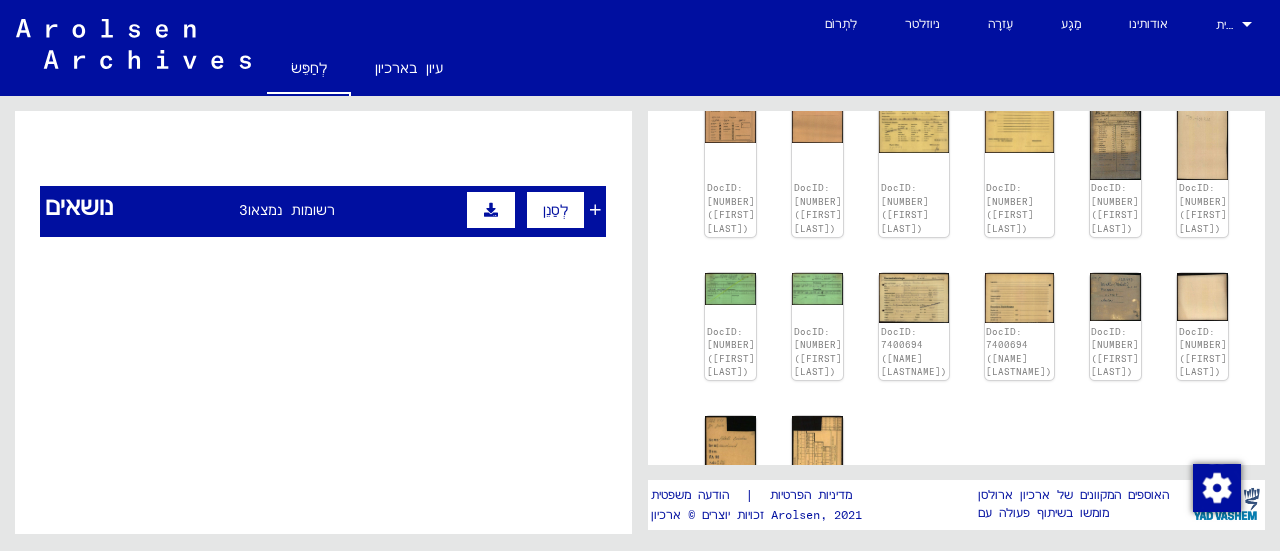 click on "רשומות נמצאו" at bounding box center [291, 210] 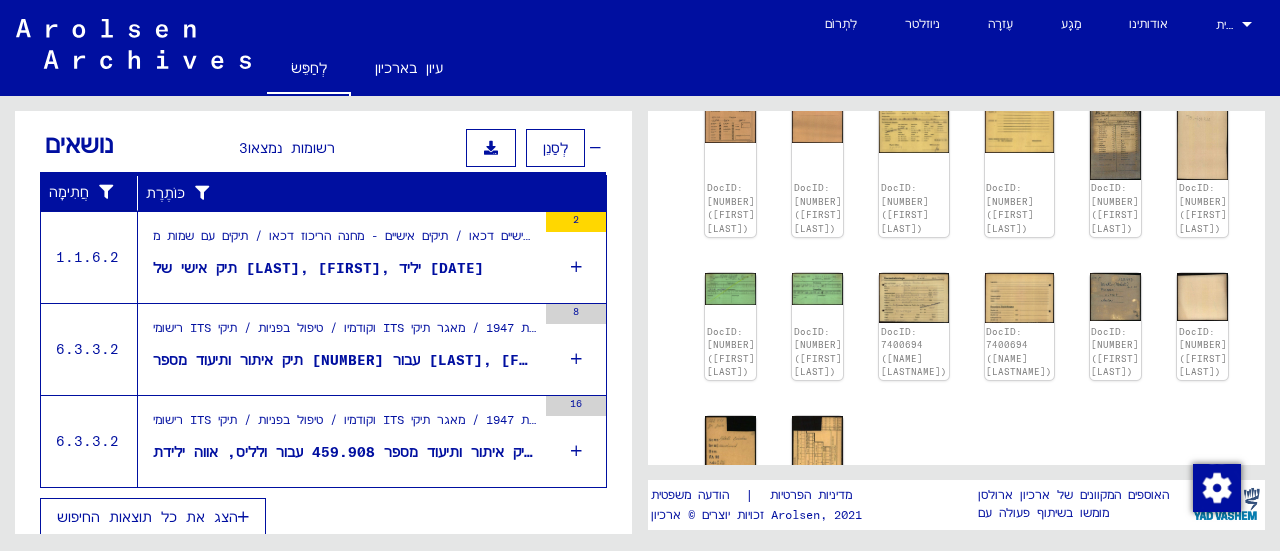 scroll, scrollTop: 1674, scrollLeft: 0, axis: vertical 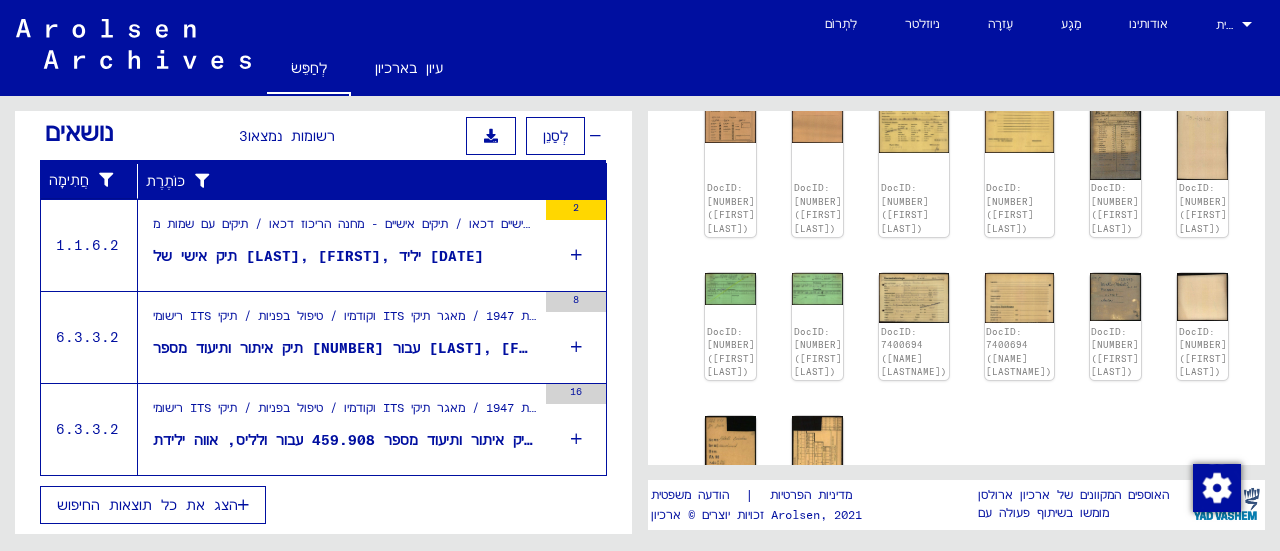 click on "תיק איתור ותיעוד מספר 459.908 עבור ולליס, אווה ילידת [DATE] או [DATE] או [DATE] או [DATE] או [DATE] או [DATE] או [DATE]" at bounding box center [627, 440] 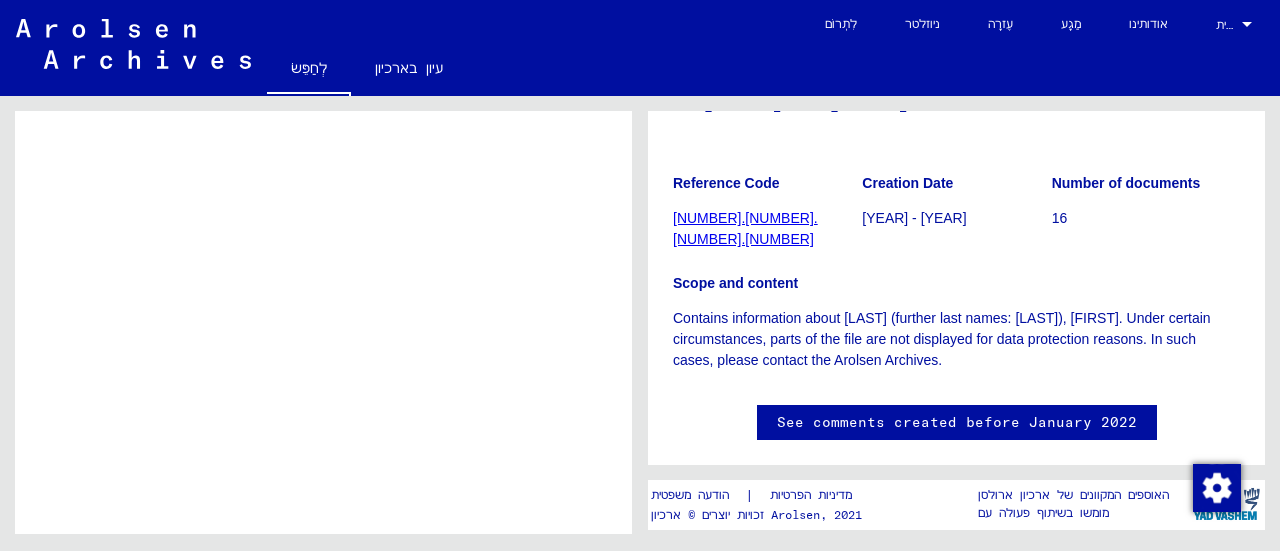 scroll, scrollTop: 0, scrollLeft: 0, axis: both 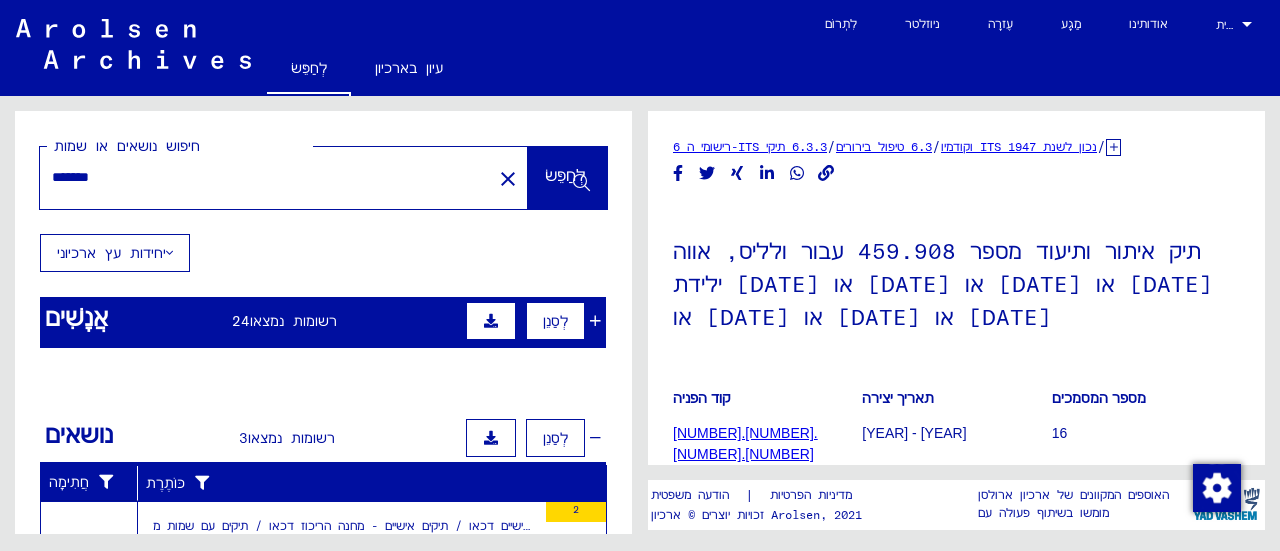 click on "close" 